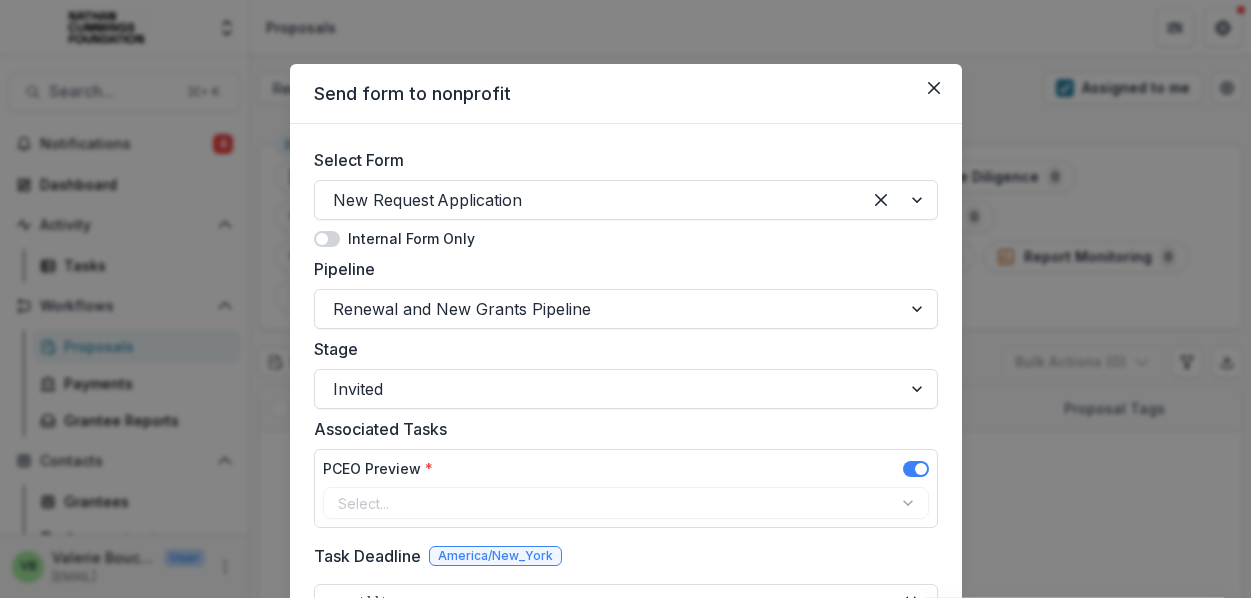 scroll, scrollTop: 0, scrollLeft: 0, axis: both 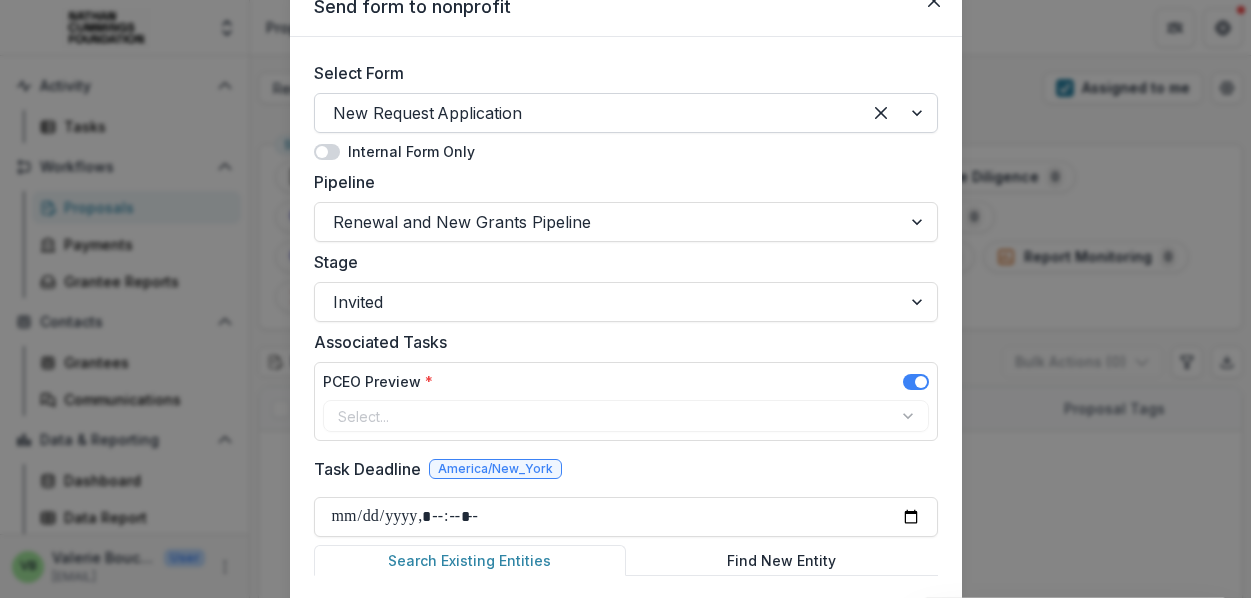 click at bounding box center (588, 113) 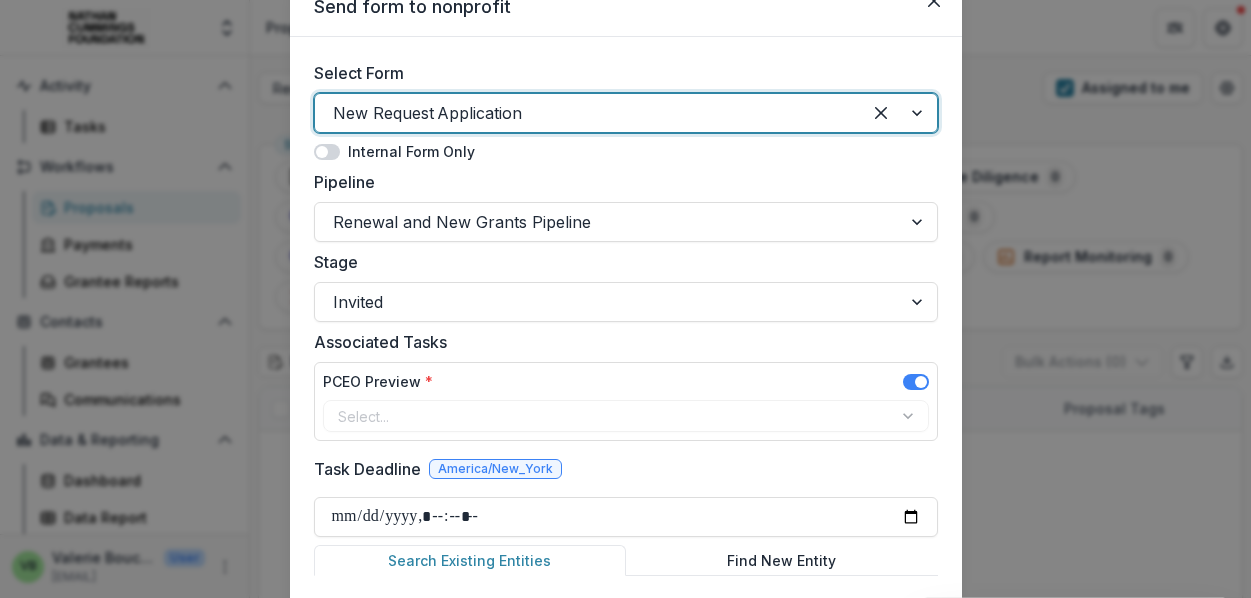 click on "Renewal Request Application" at bounding box center (625, 666) 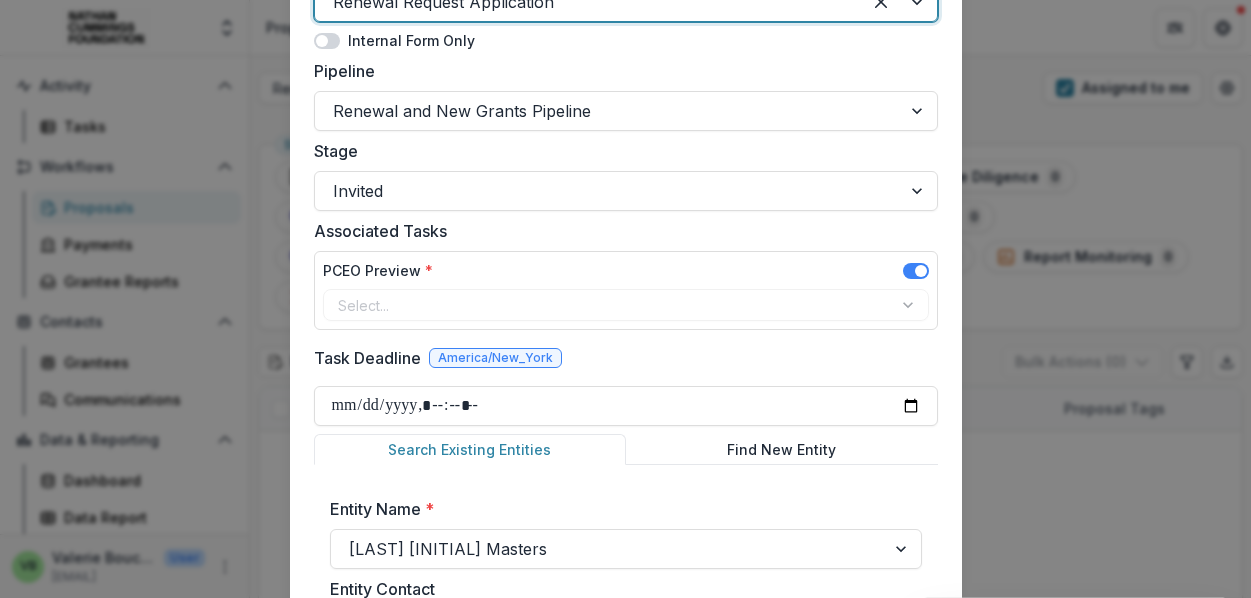 scroll, scrollTop: 199, scrollLeft: 0, axis: vertical 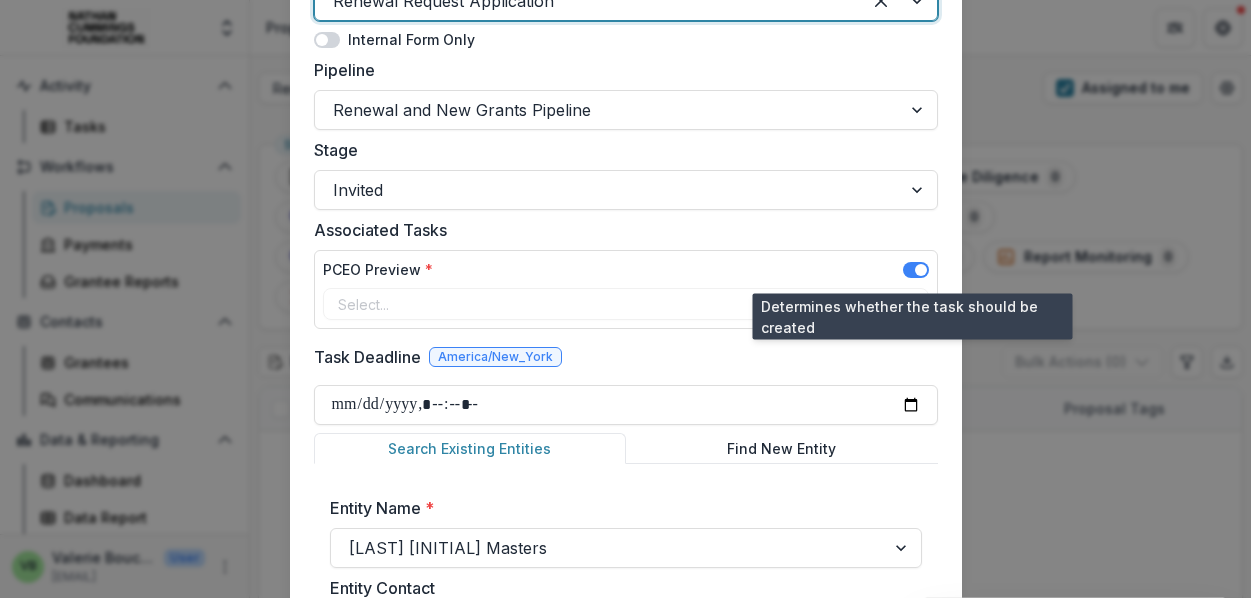 click at bounding box center [921, 270] 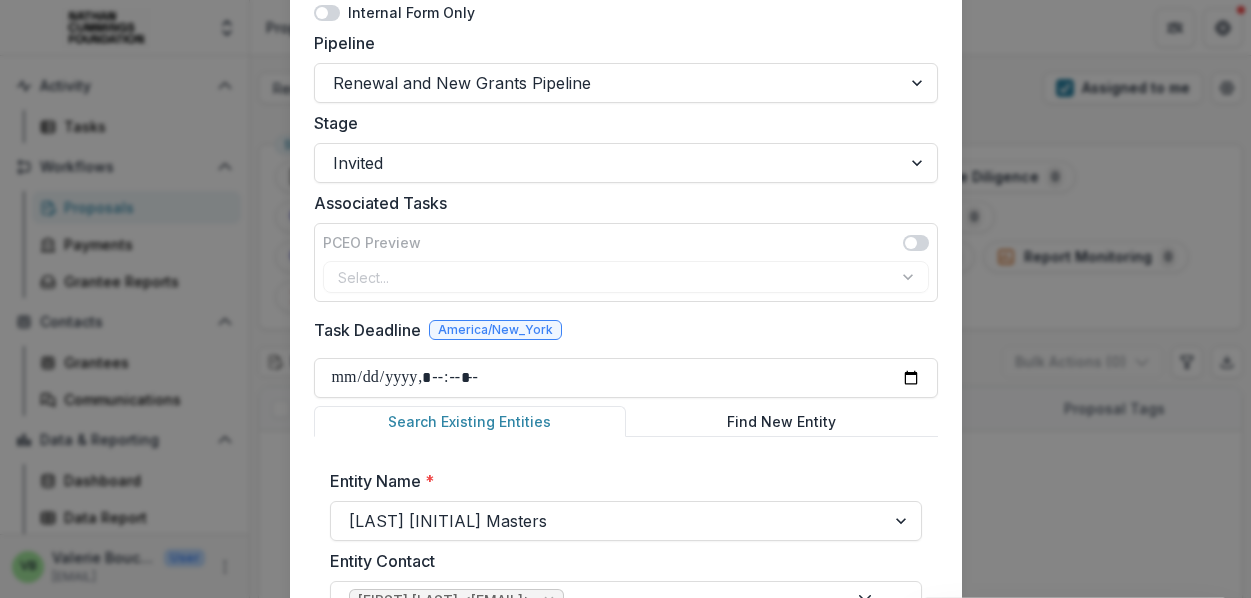 scroll, scrollTop: 228, scrollLeft: 0, axis: vertical 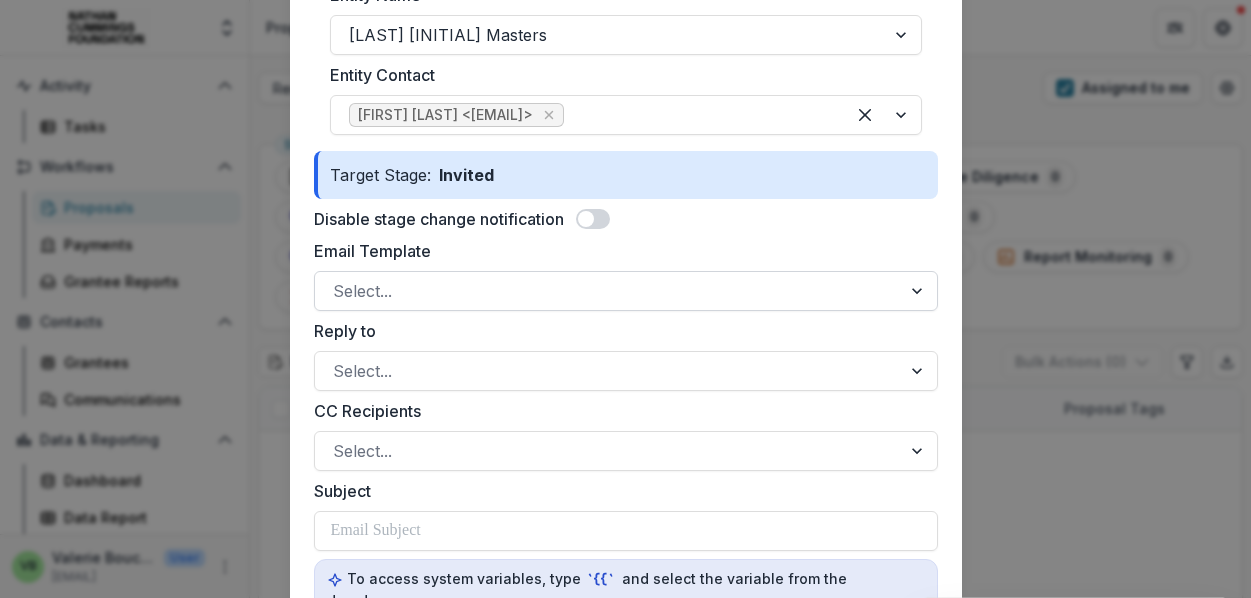 click at bounding box center (608, 291) 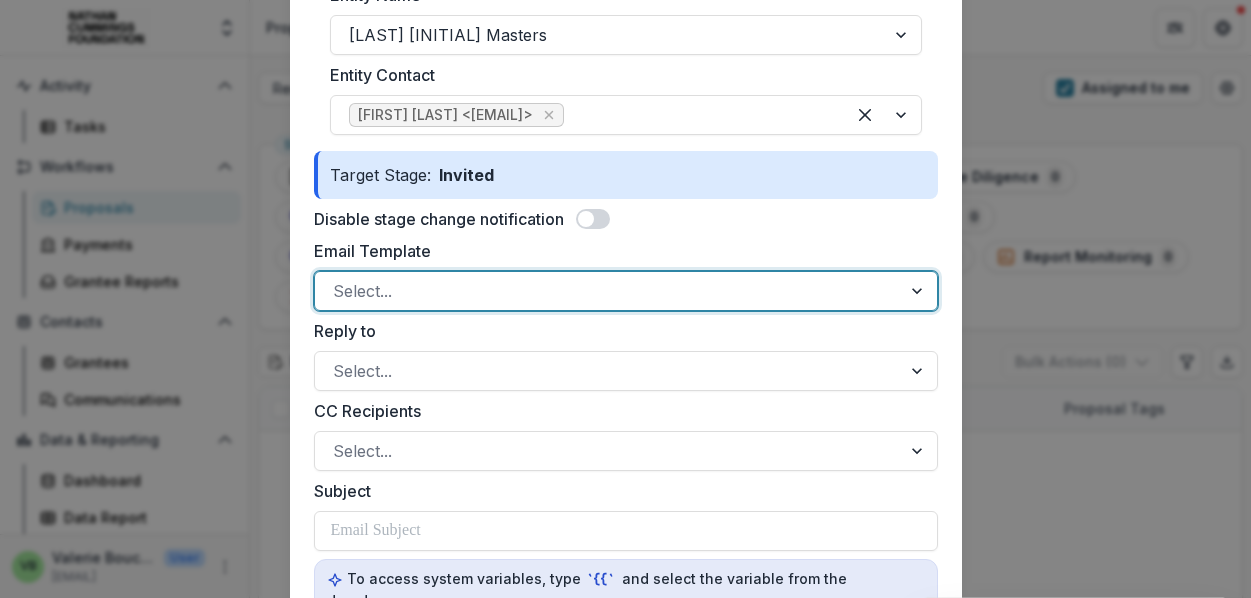 click on "Stage Change Message" at bounding box center (625, 629) 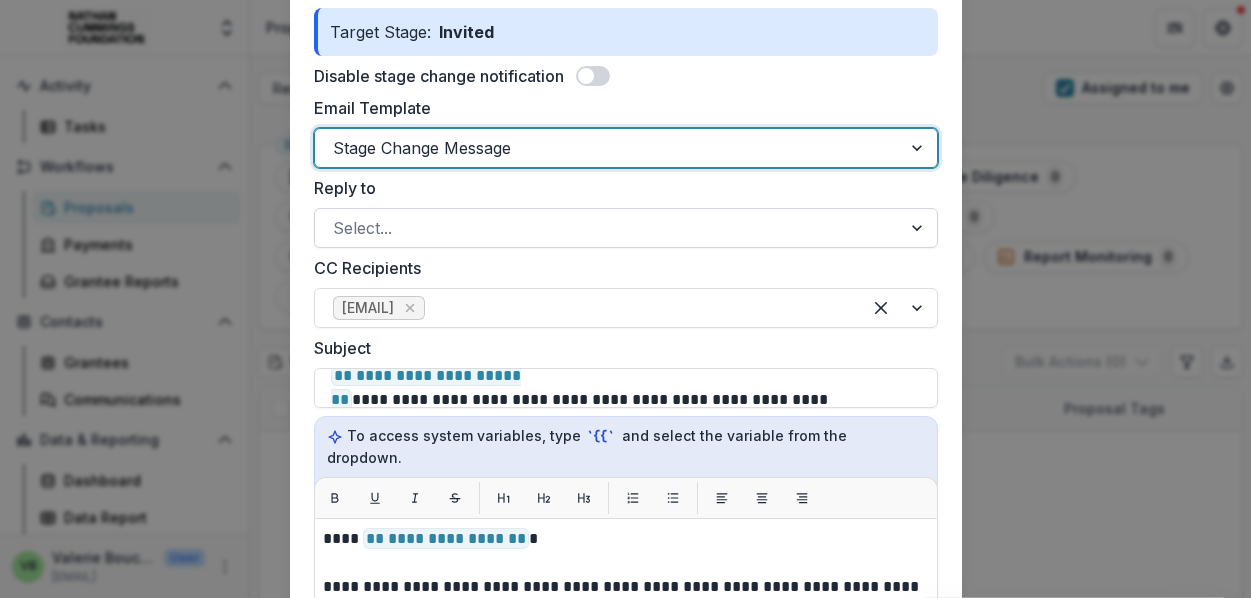 scroll, scrollTop: 854, scrollLeft: 0, axis: vertical 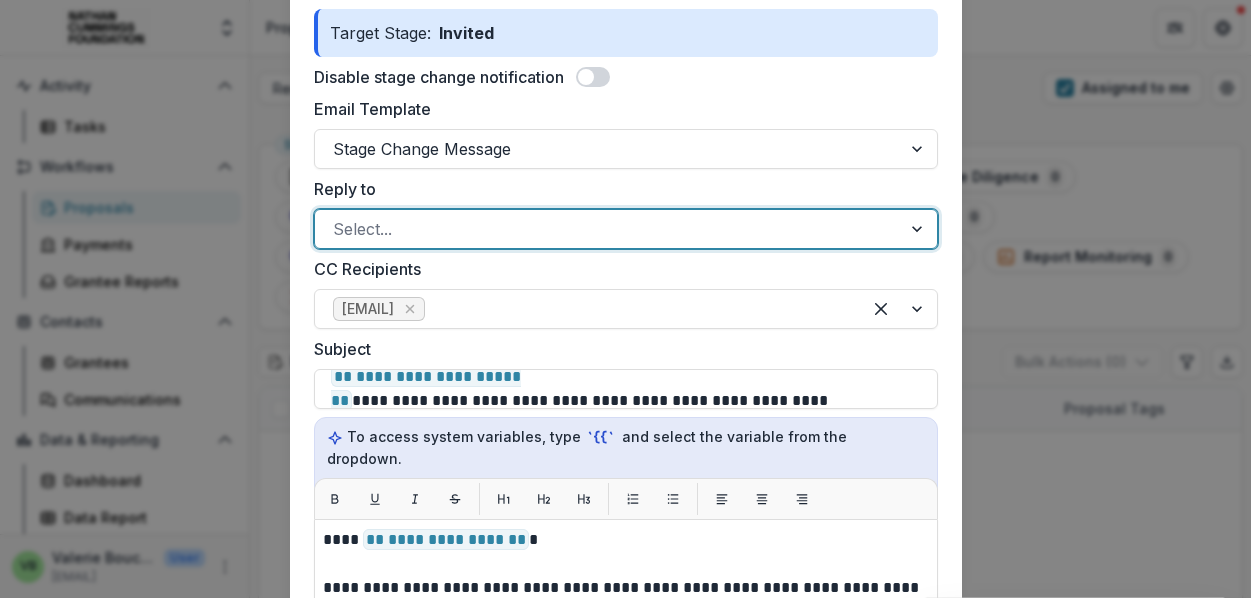 click at bounding box center [608, 229] 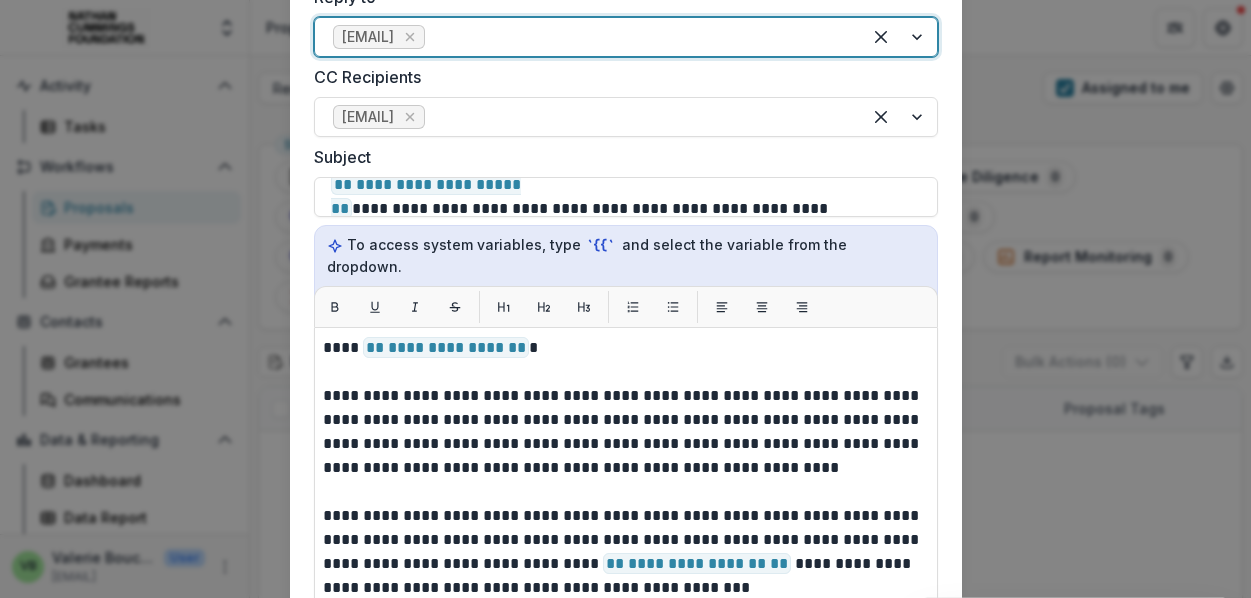 scroll, scrollTop: 1058, scrollLeft: 0, axis: vertical 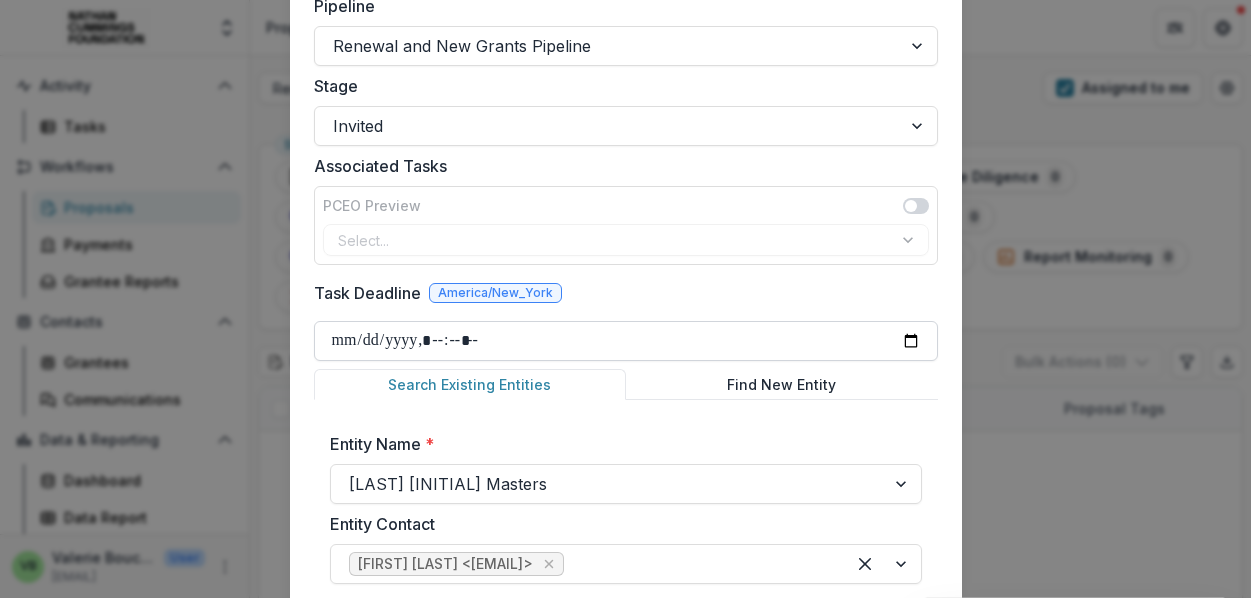 click on "Task Deadline" at bounding box center (626, 341) 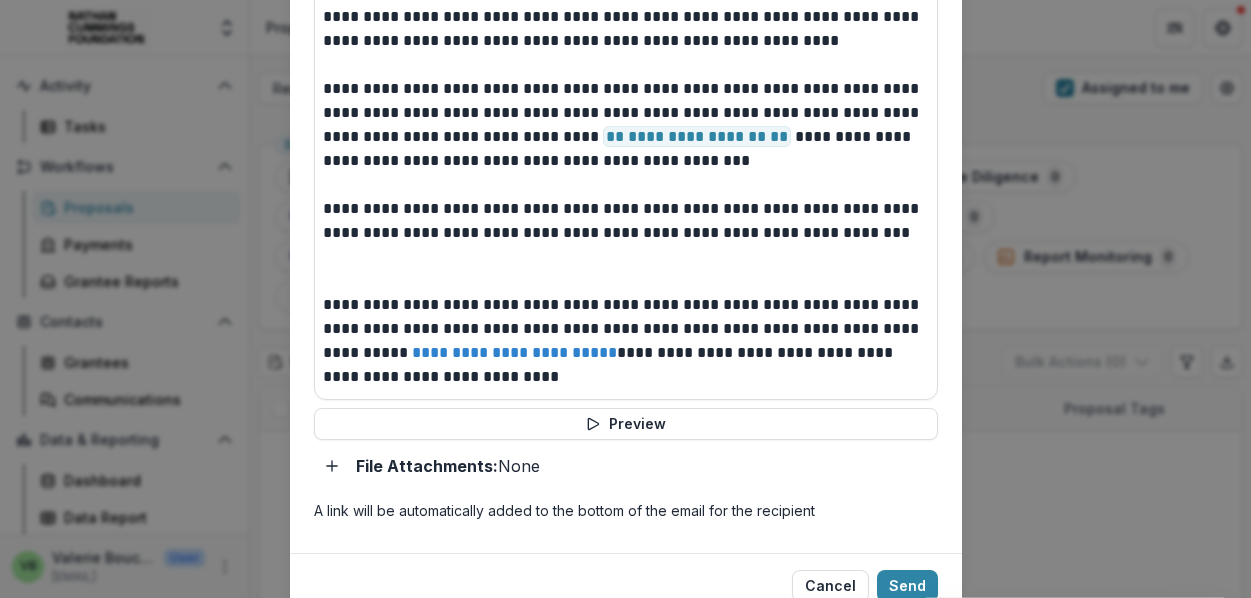 scroll, scrollTop: 1535, scrollLeft: 0, axis: vertical 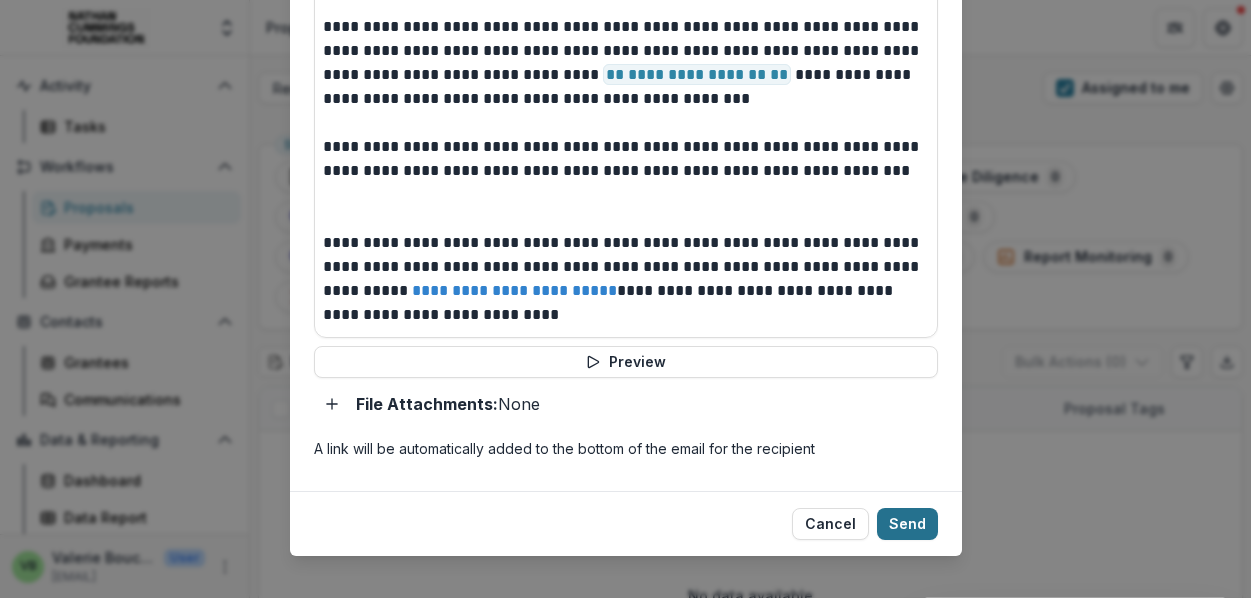 click on "Send" at bounding box center (907, 524) 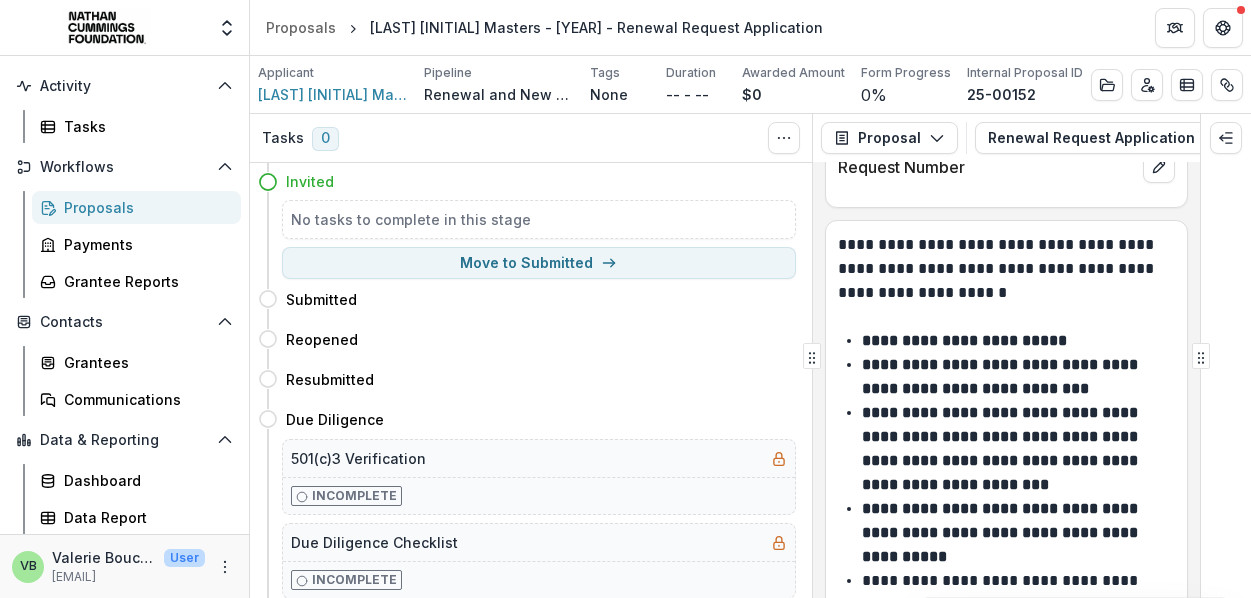 scroll, scrollTop: 0, scrollLeft: 0, axis: both 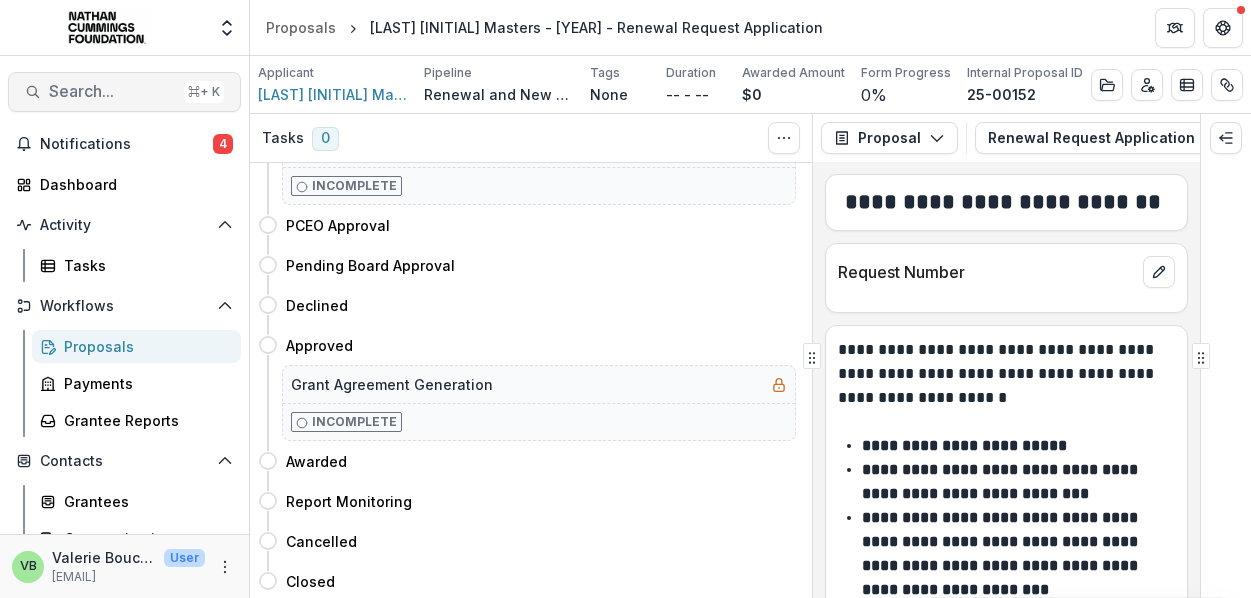 click on "Search..." at bounding box center (112, 91) 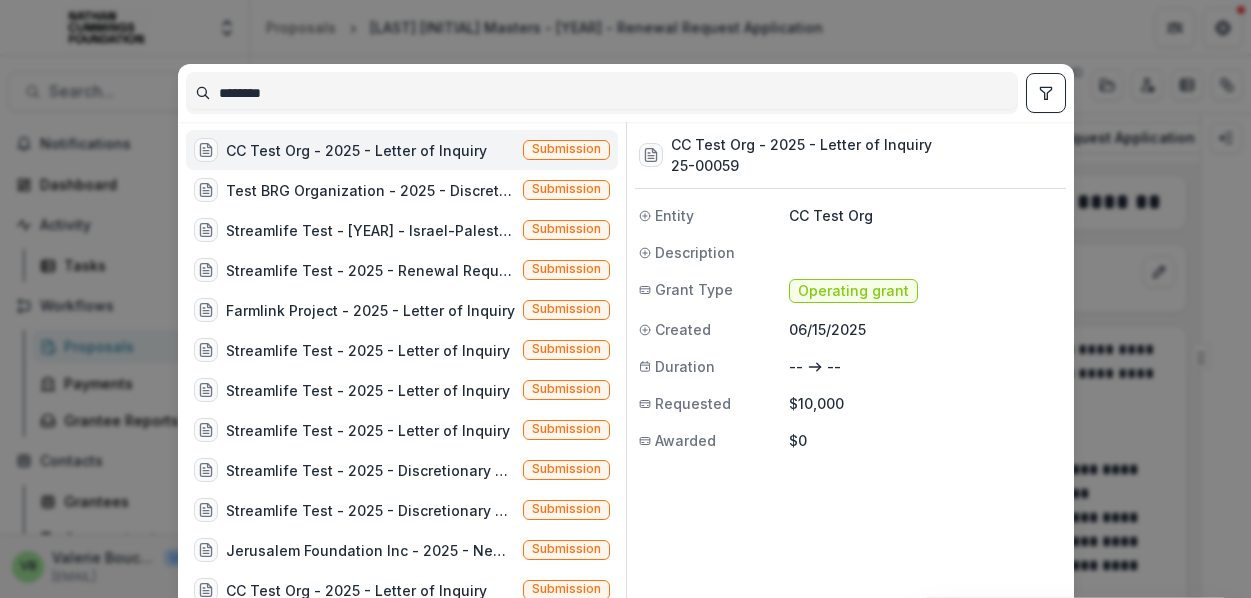 drag, startPoint x: 299, startPoint y: 86, endPoint x: 132, endPoint y: 85, distance: 167.00299 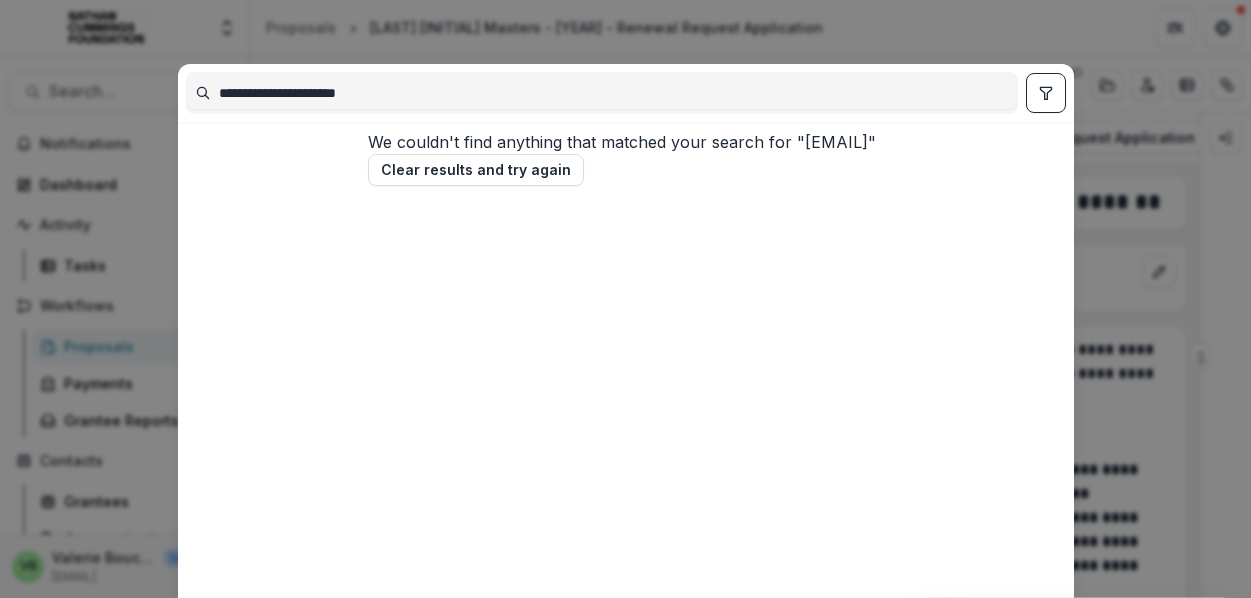 drag, startPoint x: 789, startPoint y: 87, endPoint x: 105, endPoint y: 56, distance: 684.70215 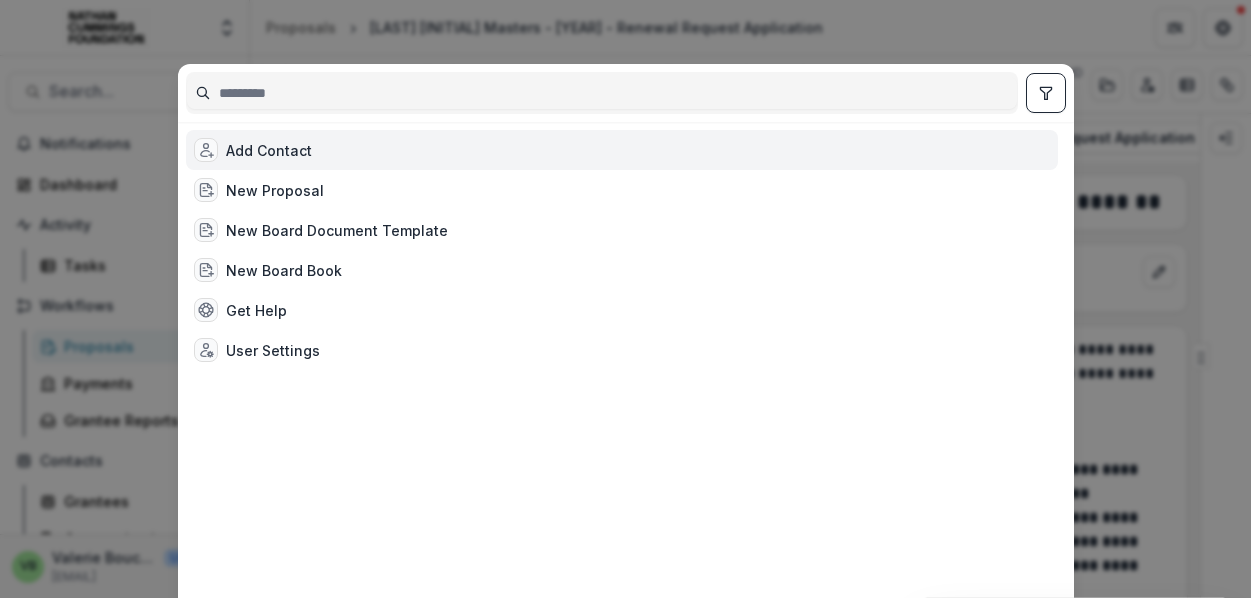 type on "**********" 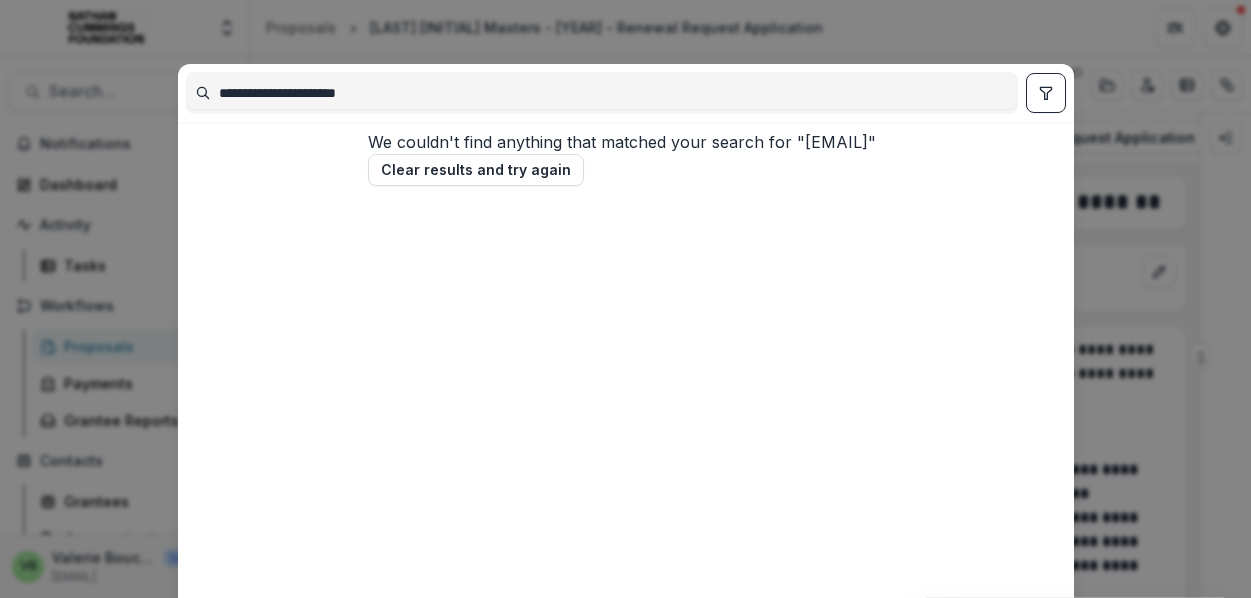 drag, startPoint x: 461, startPoint y: 94, endPoint x: 116, endPoint y: 94, distance: 345 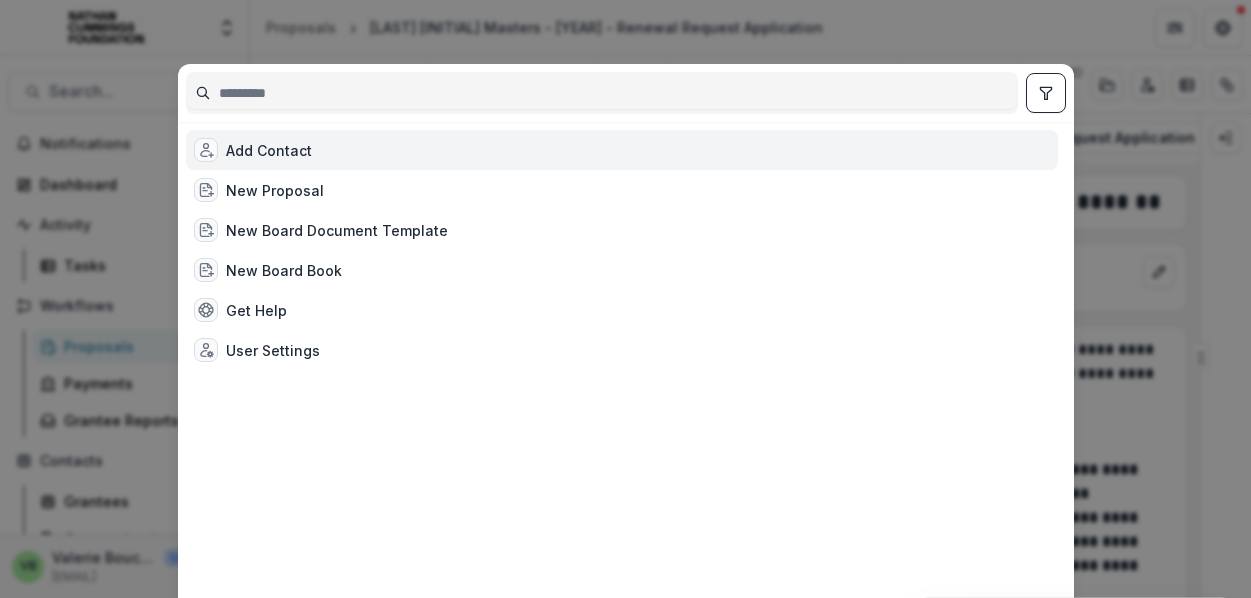 type 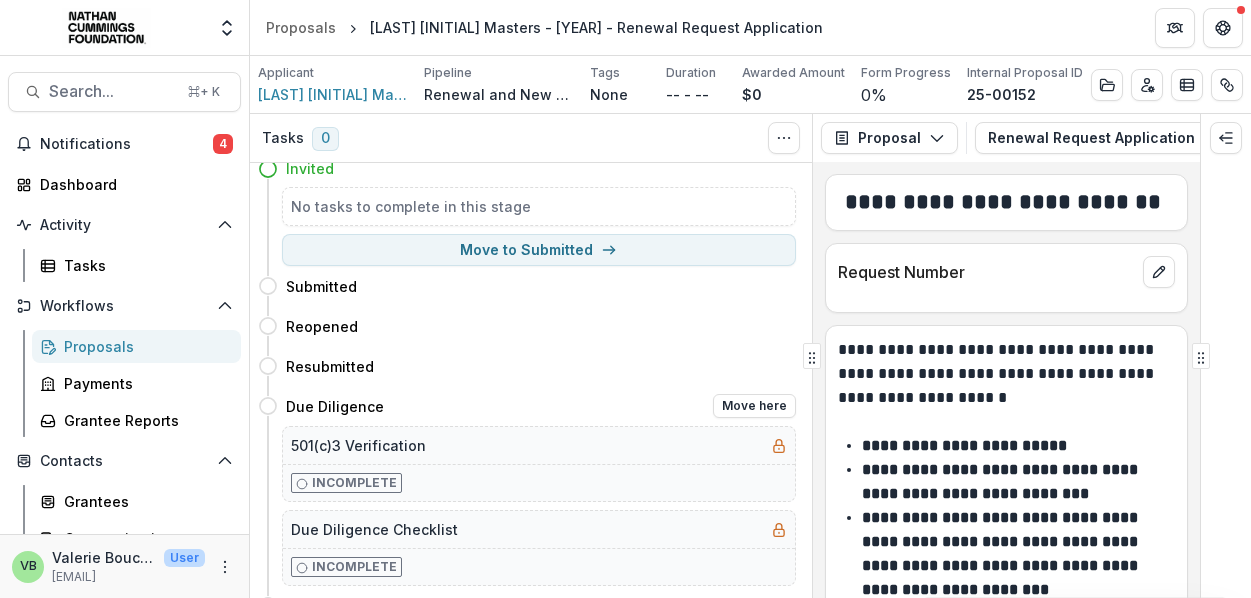 scroll, scrollTop: 0, scrollLeft: 0, axis: both 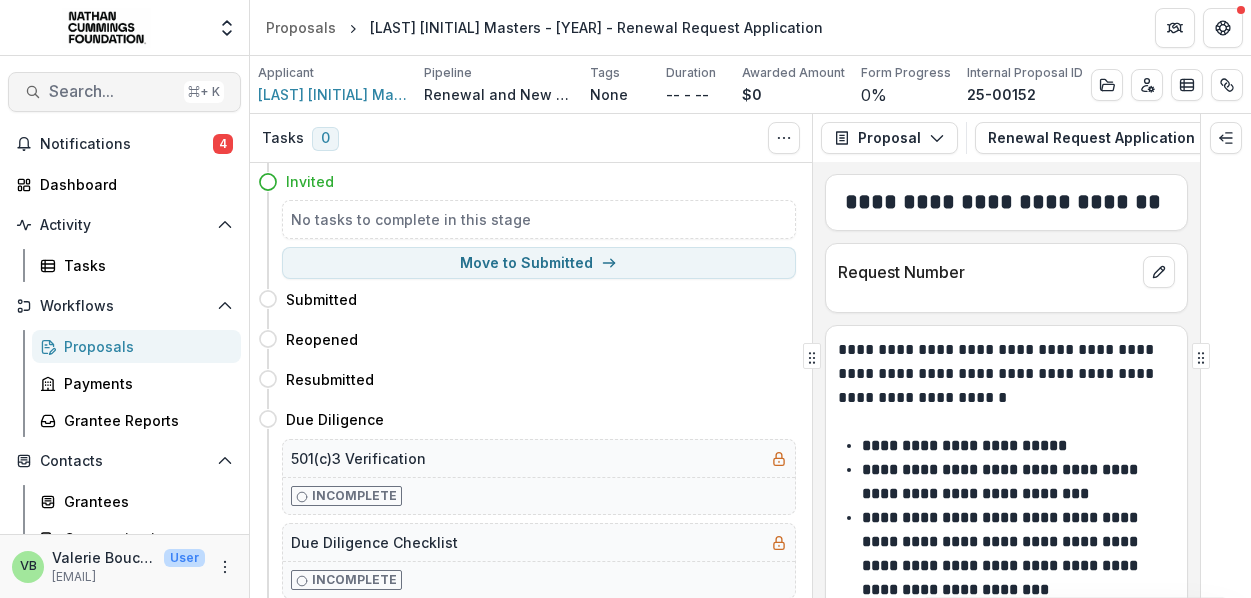 click on "Search..." at bounding box center [112, 91] 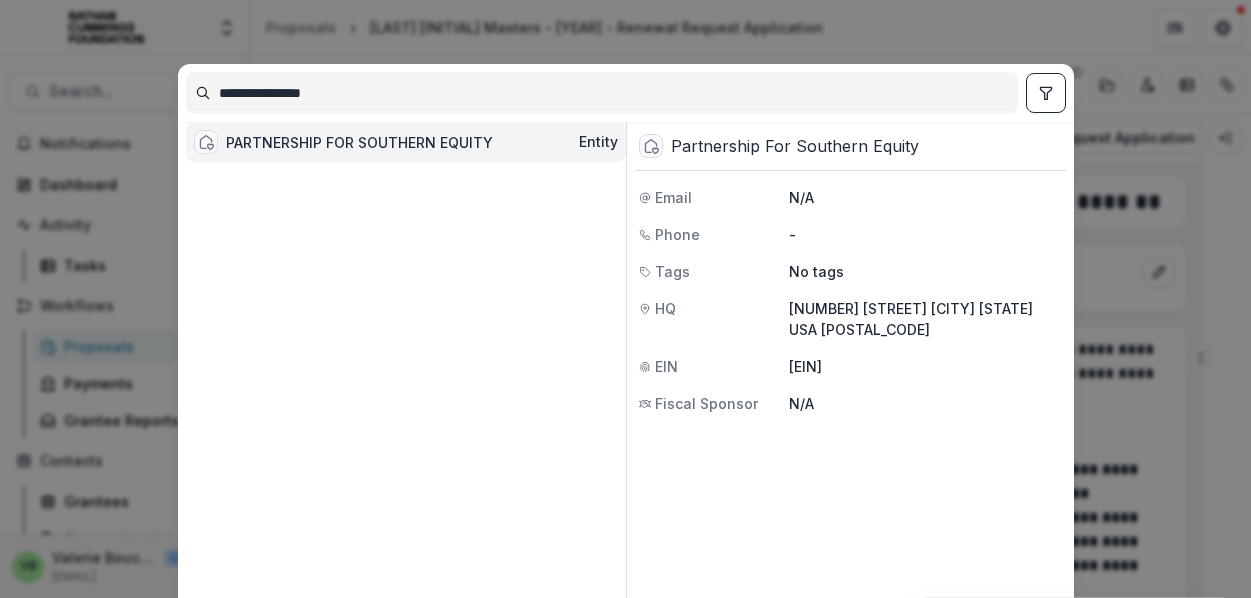 type on "**********" 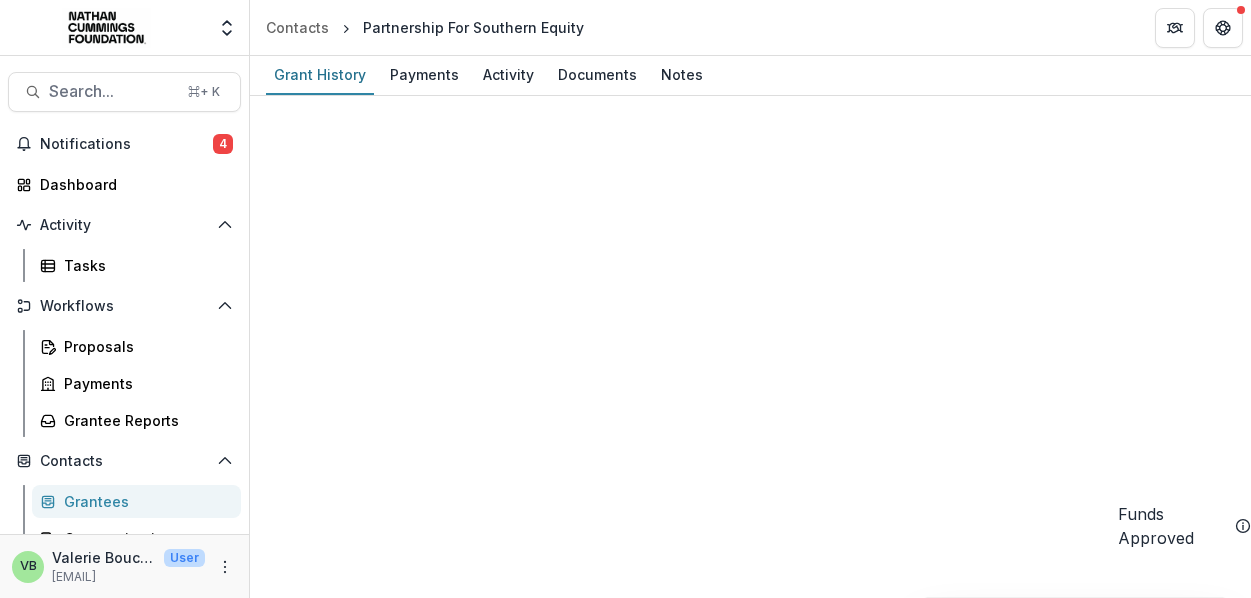 scroll, scrollTop: 0, scrollLeft: 0, axis: both 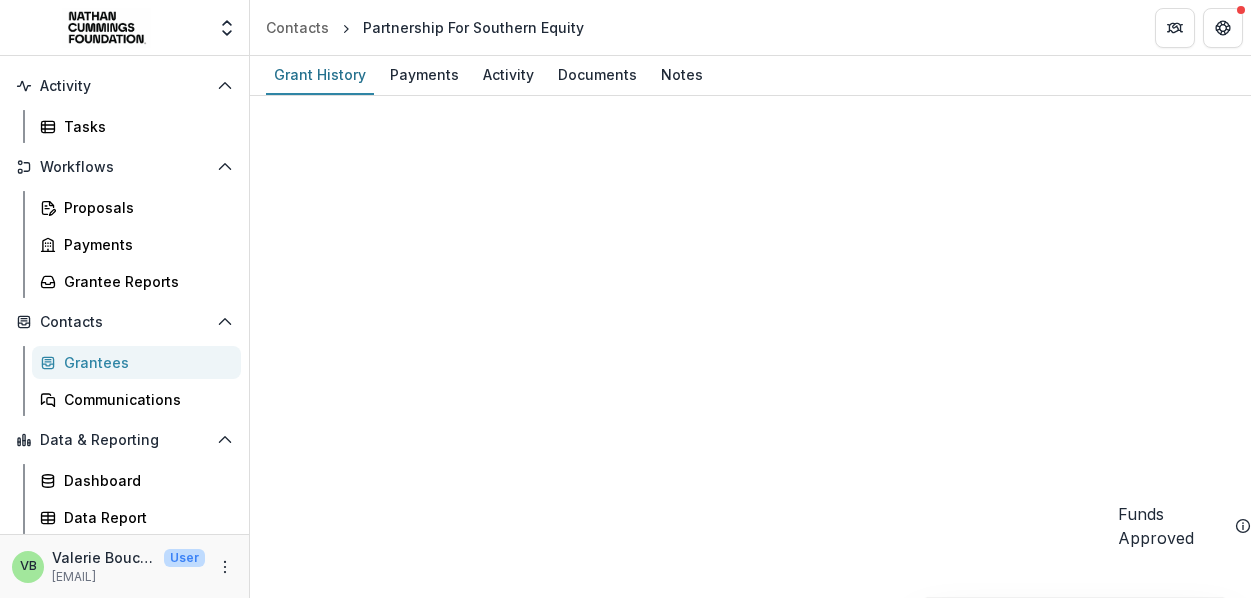 click on "Grantees" at bounding box center (144, 362) 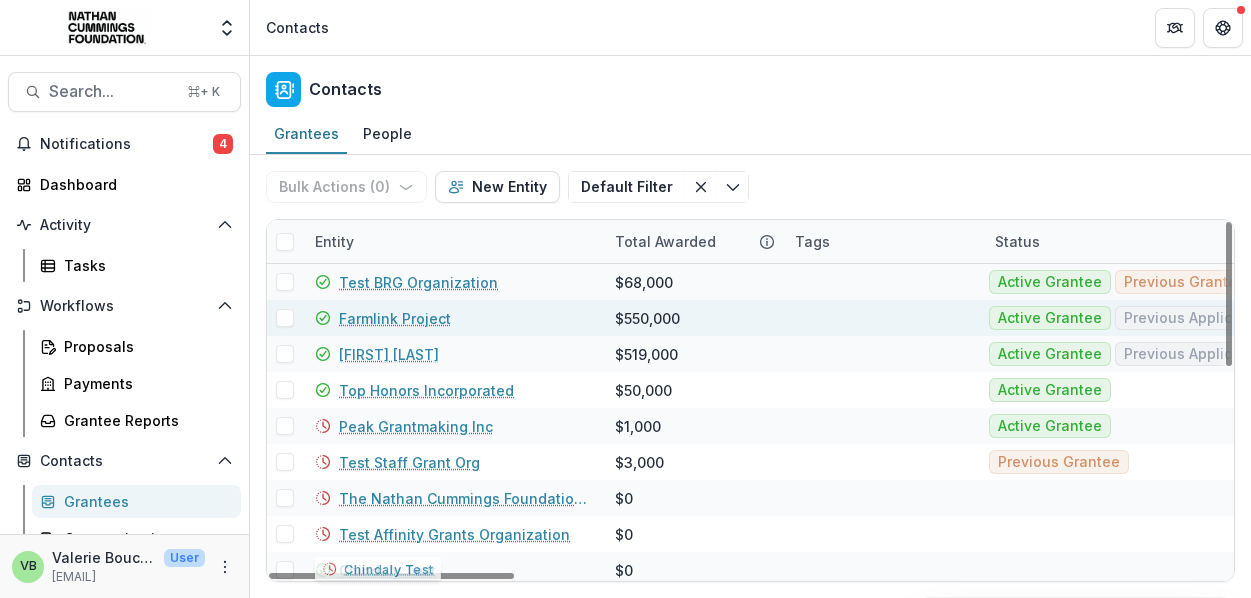 scroll, scrollTop: 0, scrollLeft: 0, axis: both 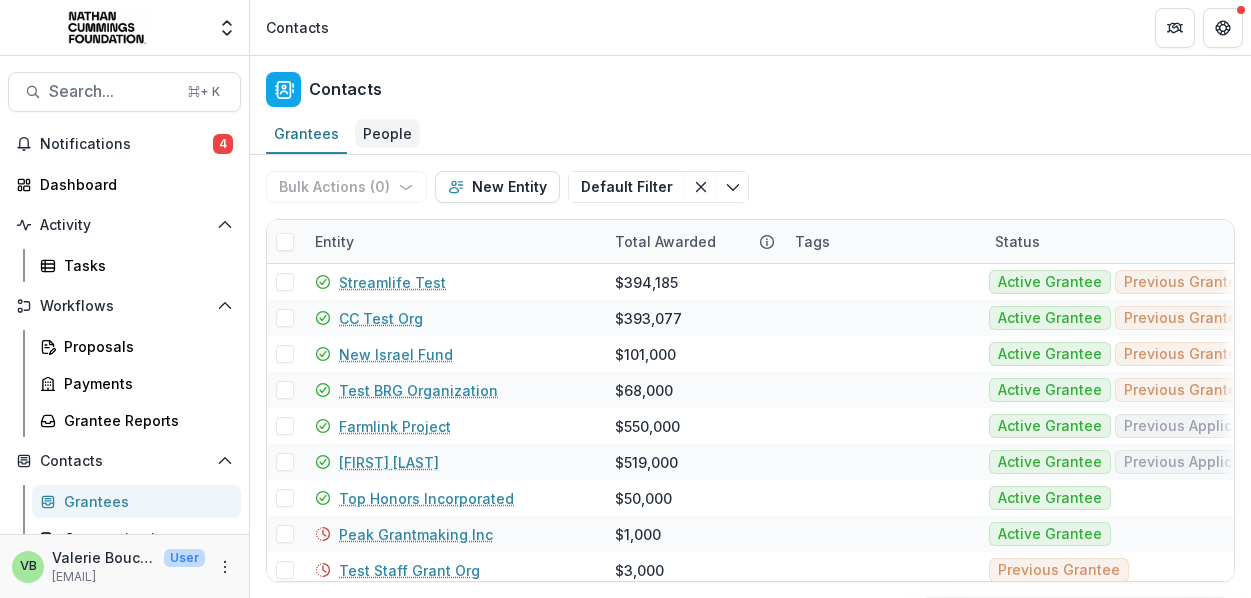 click on "People" at bounding box center [387, 133] 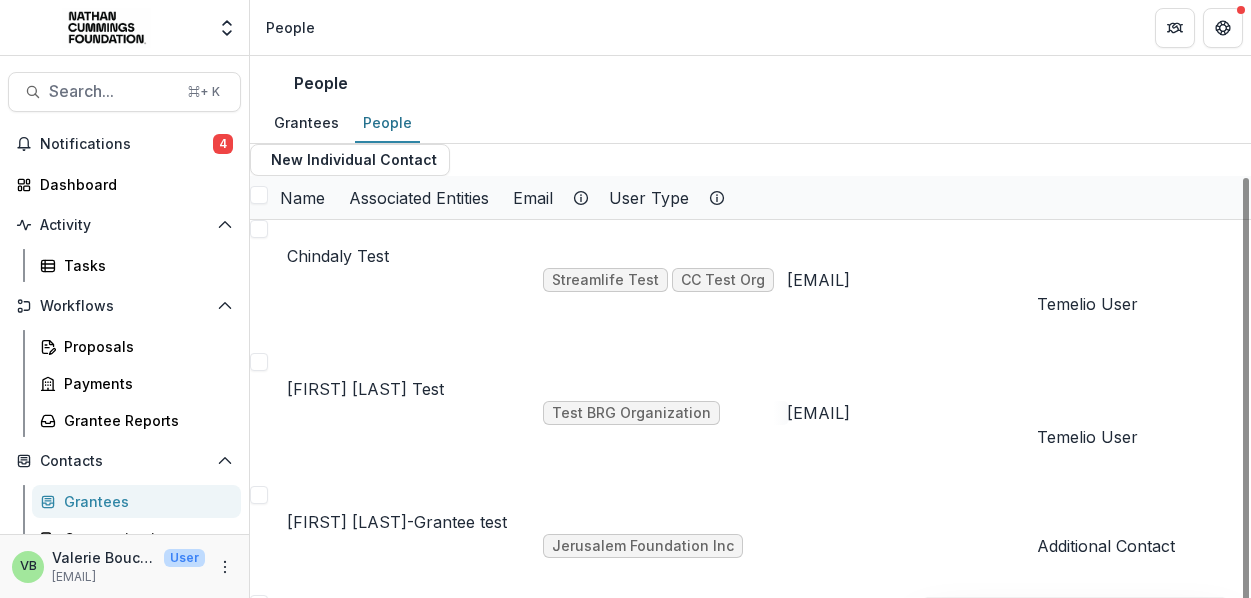scroll, scrollTop: 0, scrollLeft: 0, axis: both 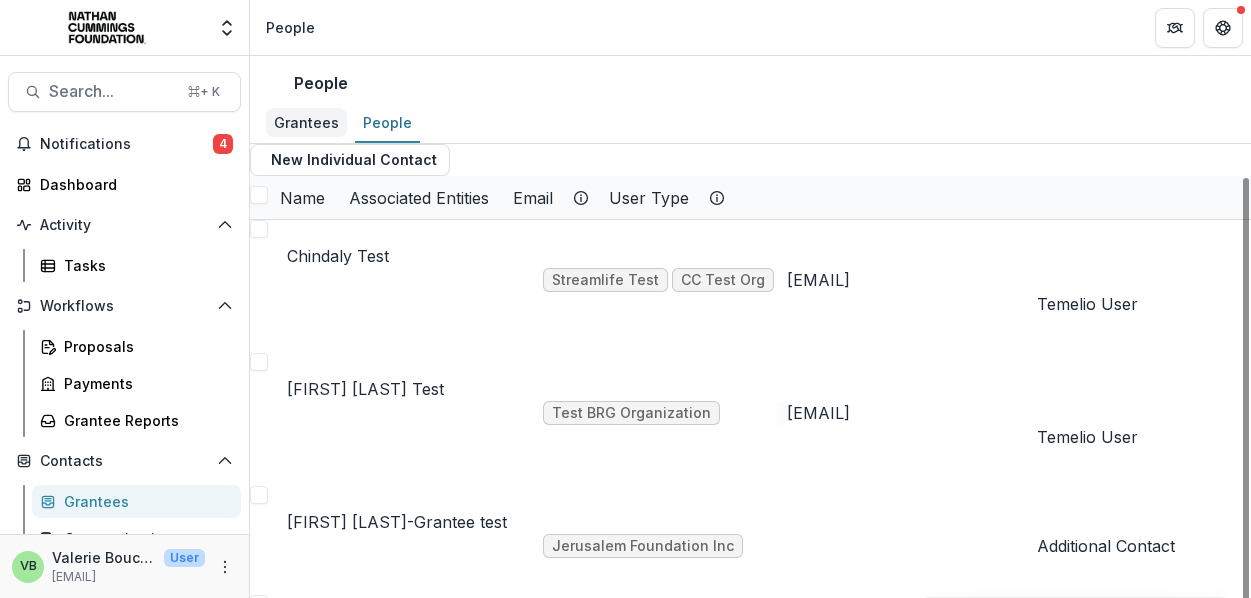 click on "Grantees" at bounding box center (306, 122) 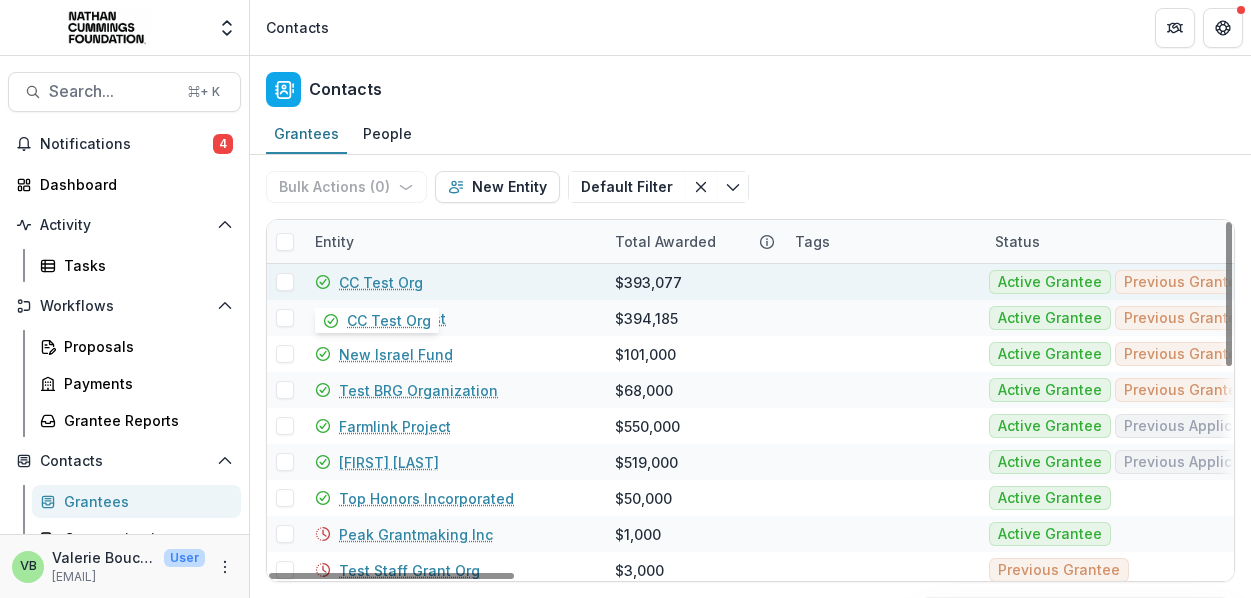 click on "CC Test Org" at bounding box center [381, 282] 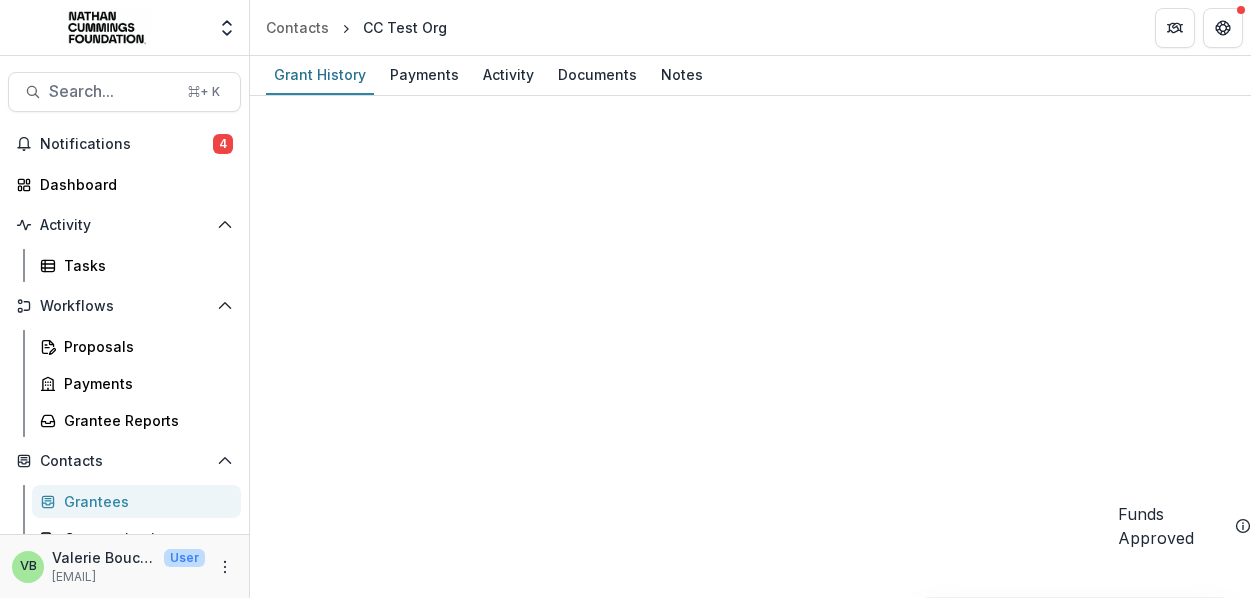 scroll, scrollTop: 224, scrollLeft: 0, axis: vertical 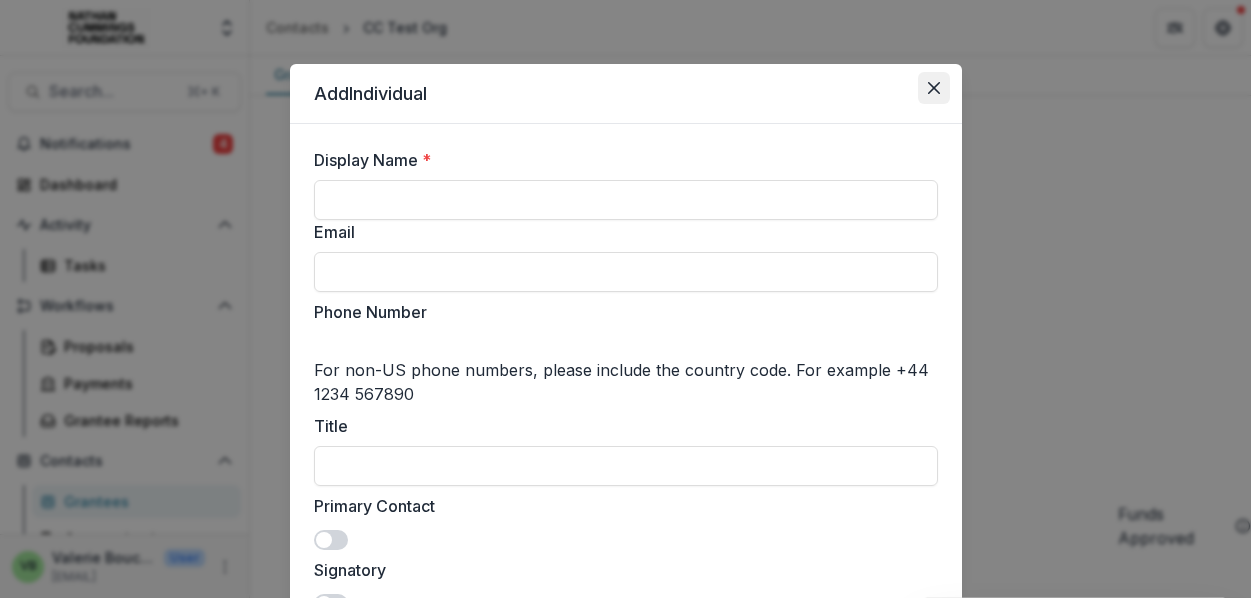 click 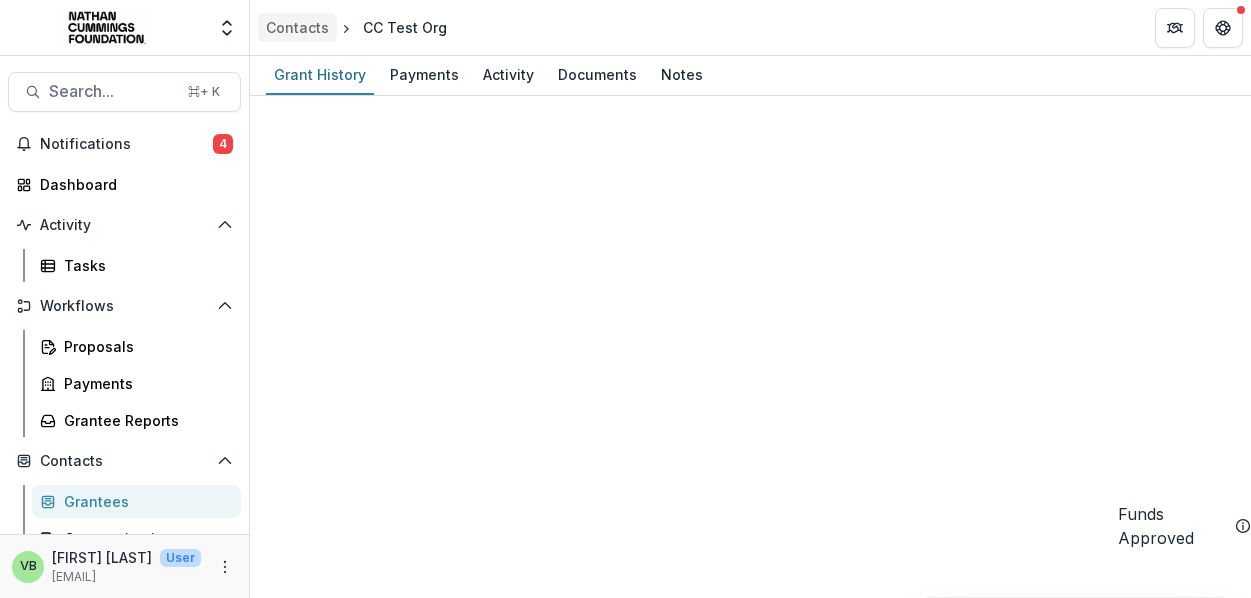 click on "Contacts" at bounding box center (297, 27) 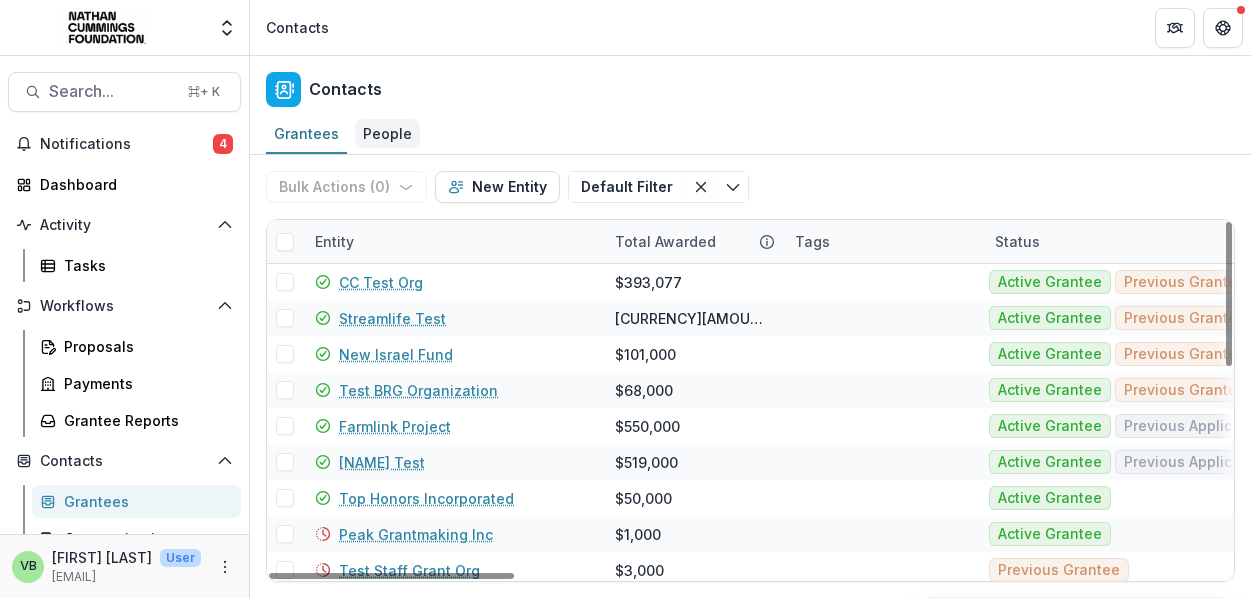 click on "People" at bounding box center [387, 133] 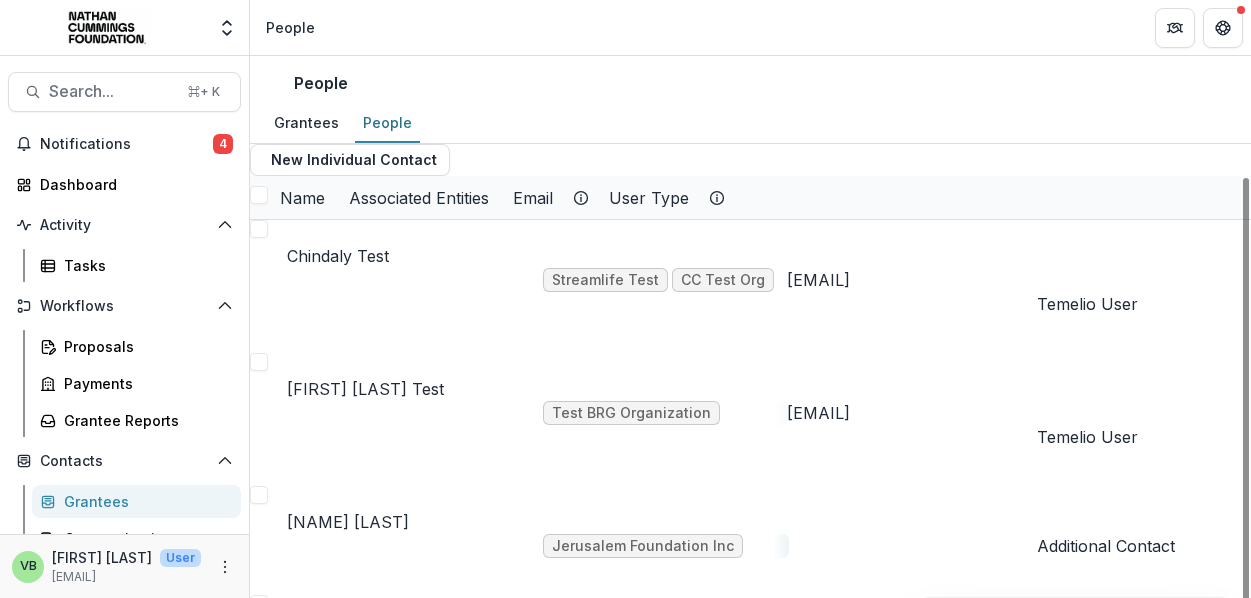 scroll, scrollTop: 0, scrollLeft: 0, axis: both 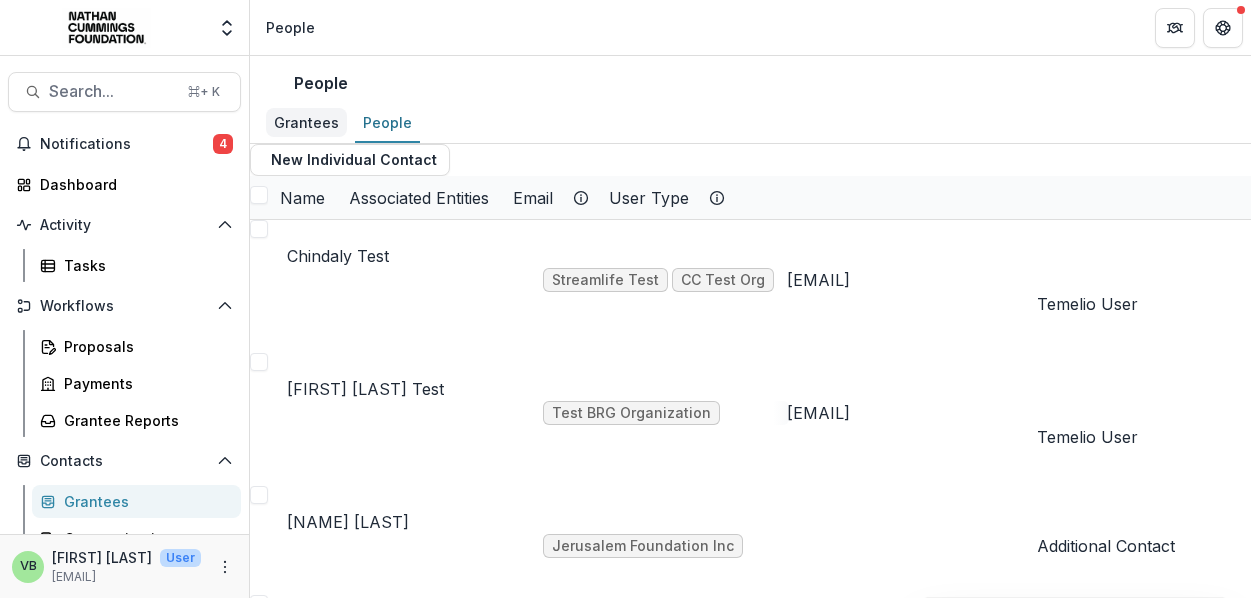 click on "Grantees" at bounding box center (306, 122) 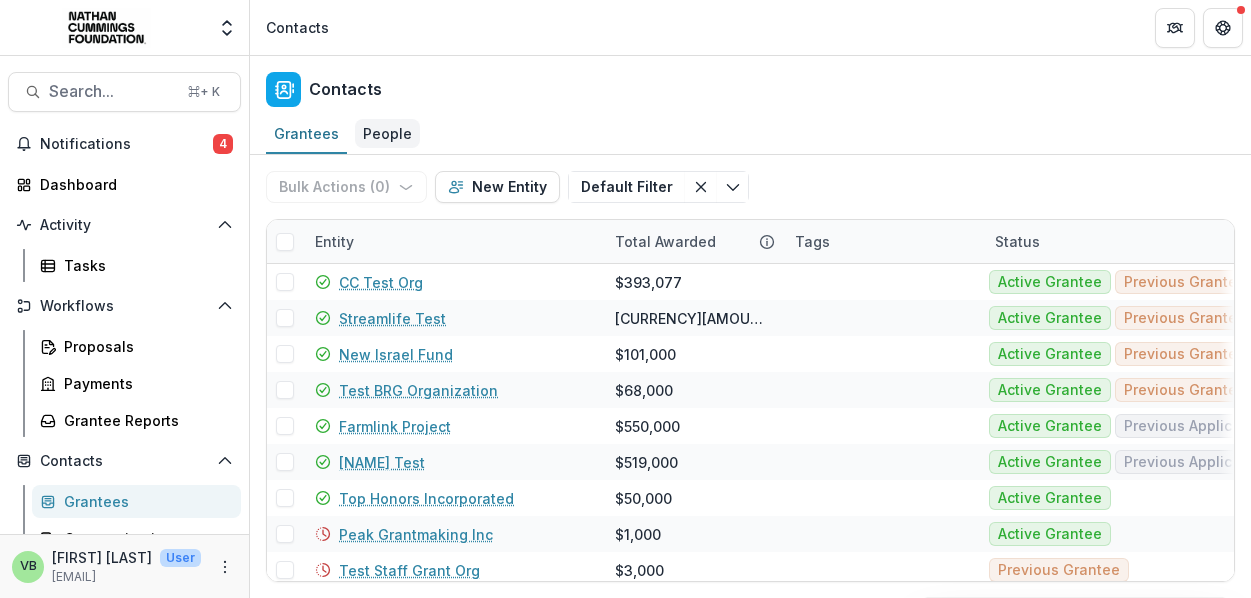 click on "People" at bounding box center (387, 133) 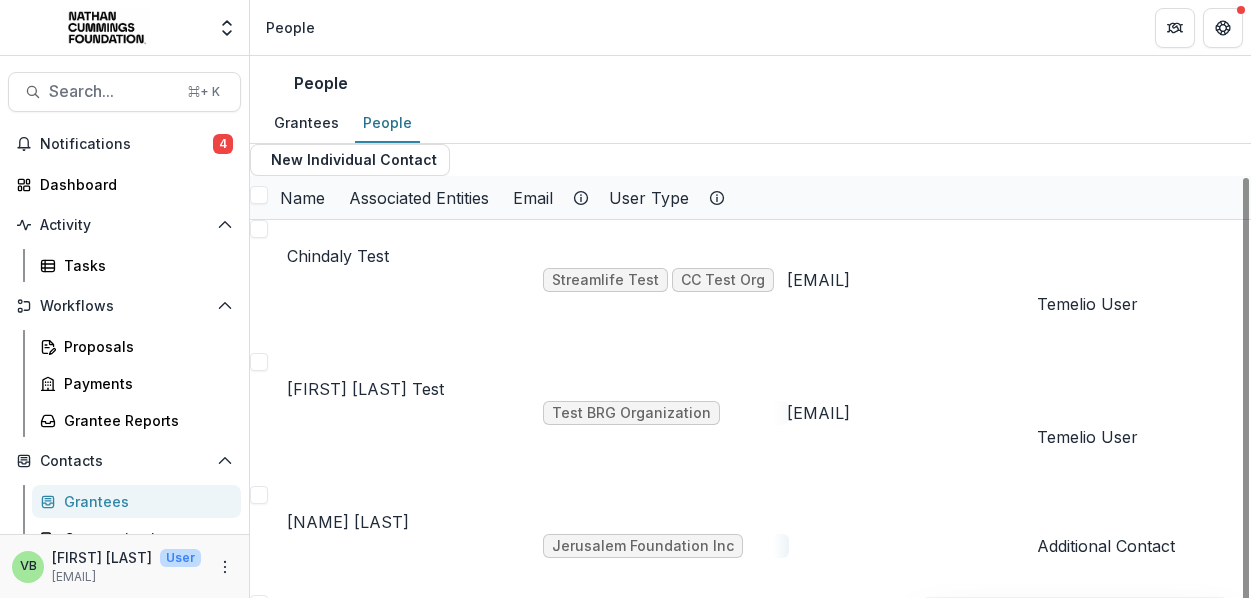 scroll, scrollTop: 0, scrollLeft: 0, axis: both 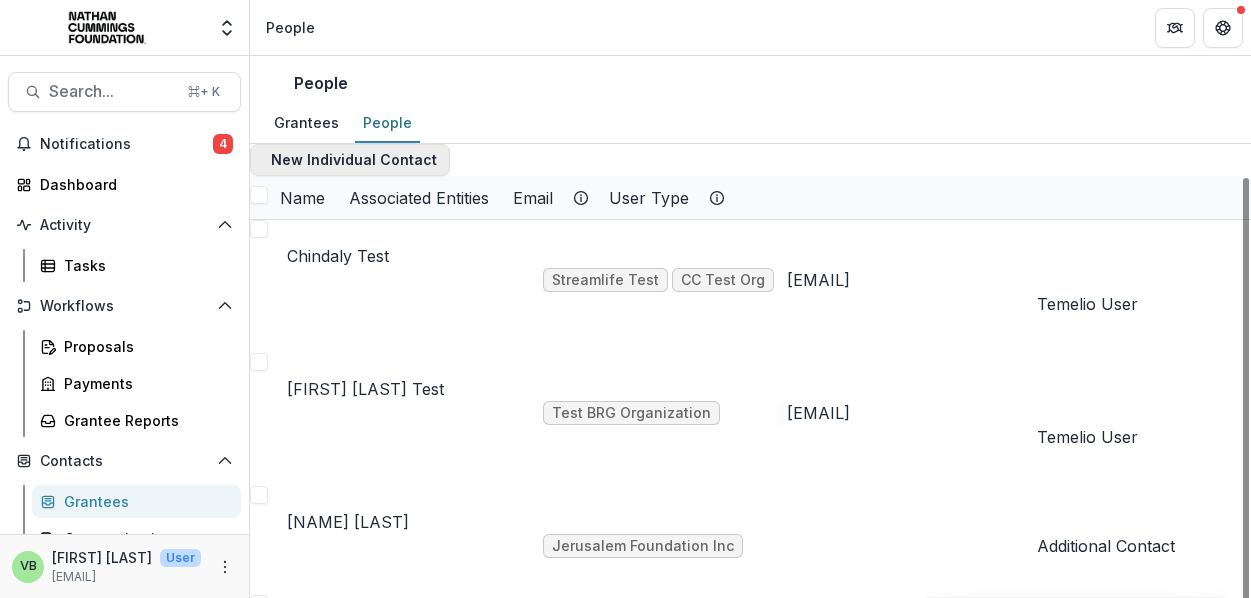click on "New Individual Contact" at bounding box center [350, 160] 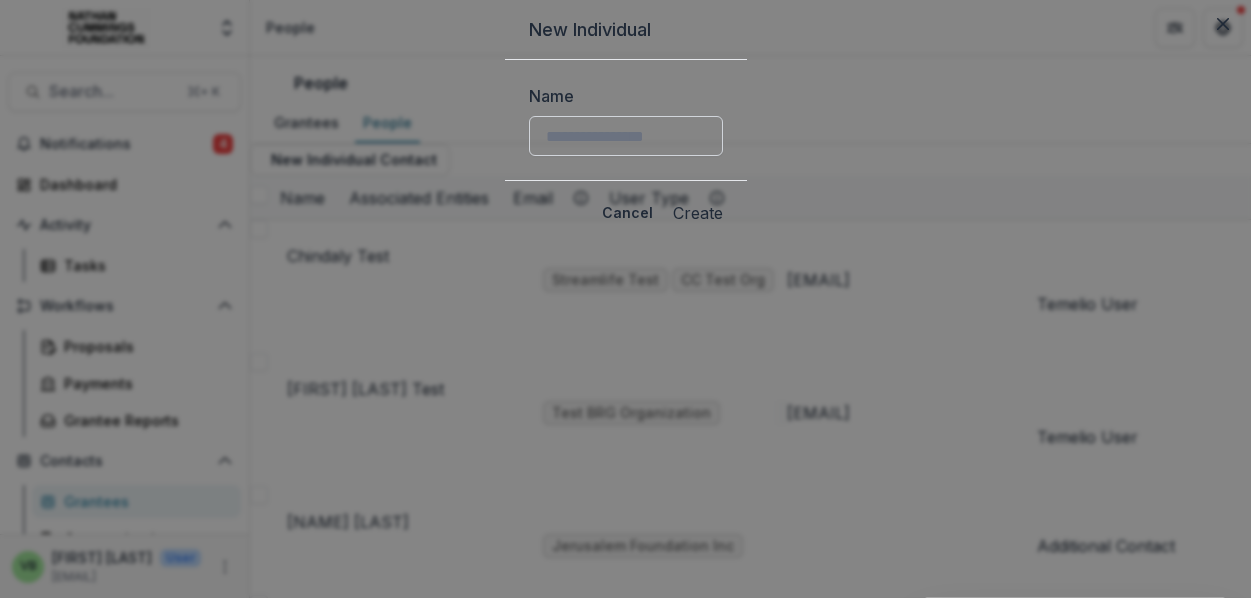 click on "Name" at bounding box center (626, 136) 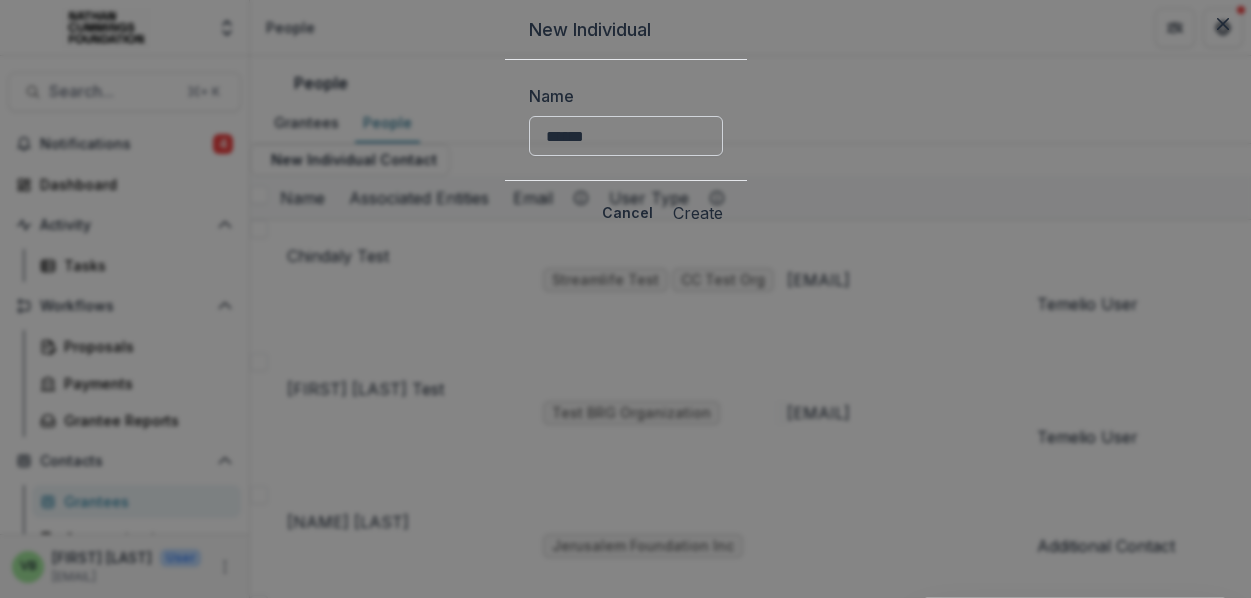 type on "*******" 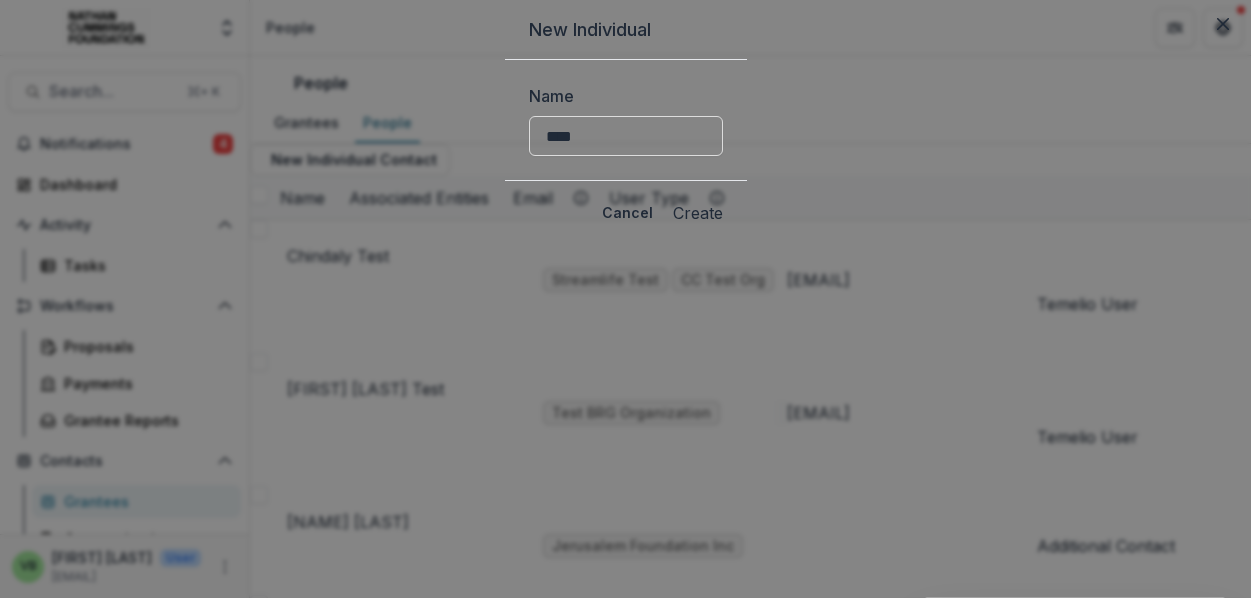 type on "****" 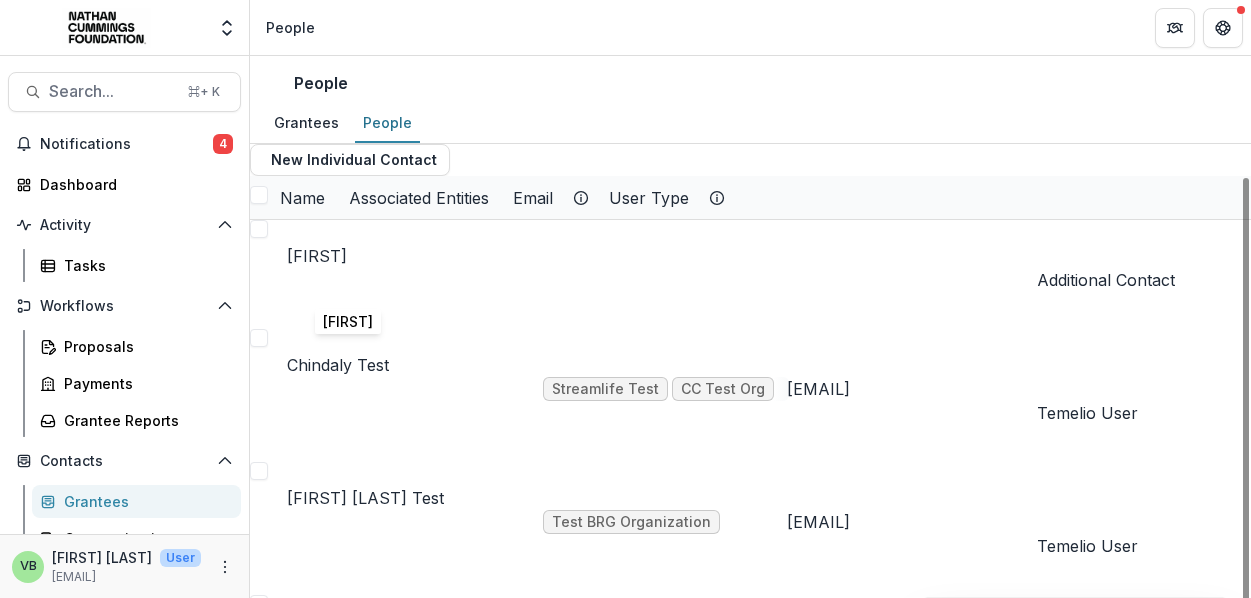 click on "[FIRST]" at bounding box center [317, 256] 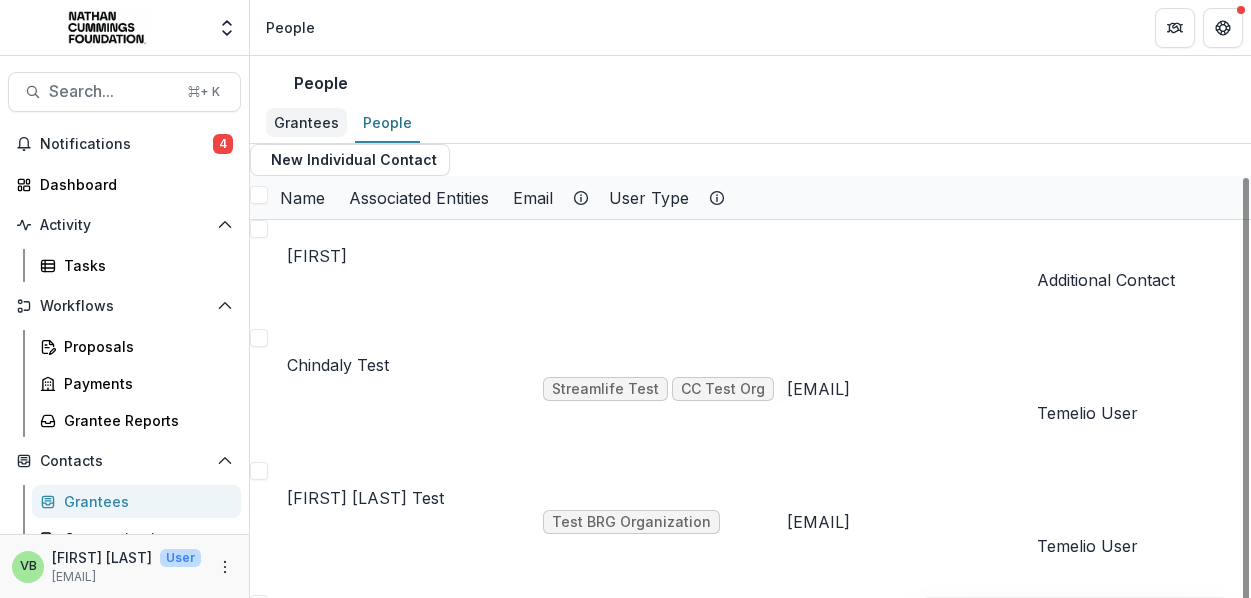 click on "Grantees" at bounding box center (306, 122) 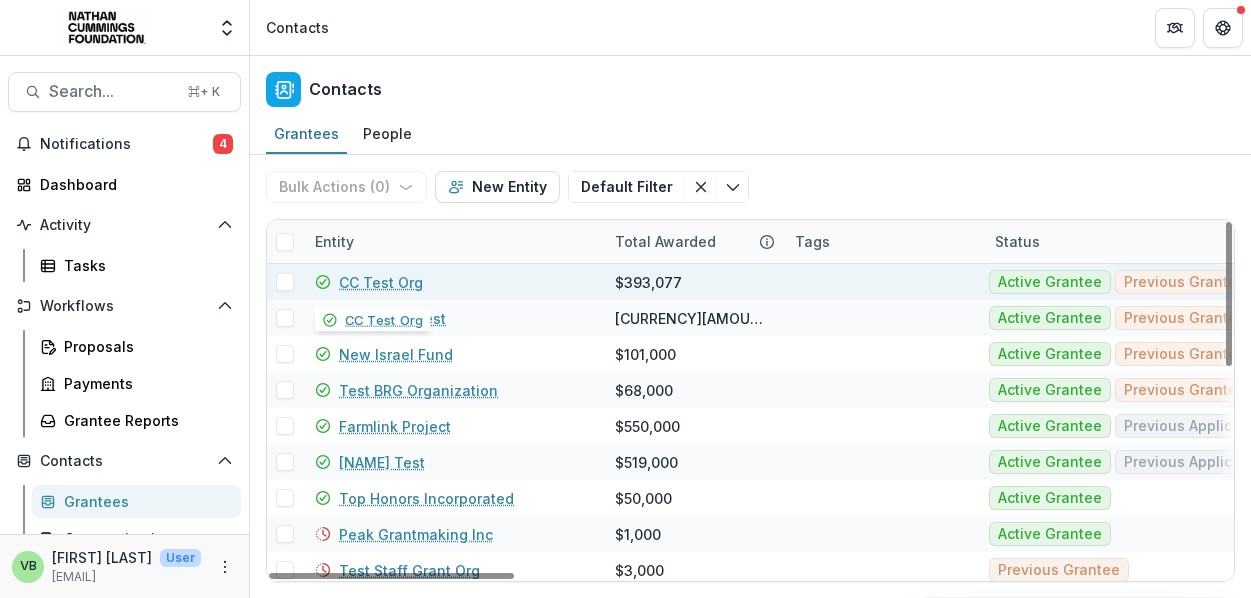 click on "CC Test Org" at bounding box center (381, 282) 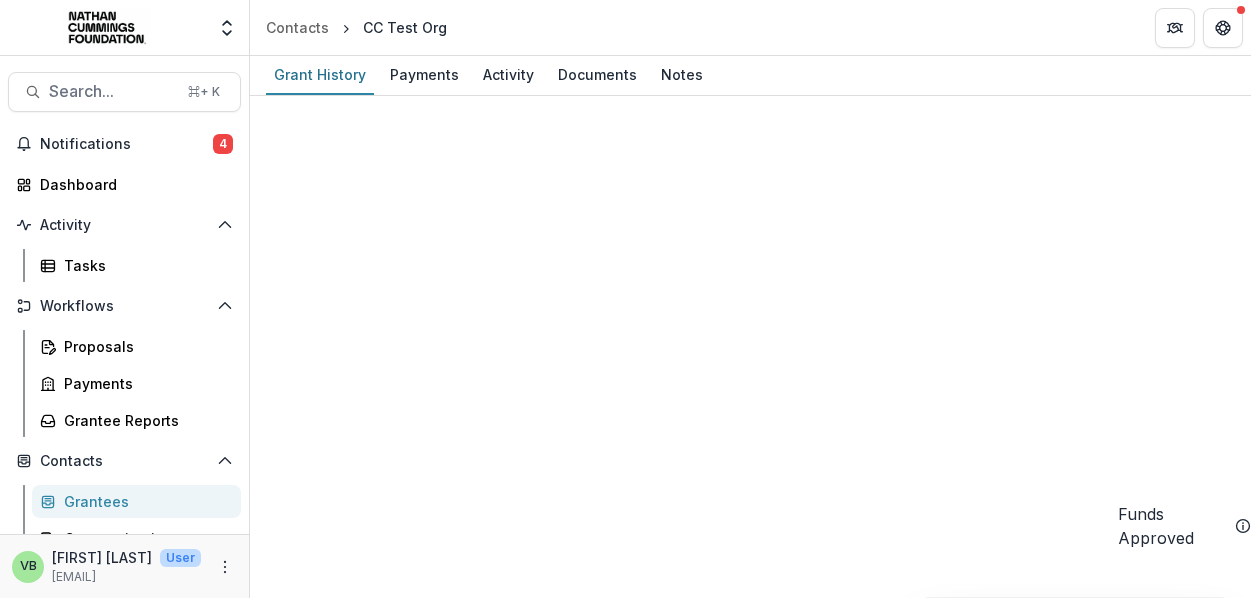 scroll, scrollTop: 141, scrollLeft: 0, axis: vertical 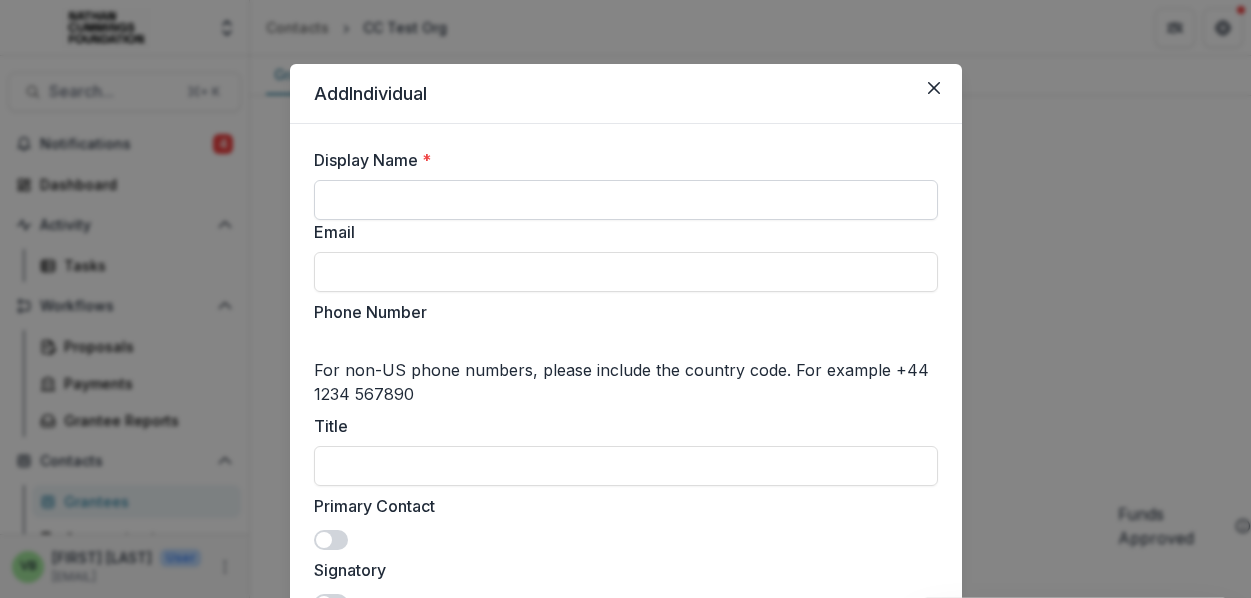 click on "Display Name *" at bounding box center [626, 200] 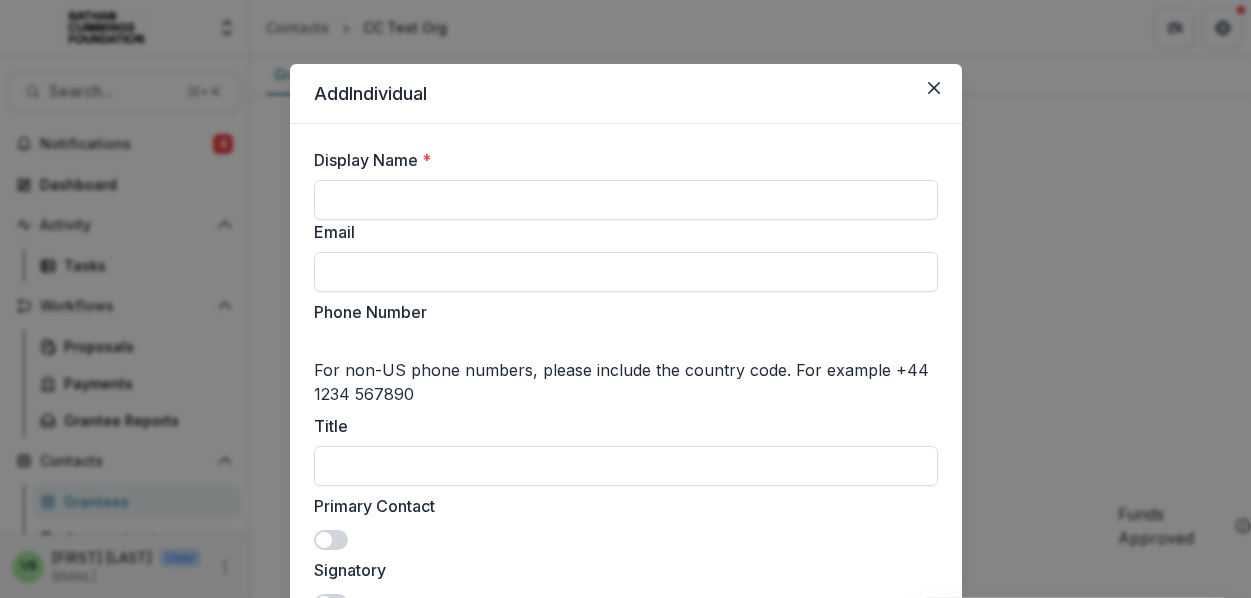 click on "Display Name * Email Phone Number For non-US phone numbers, please include the country code. For example +44 1234 567890 Title Primary Contact Signatory Financial Contact Start Date End Date Inactive Username" at bounding box center (626, 561) 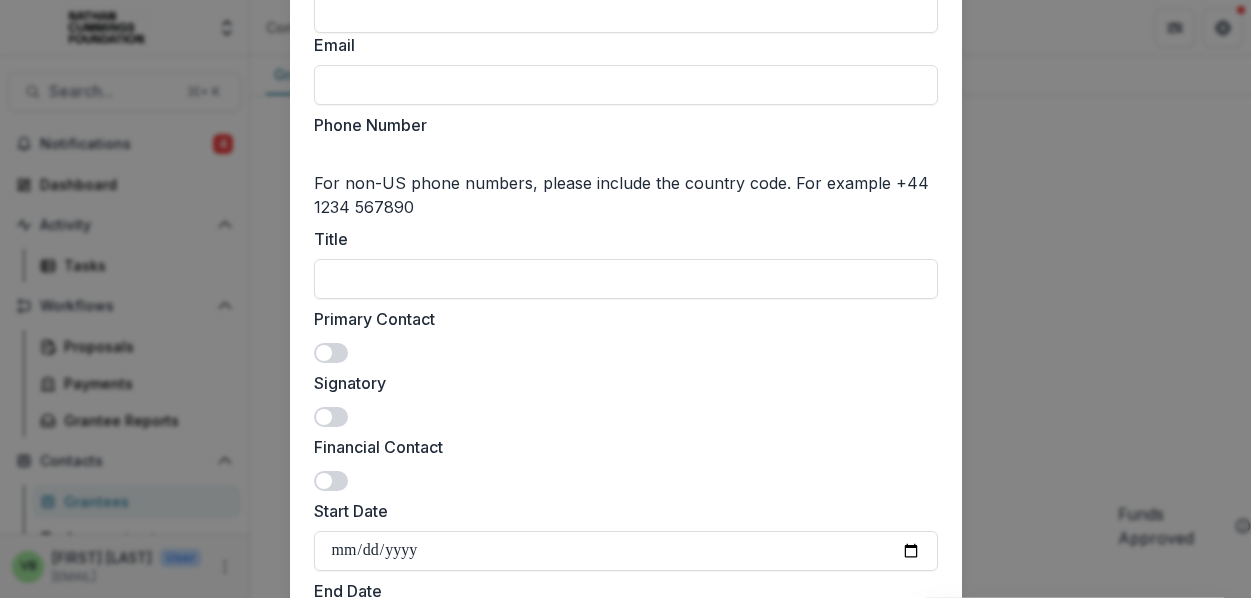 scroll, scrollTop: 0, scrollLeft: 0, axis: both 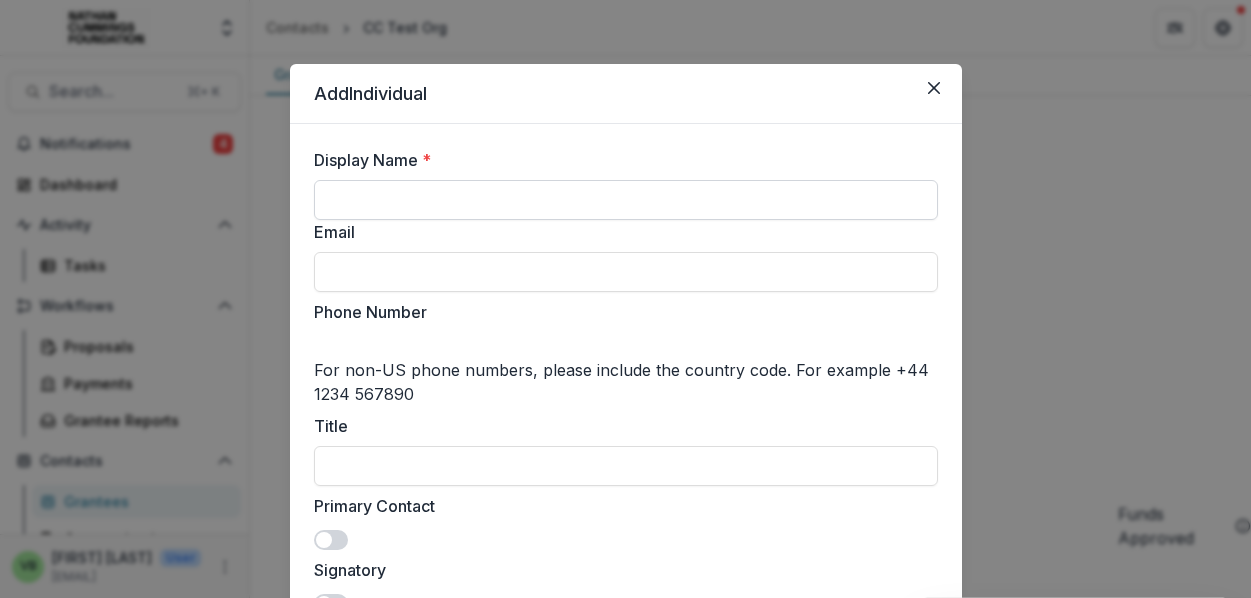 click on "Display Name *" at bounding box center (626, 200) 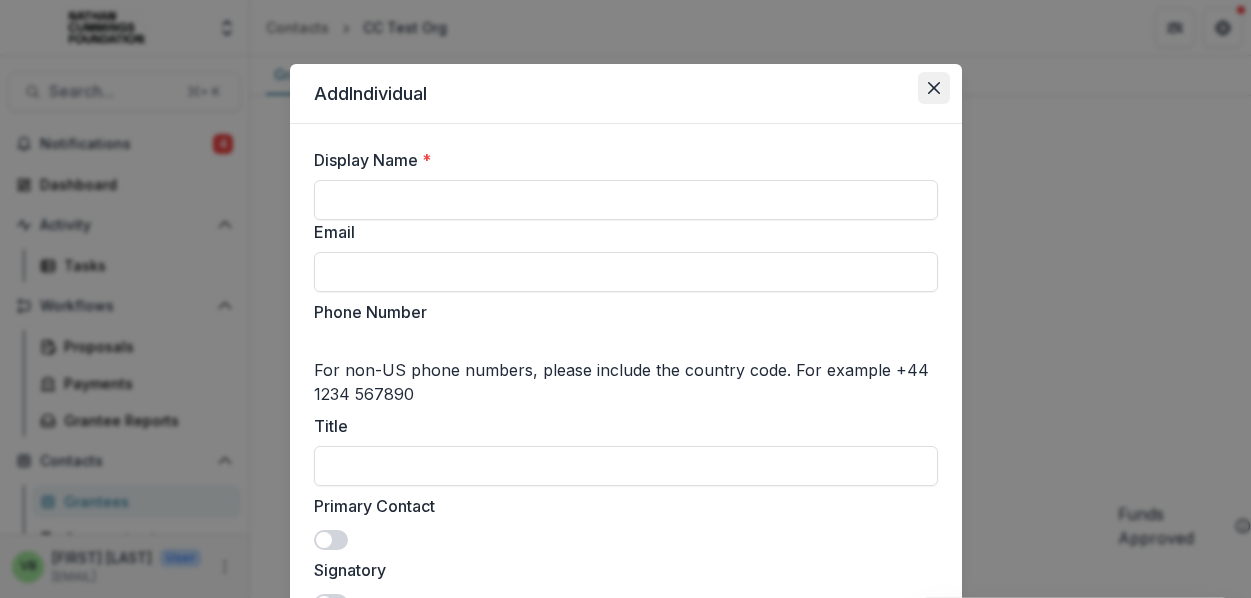 click 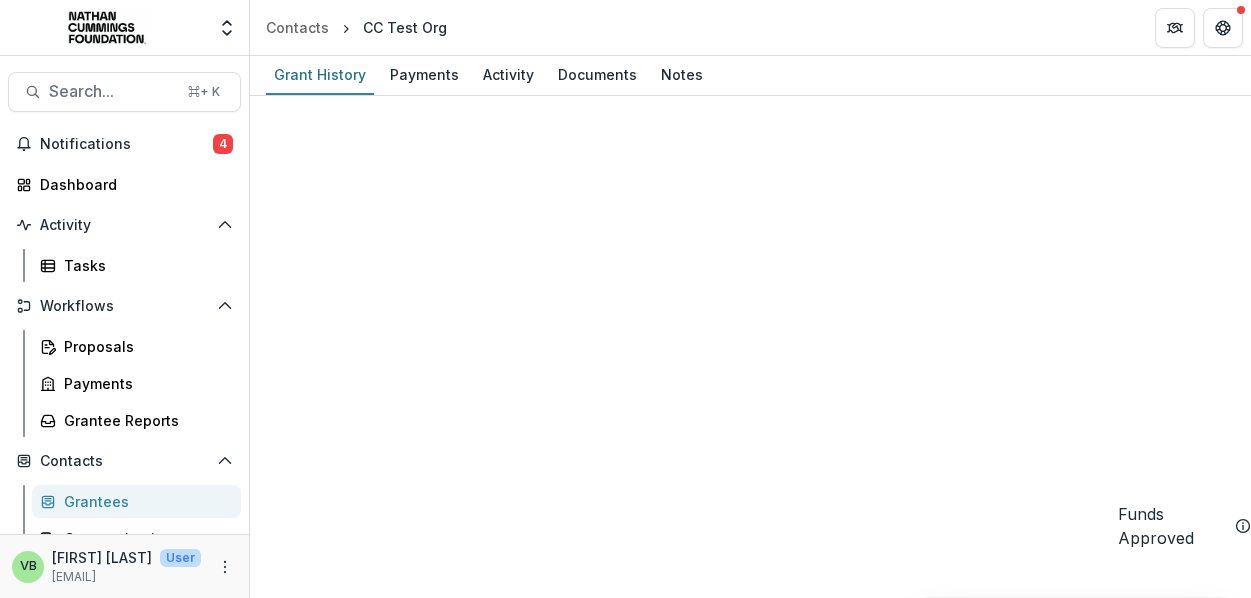 scroll, scrollTop: 285, scrollLeft: 0, axis: vertical 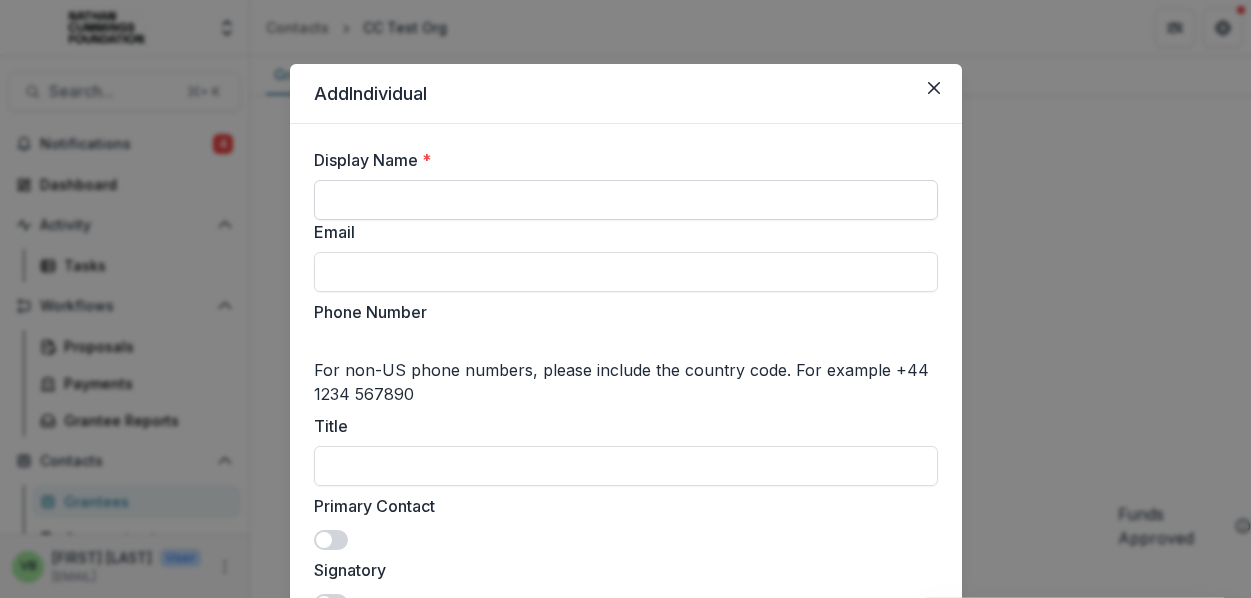 click on "Display Name *" at bounding box center (626, 200) 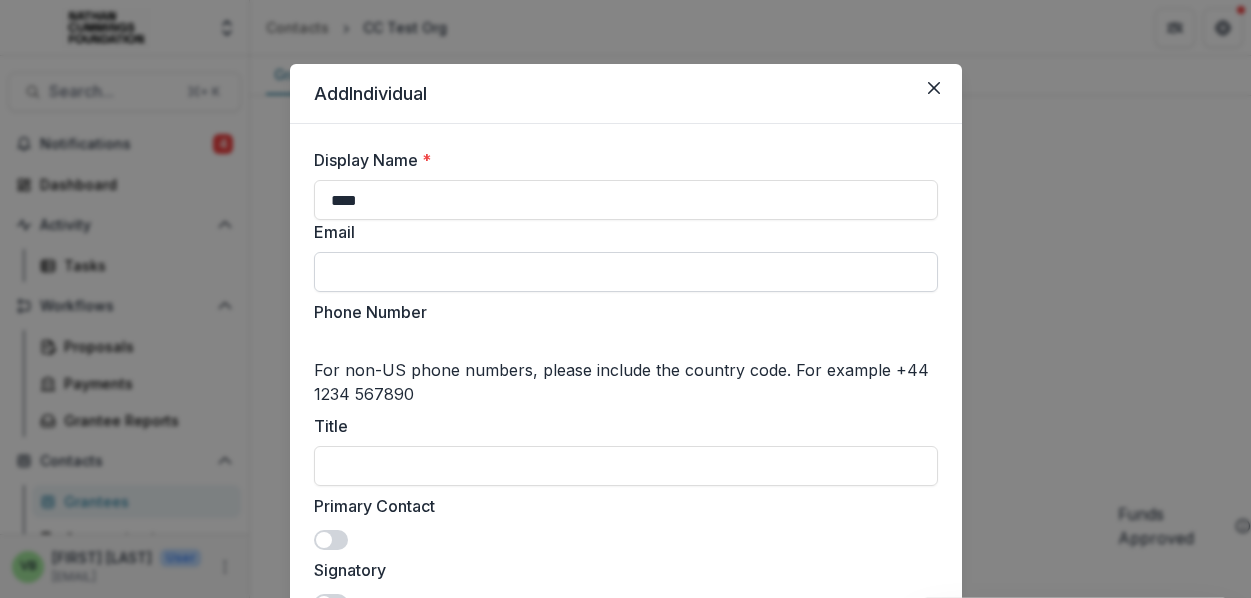 type on "****" 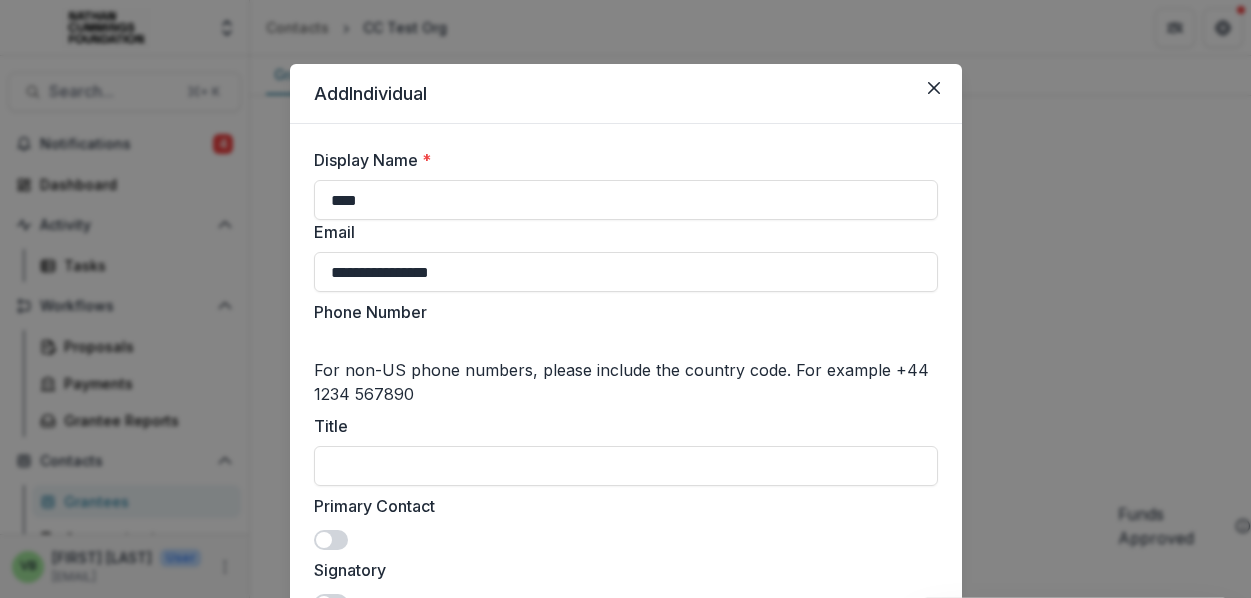 type on "**********" 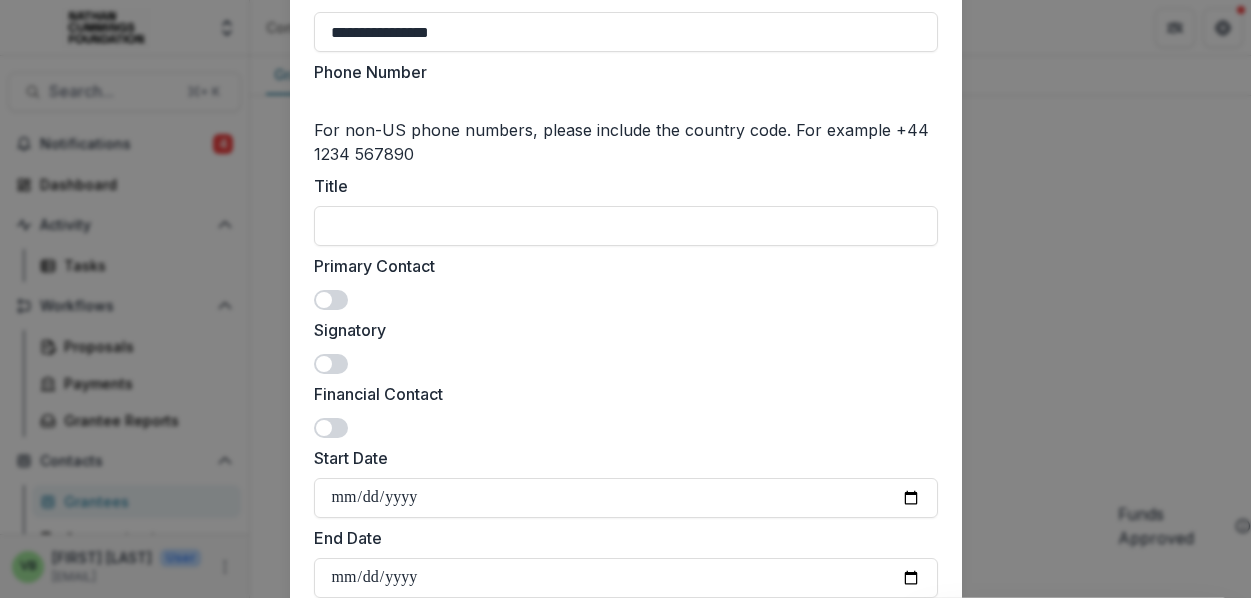 scroll, scrollTop: 251, scrollLeft: 0, axis: vertical 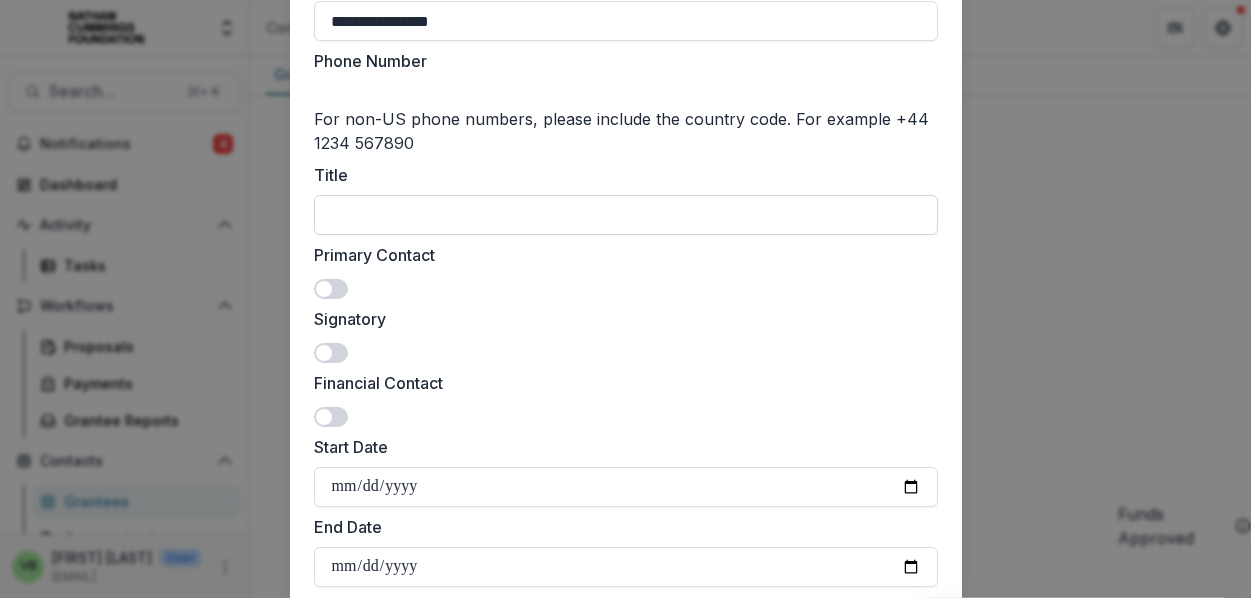 click on "Title" at bounding box center [626, 215] 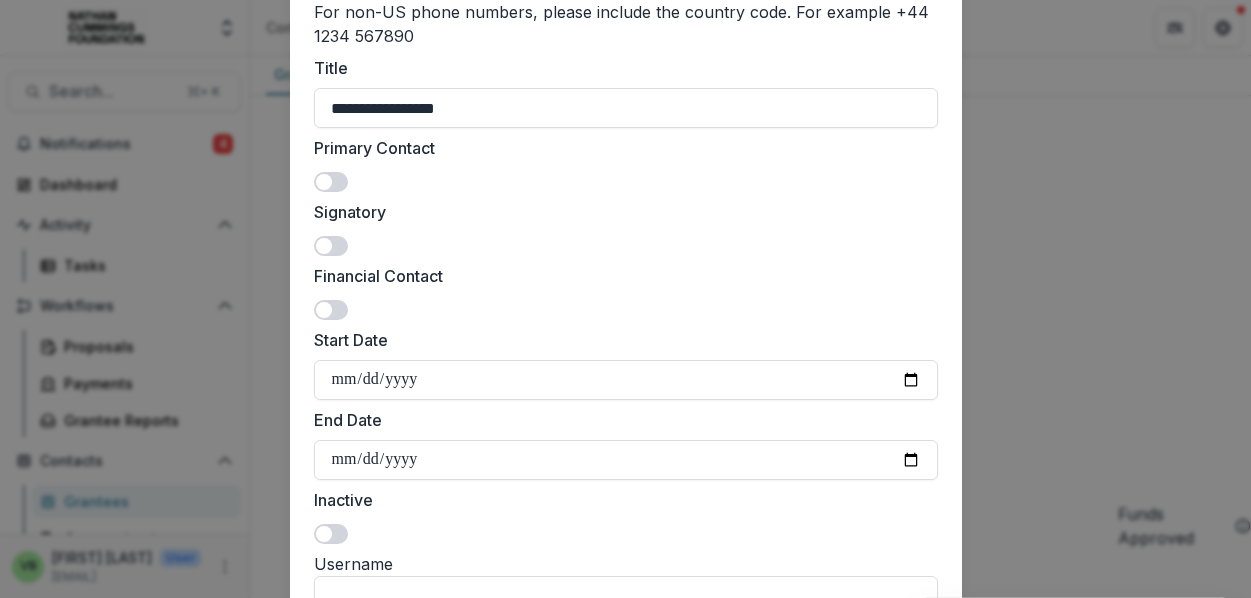 scroll, scrollTop: 536, scrollLeft: 0, axis: vertical 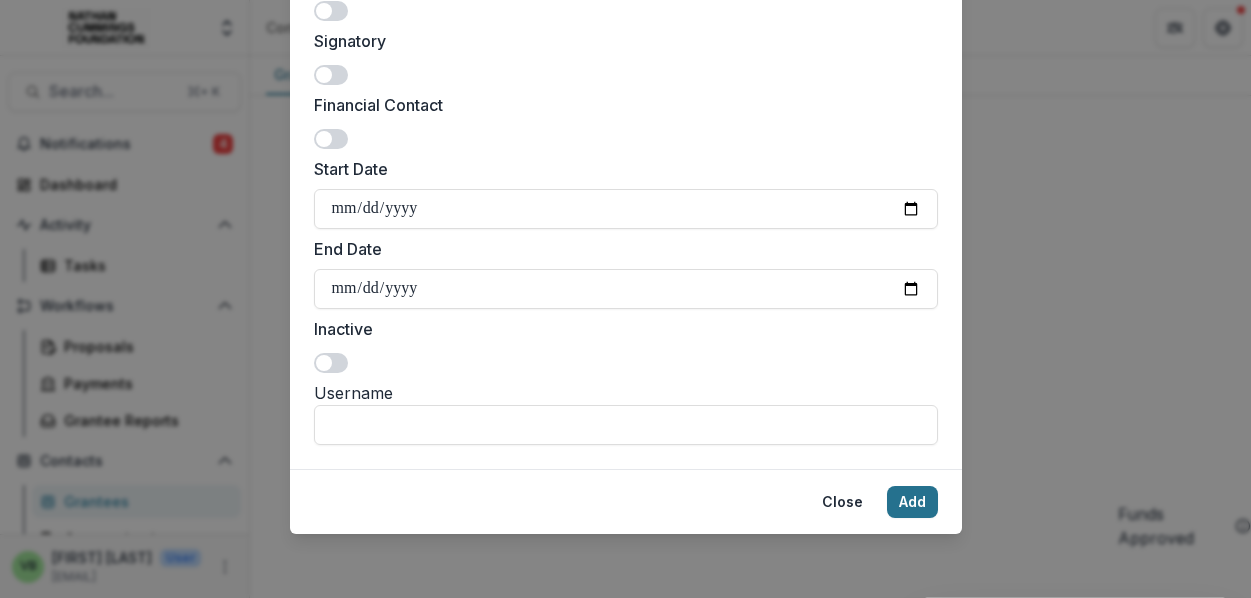type on "**********" 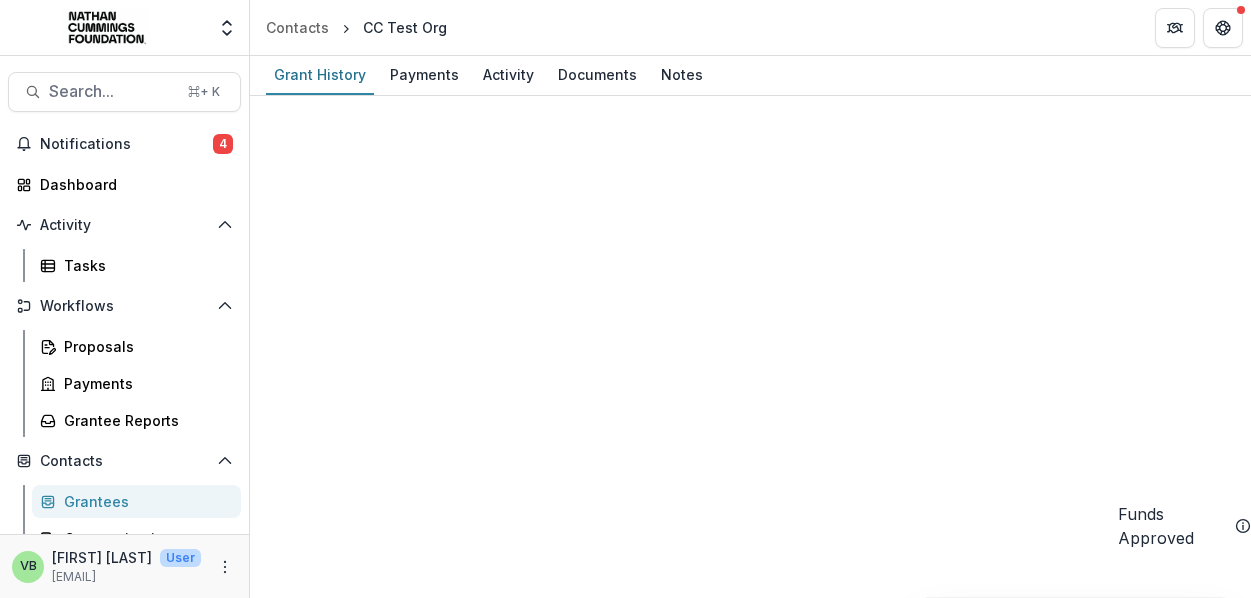 scroll, scrollTop: 0, scrollLeft: 0, axis: both 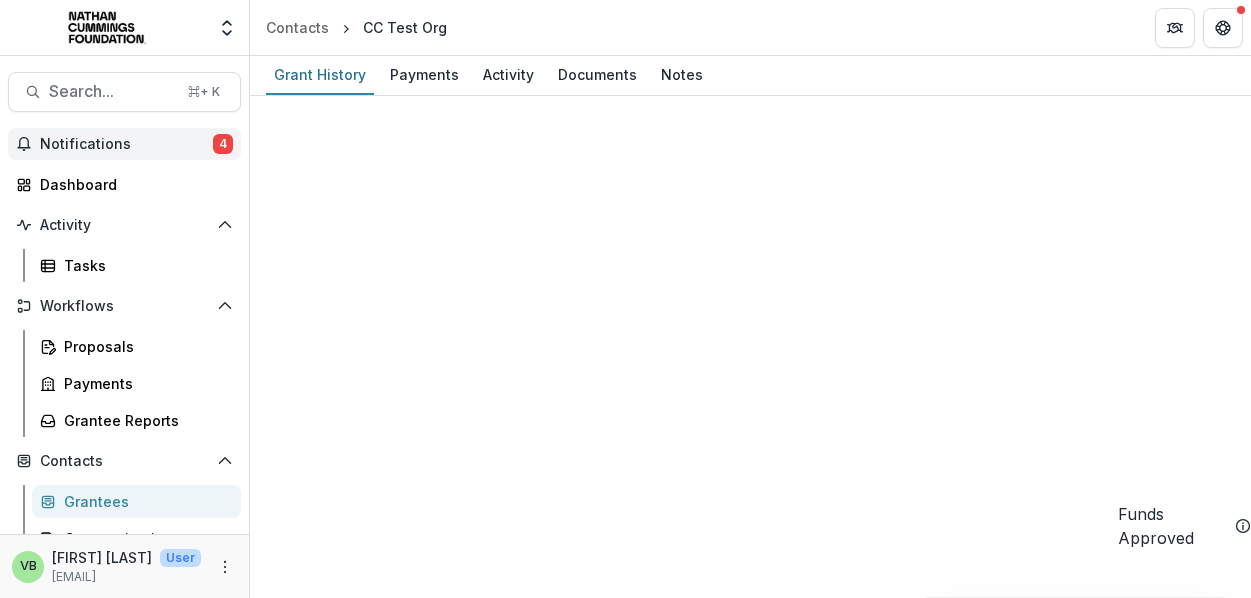 click on "Notifications" at bounding box center (126, 144) 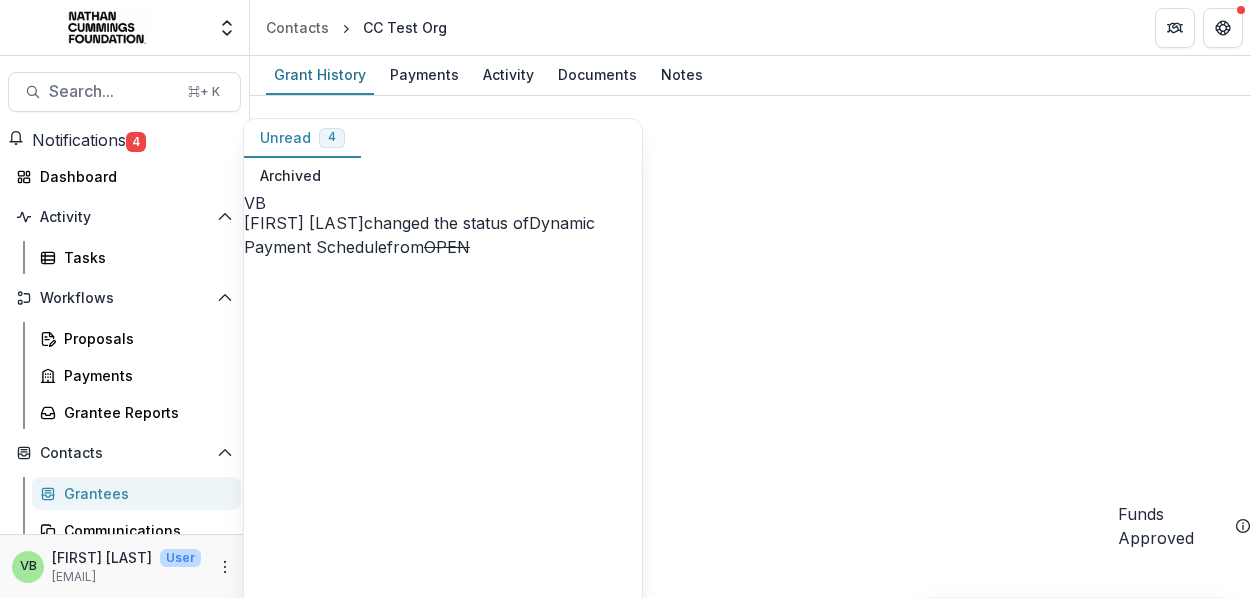scroll, scrollTop: 116, scrollLeft: 0, axis: vertical 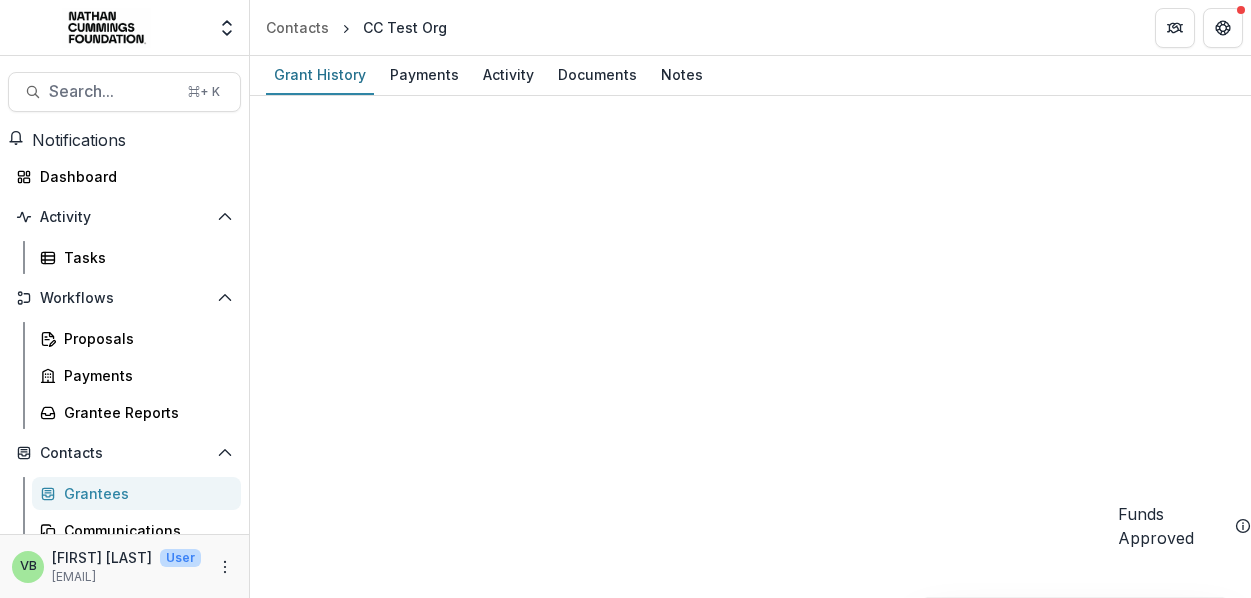 click on "Foundations [FIRST] [LAST] Foundation Workflow Sandbox Nonprofits Partnership For Southern Equity Jobs to Move America  Team Settings Contacts CC Test Org" at bounding box center [625, 28] 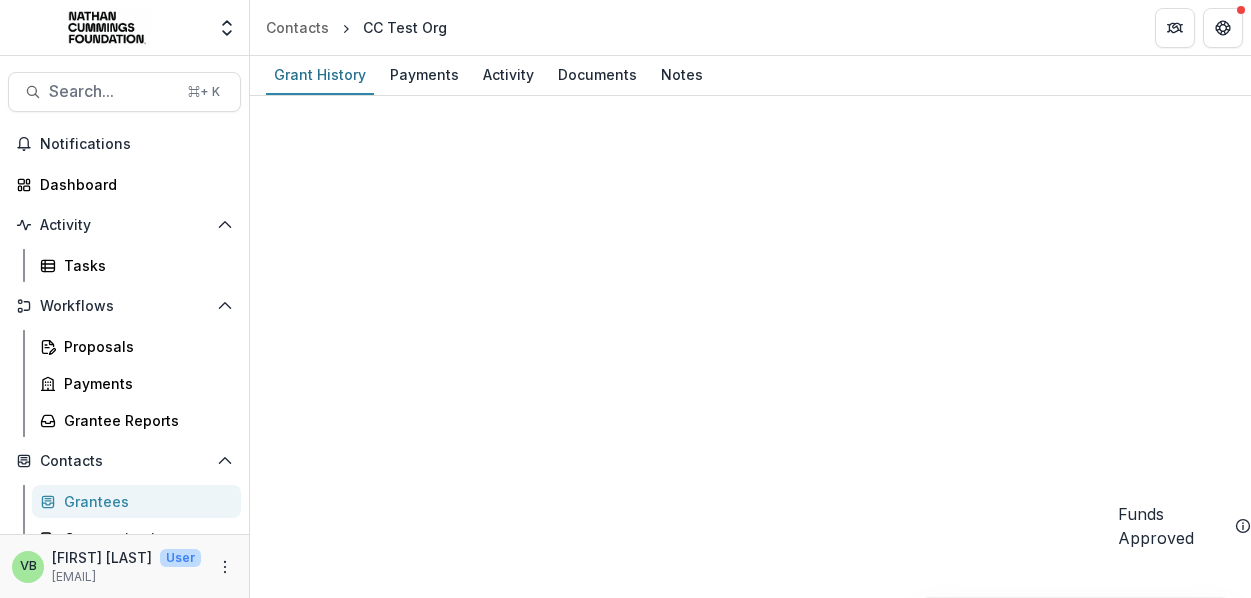 scroll, scrollTop: 223, scrollLeft: 0, axis: vertical 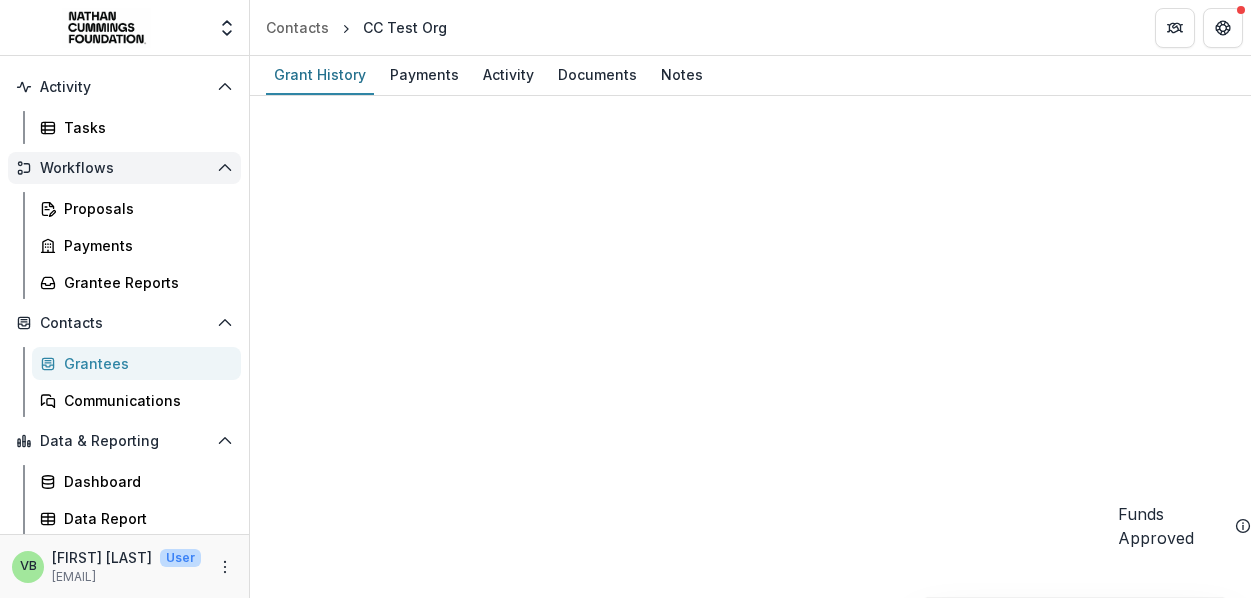 click on "Workflows" at bounding box center [124, 168] 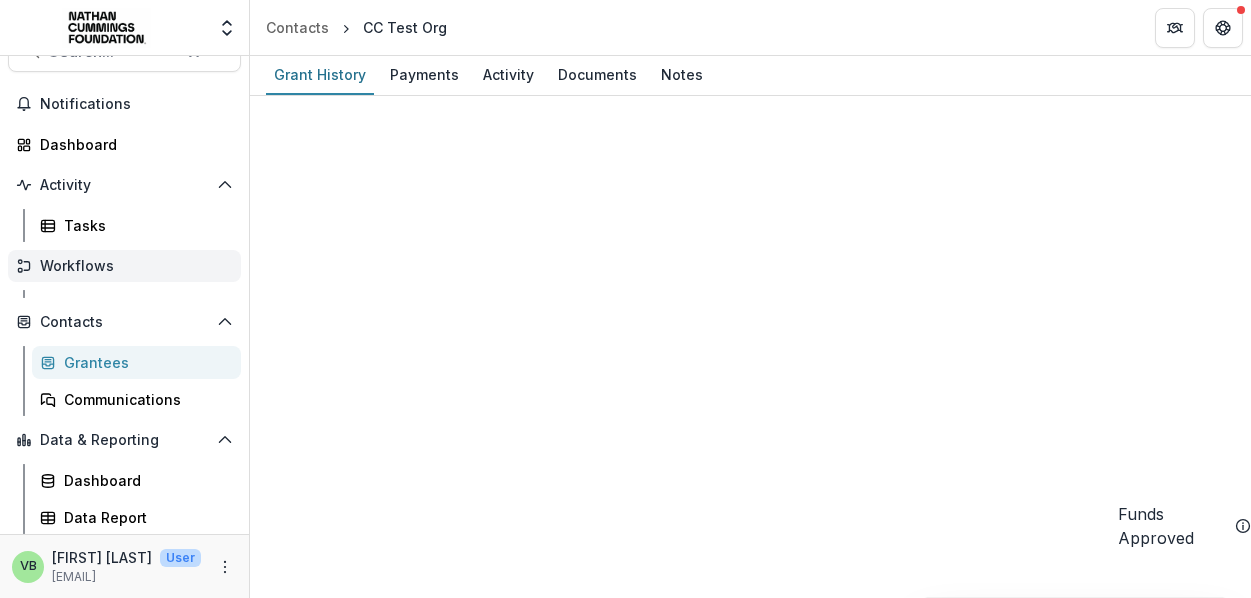 scroll, scrollTop: 32, scrollLeft: 0, axis: vertical 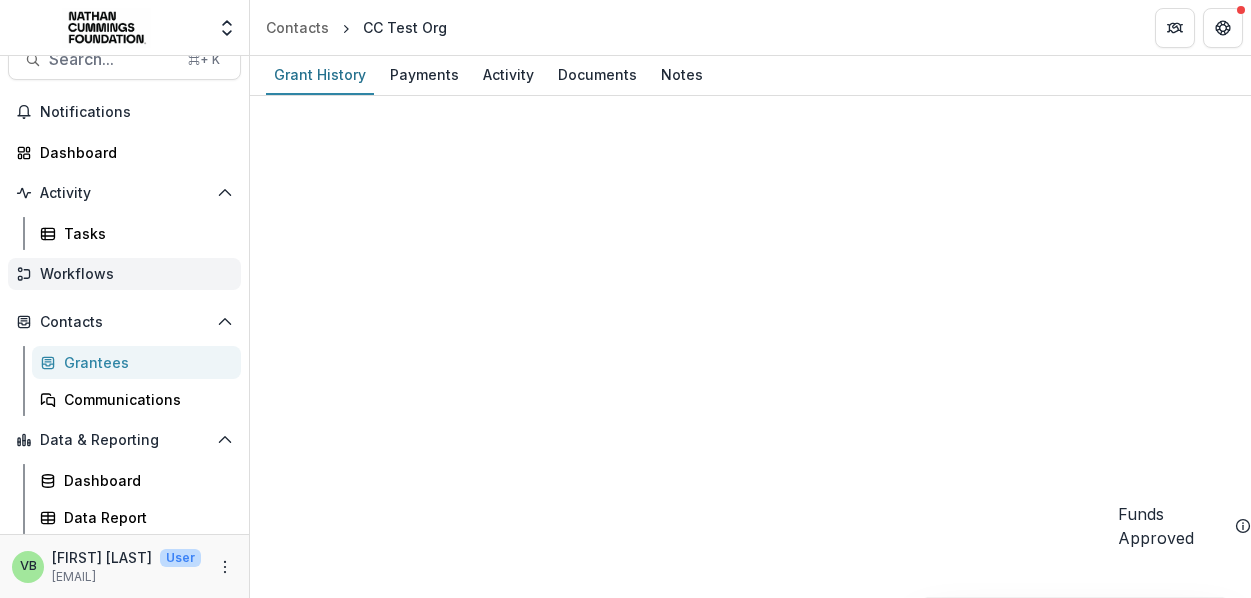 click on "Workflows" at bounding box center [132, 274] 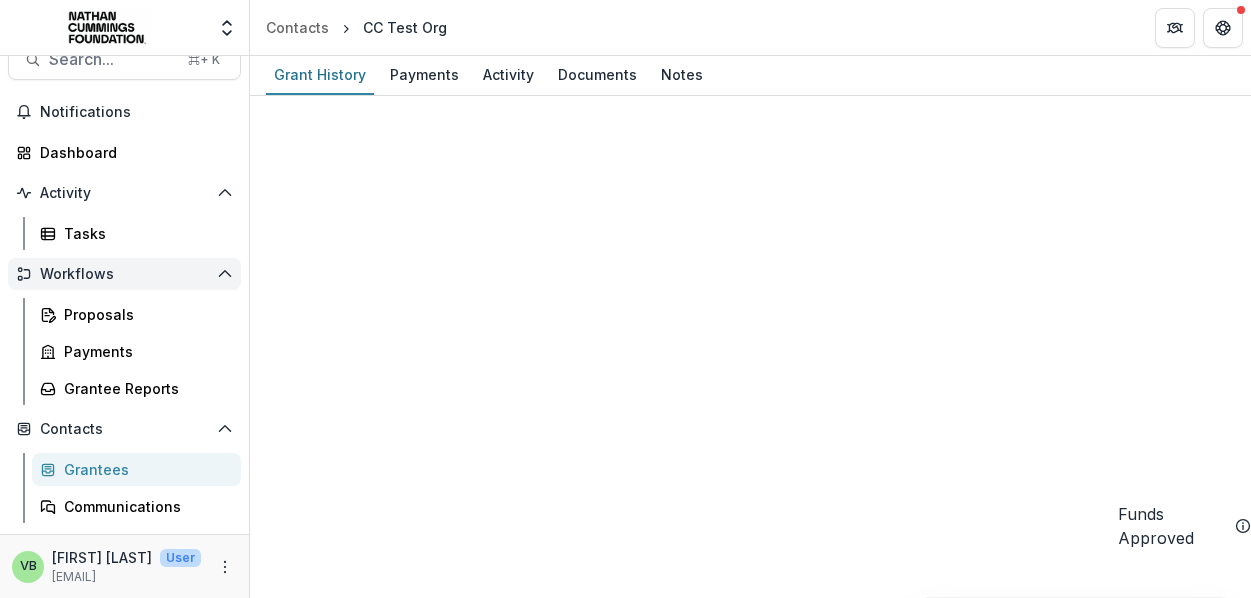 scroll, scrollTop: 138, scrollLeft: 0, axis: vertical 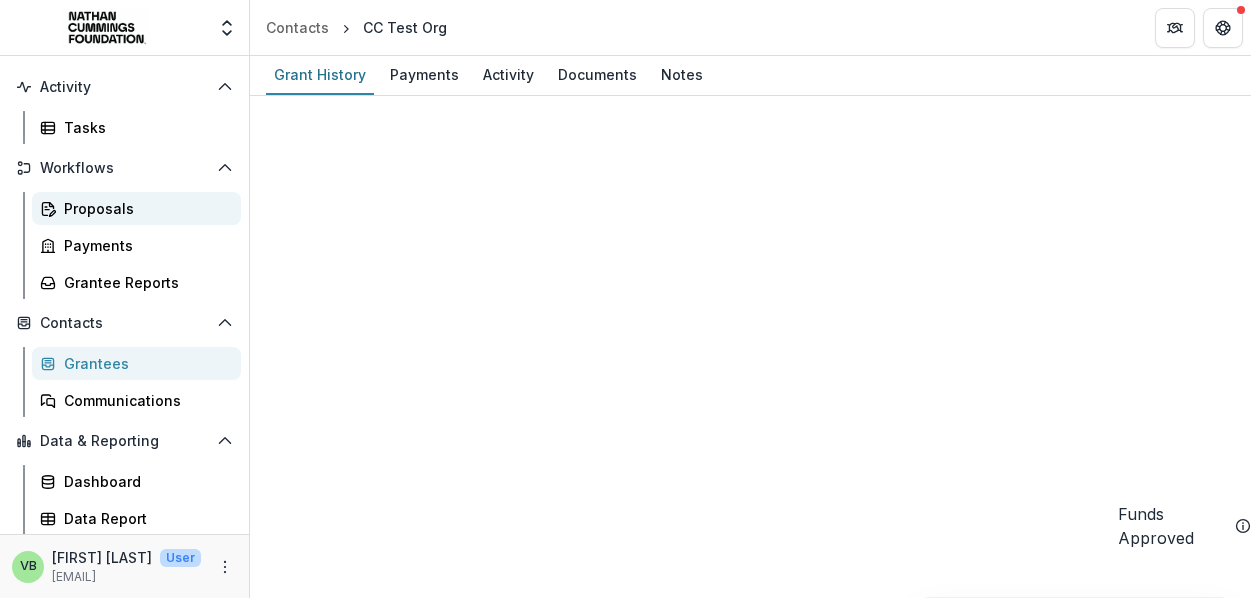 click on "Proposals" at bounding box center (144, 208) 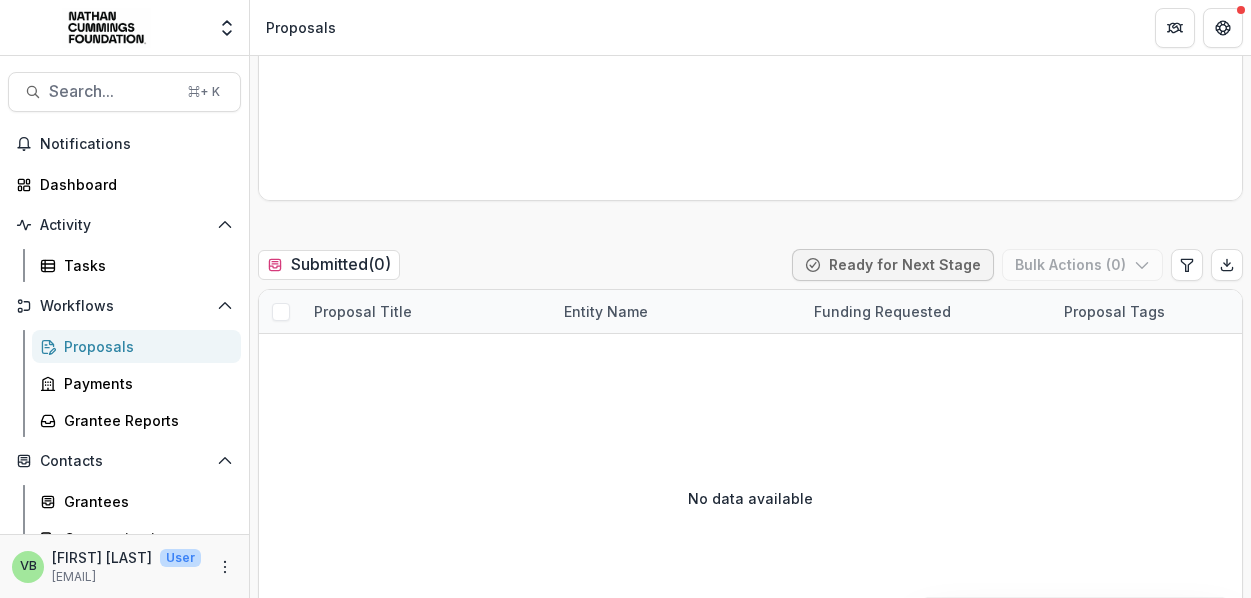 scroll, scrollTop: 0, scrollLeft: 0, axis: both 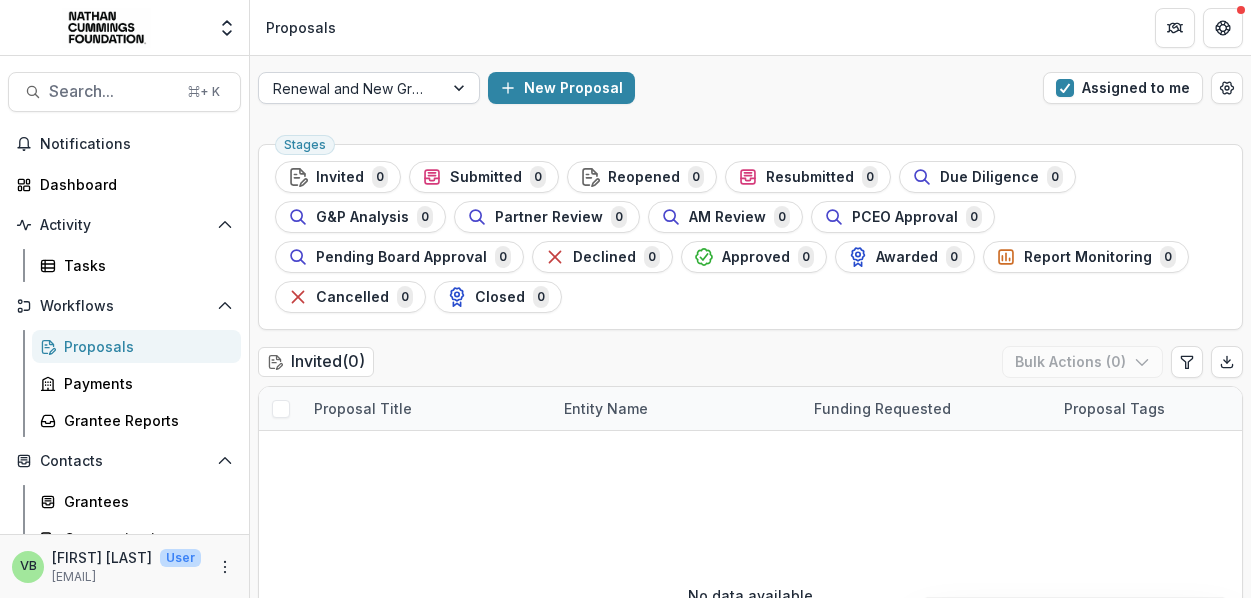 click at bounding box center [461, 88] 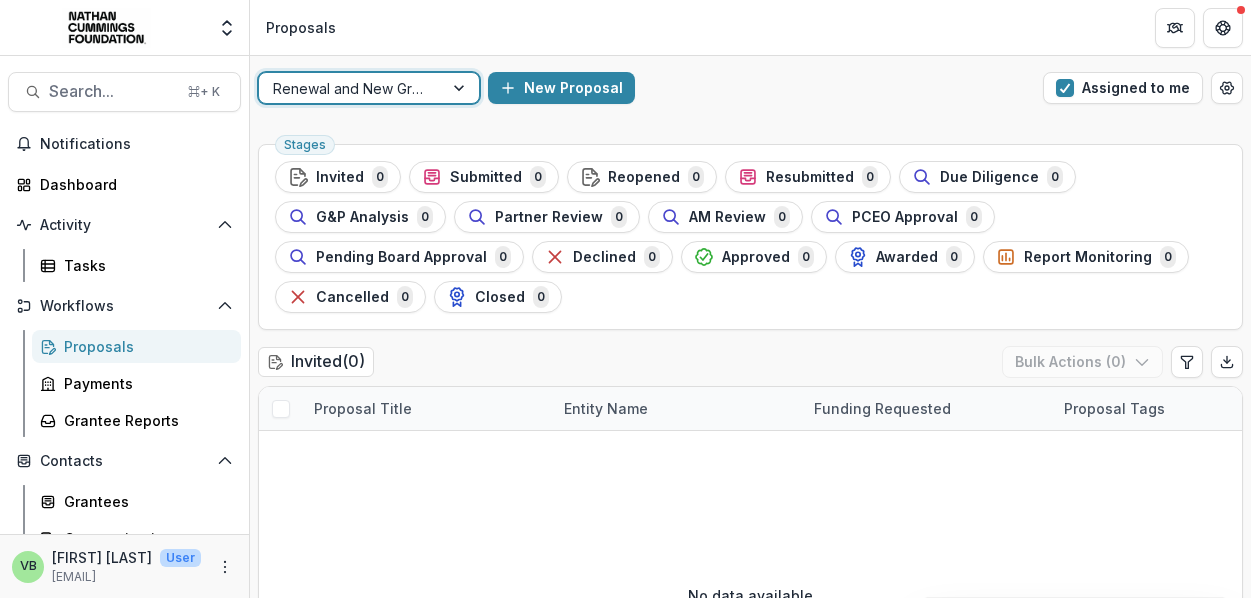 click on "LOI Pipeline" at bounding box center (625, 649) 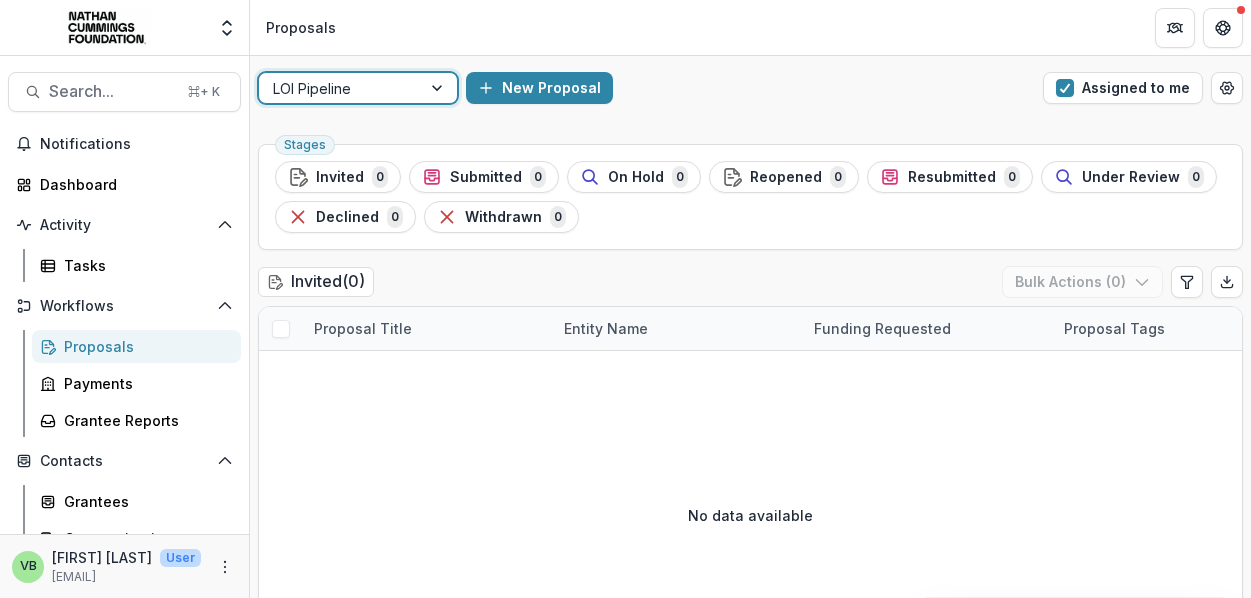 click at bounding box center (439, 88) 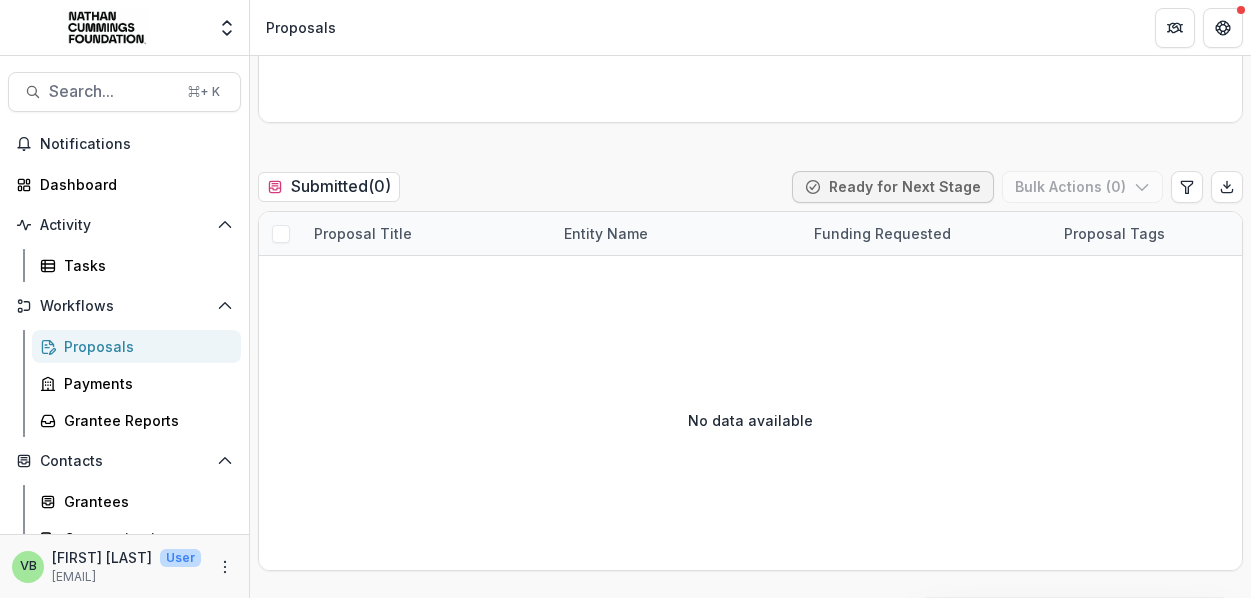 scroll, scrollTop: 0, scrollLeft: 0, axis: both 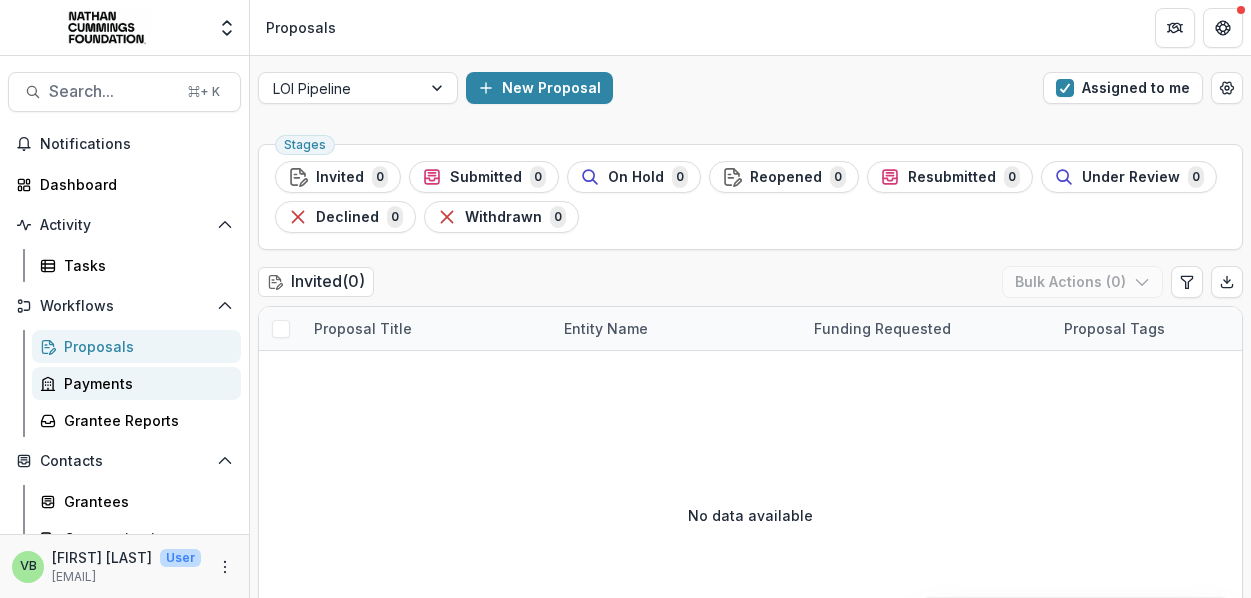 click on "Payments" at bounding box center [144, 383] 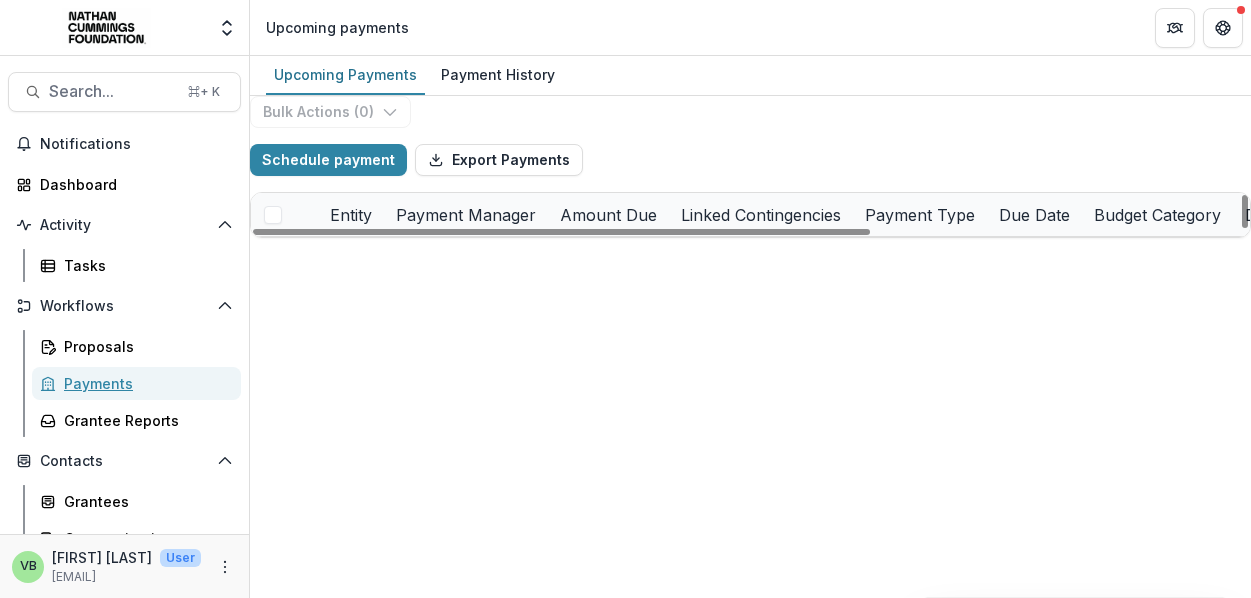 scroll, scrollTop: 0, scrollLeft: 0, axis: both 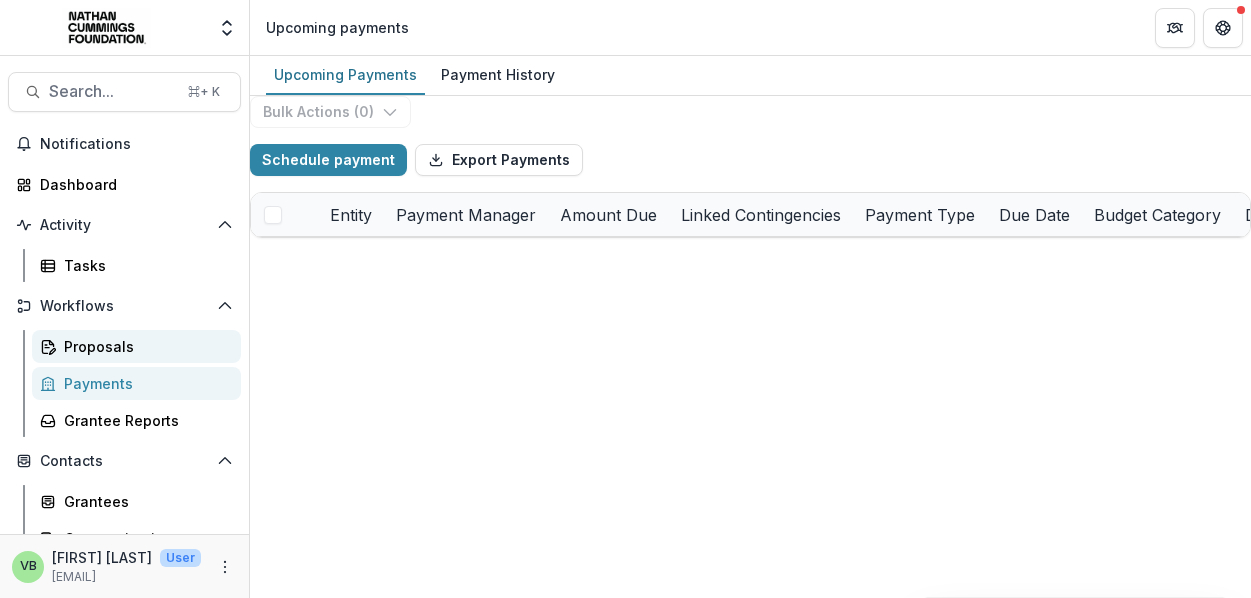 click on "Proposals" at bounding box center [144, 346] 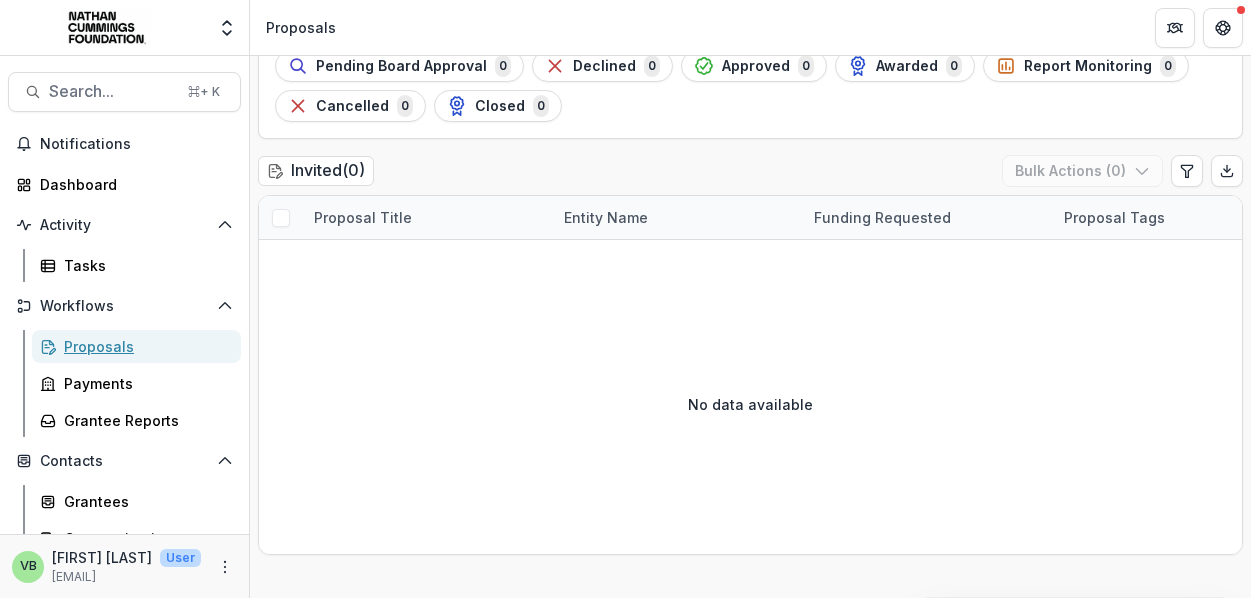 scroll, scrollTop: 0, scrollLeft: 0, axis: both 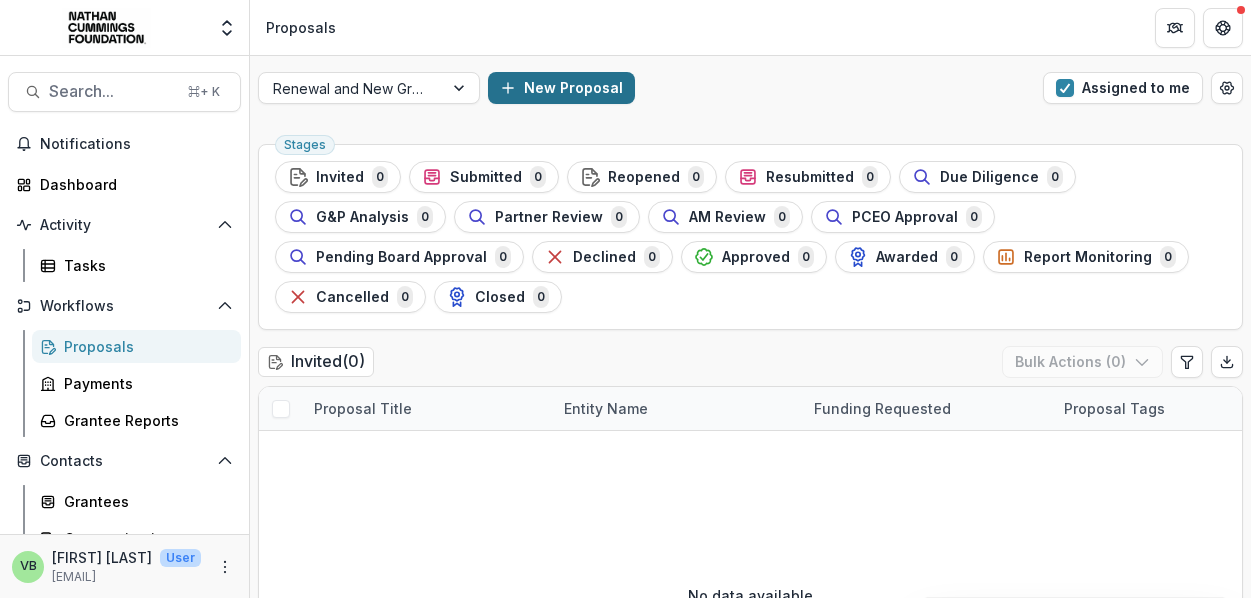 click on "New Proposal" at bounding box center (561, 88) 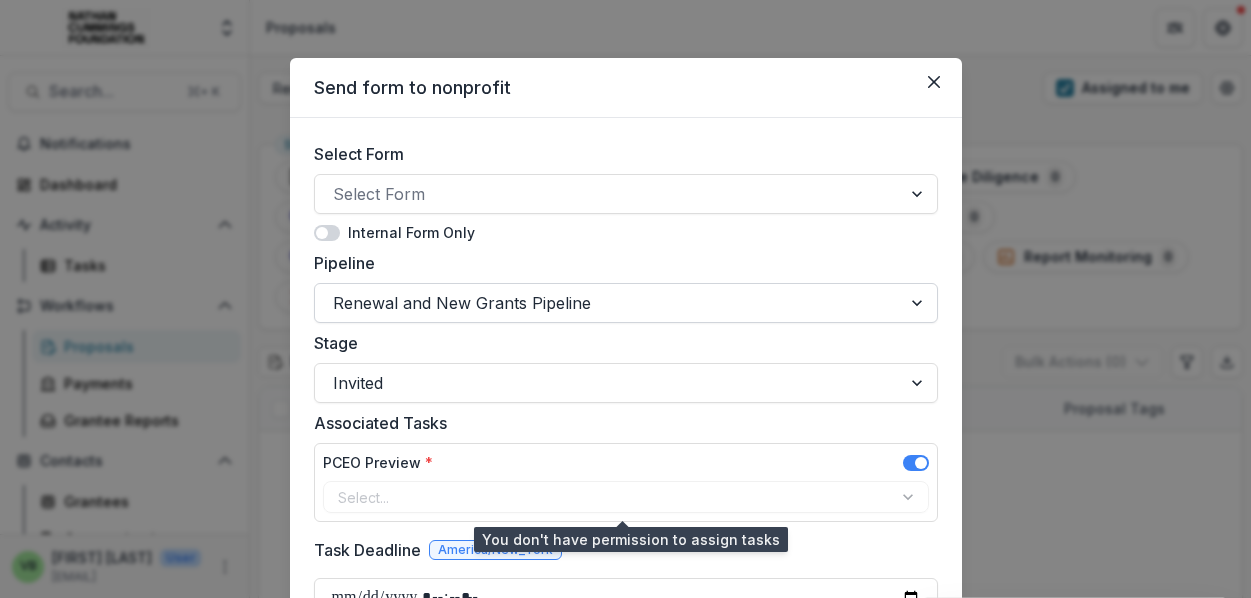 scroll, scrollTop: 0, scrollLeft: 0, axis: both 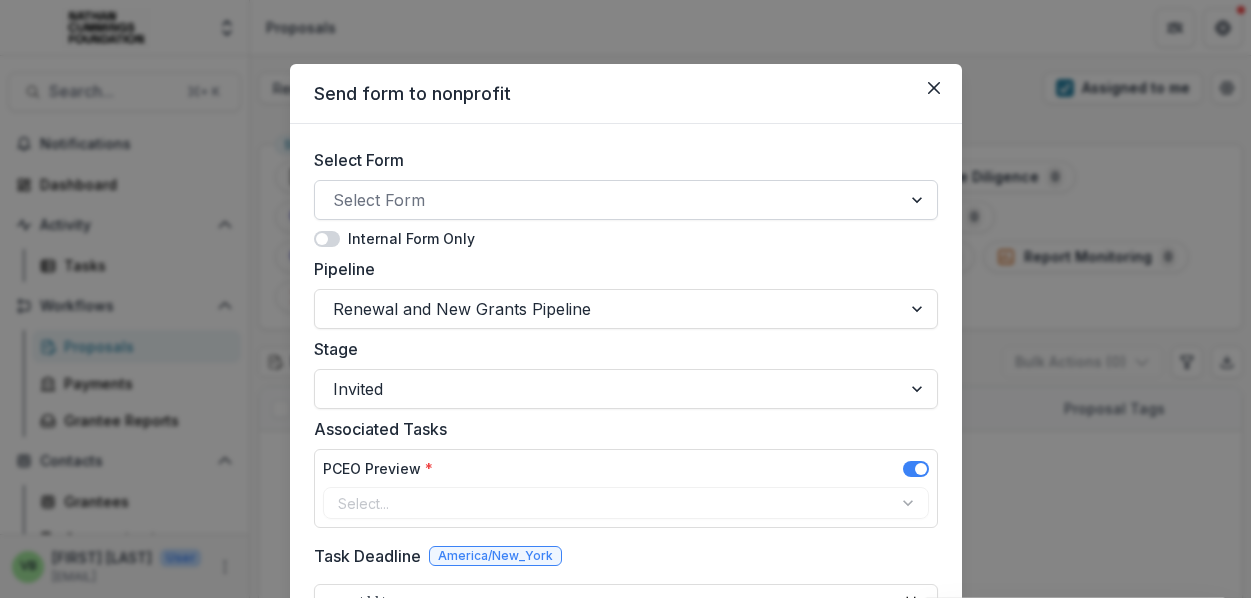 click at bounding box center (608, 200) 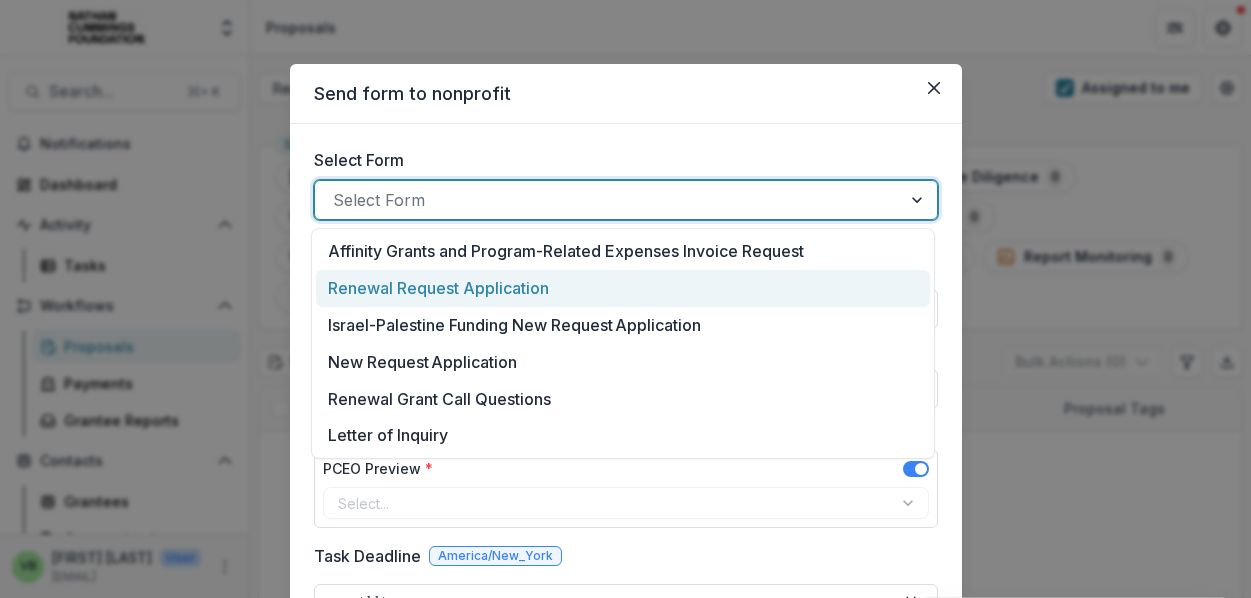 click on "Renewal Request Application" at bounding box center [622, 288] 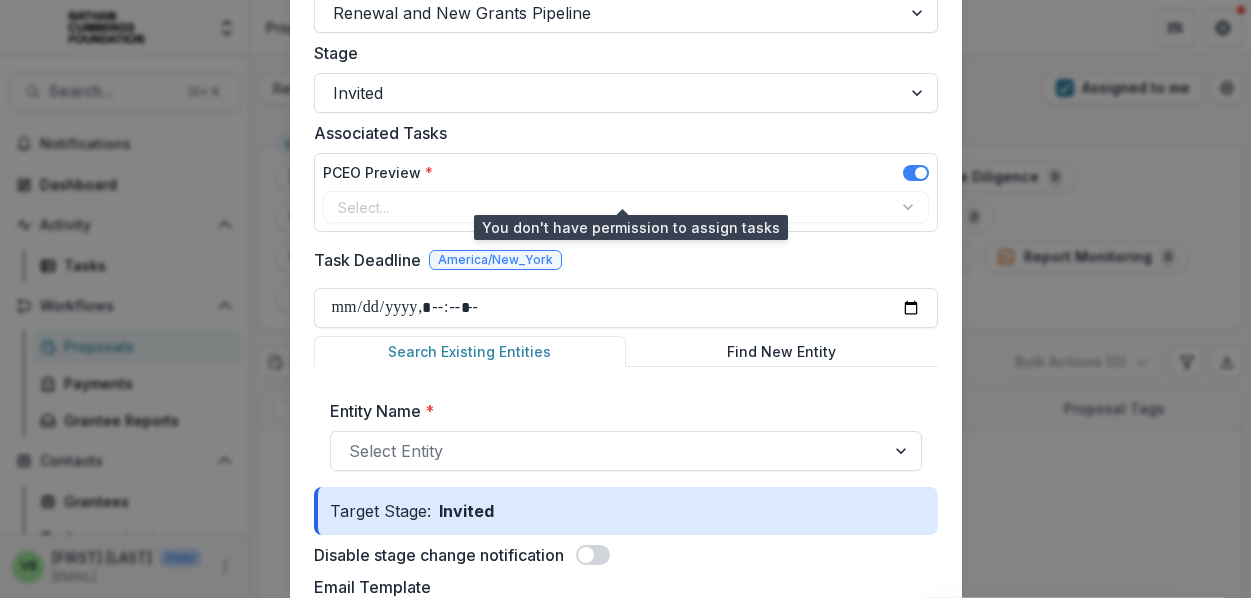 scroll, scrollTop: 316, scrollLeft: 0, axis: vertical 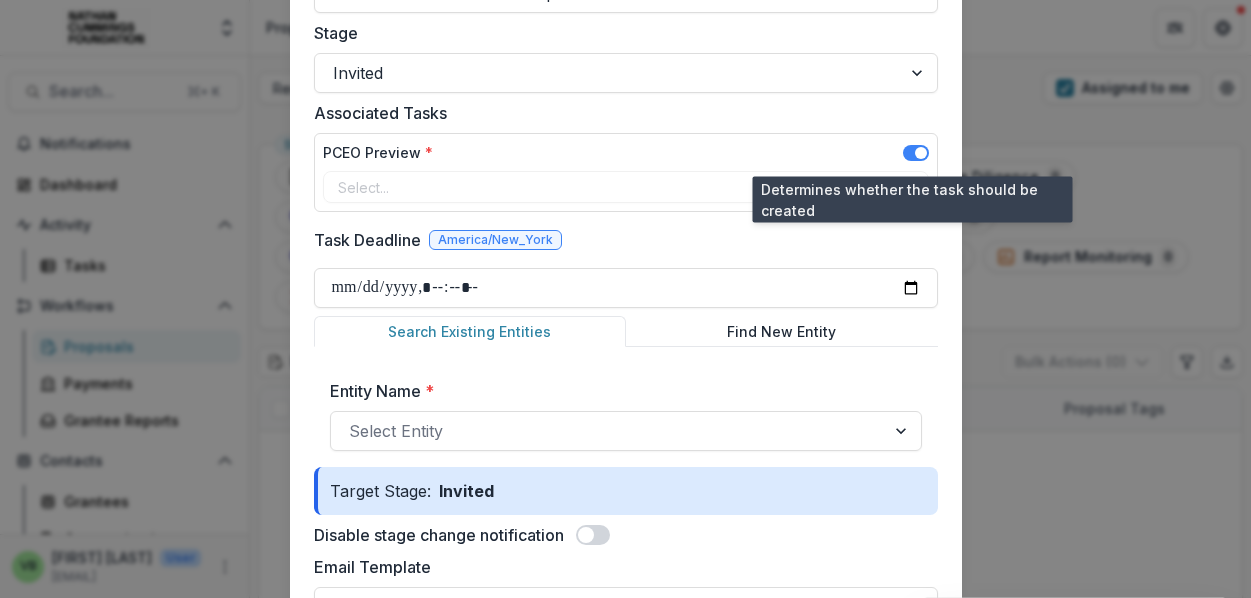 click at bounding box center [921, 153] 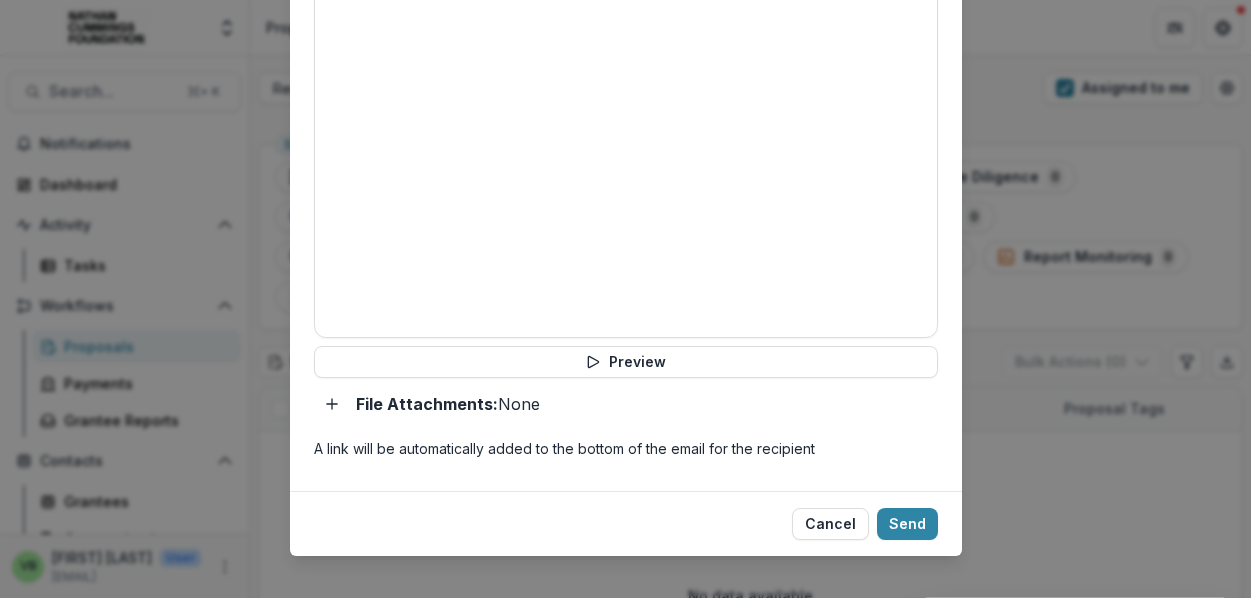 scroll, scrollTop: 1454, scrollLeft: 0, axis: vertical 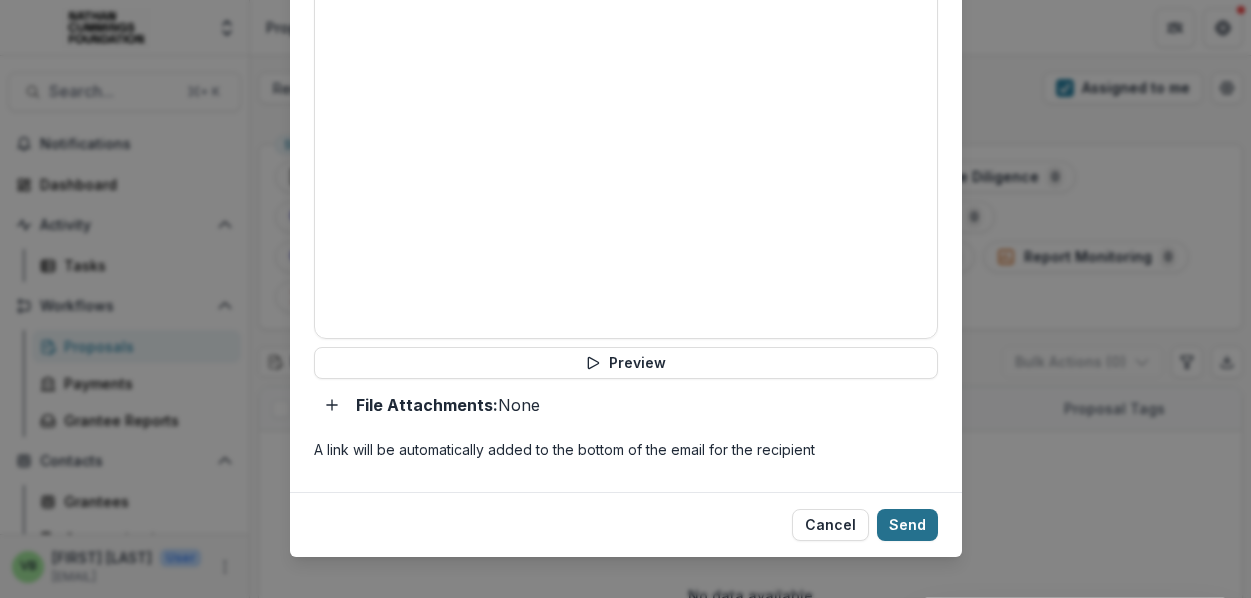 click on "Send" at bounding box center (907, 525) 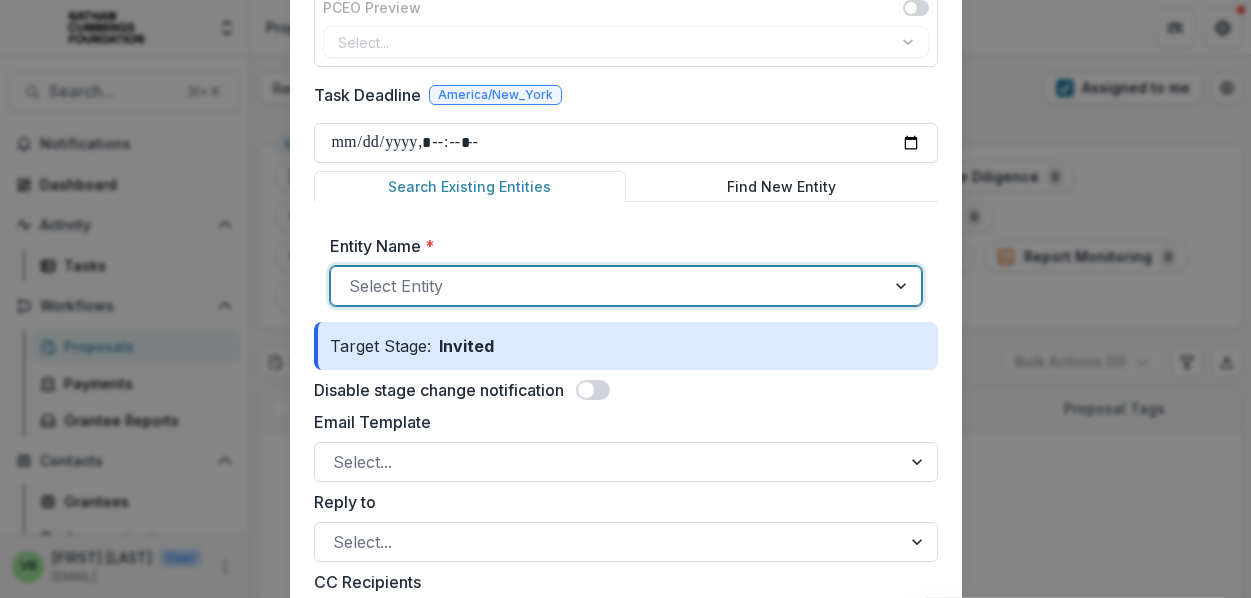 scroll, scrollTop: 459, scrollLeft: 0, axis: vertical 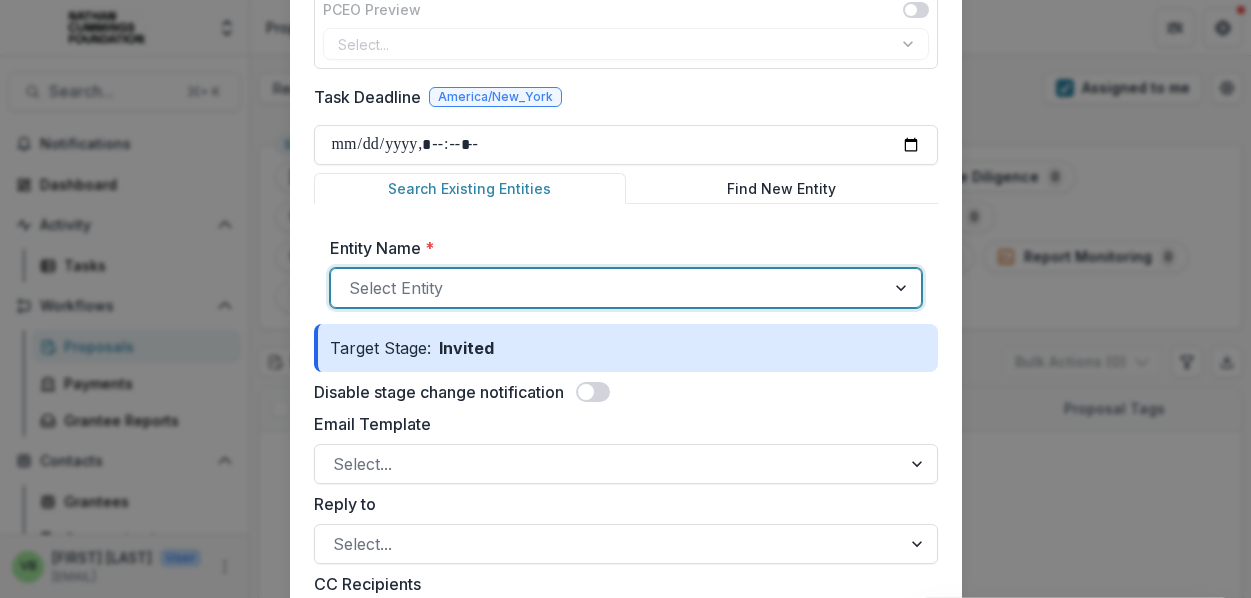 click at bounding box center [608, 288] 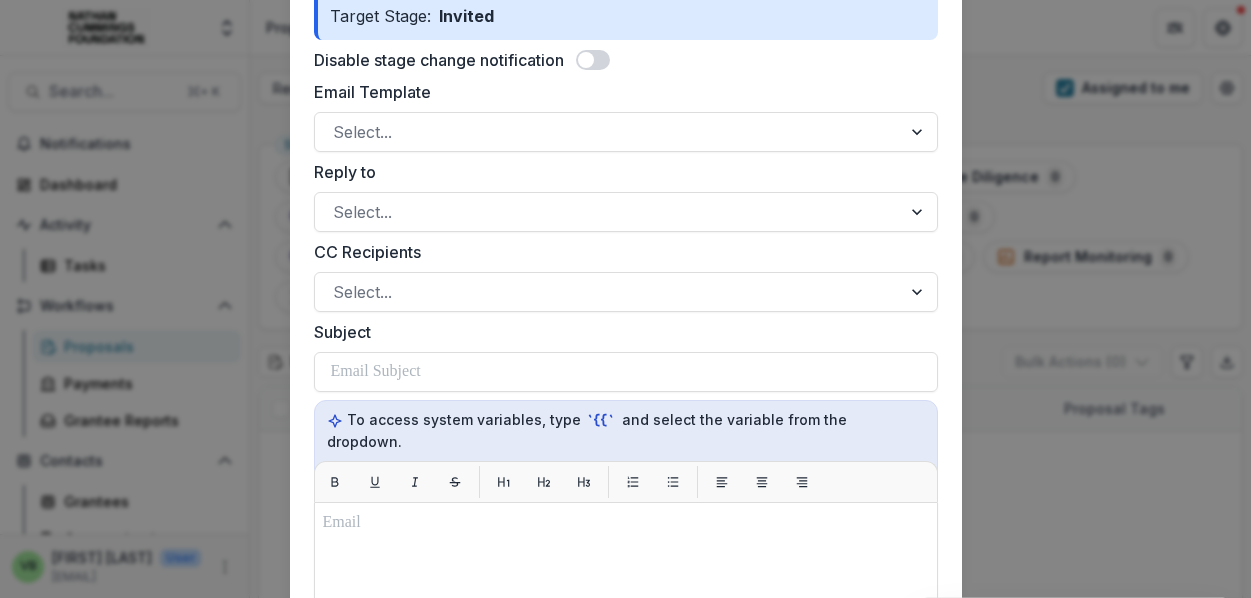 scroll, scrollTop: 640, scrollLeft: 0, axis: vertical 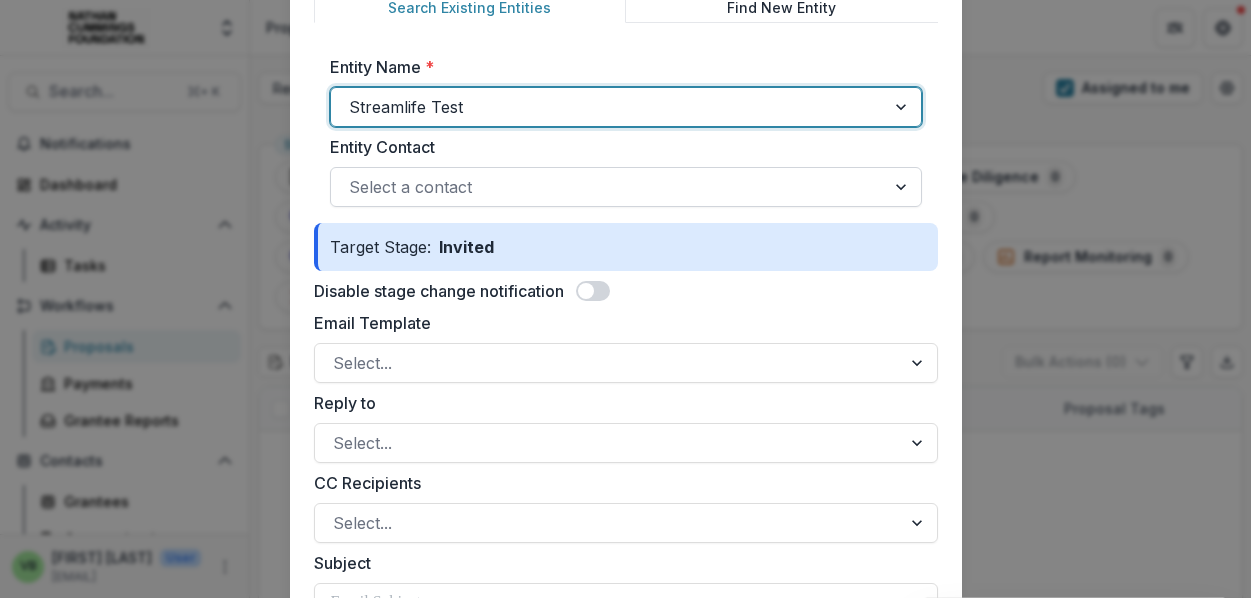 click at bounding box center (608, 187) 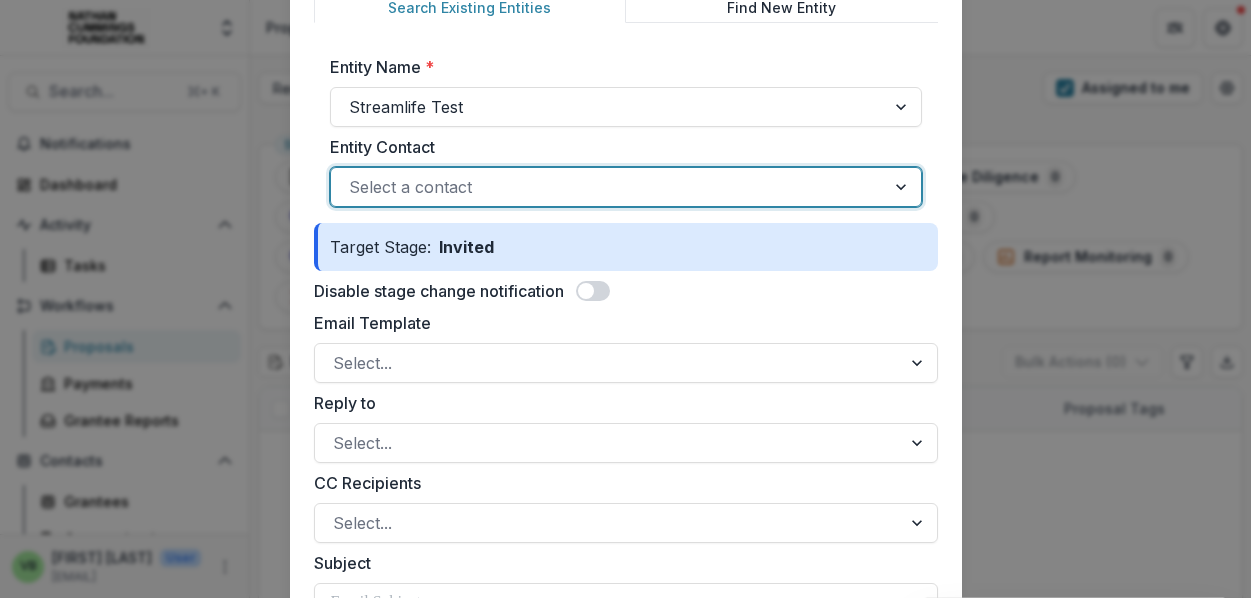 click on "C [LAST] Test <[EMAIL]> [EMAIL] Primary Contact Signatory" at bounding box center [625, 651] 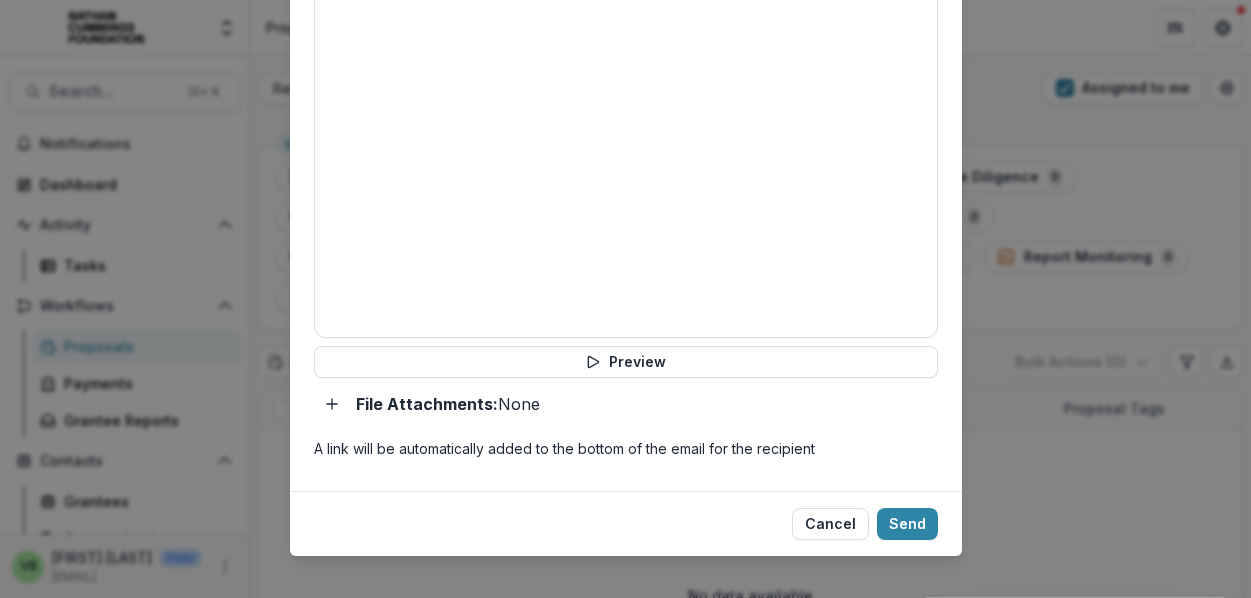 scroll, scrollTop: 1534, scrollLeft: 0, axis: vertical 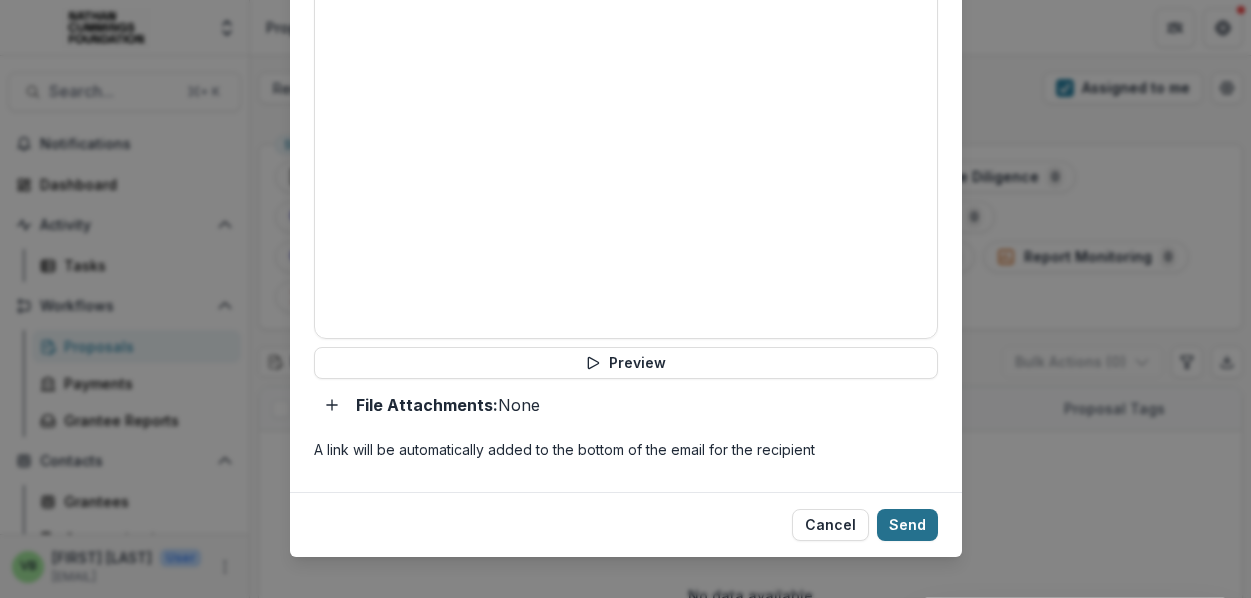 click on "Send" at bounding box center [907, 525] 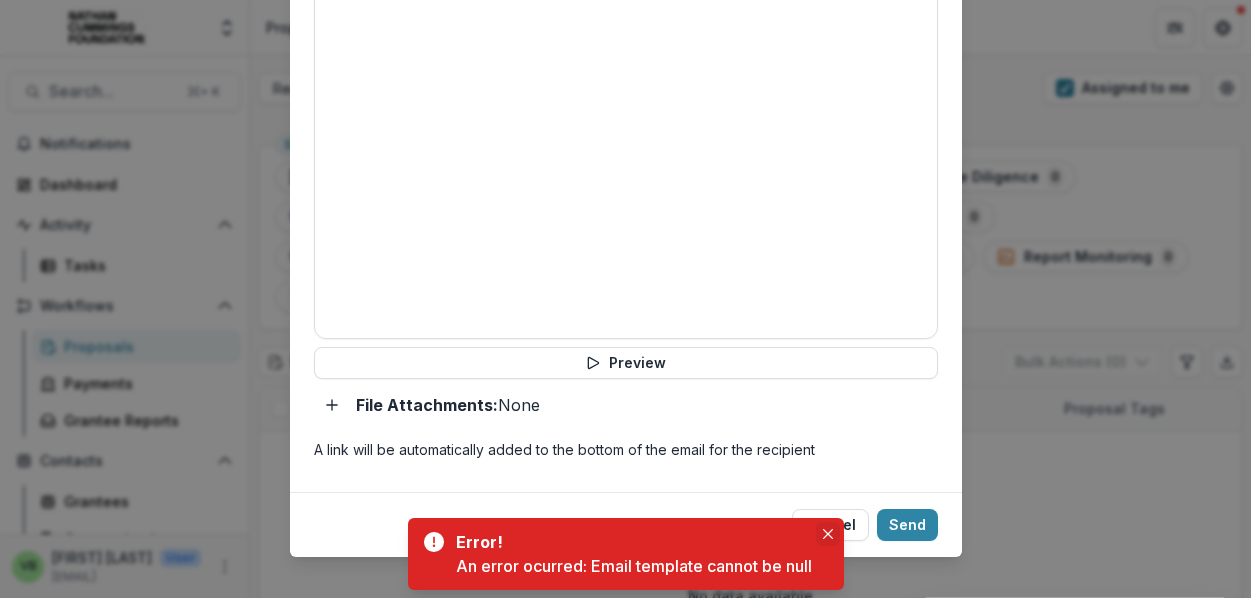 click at bounding box center (828, 534) 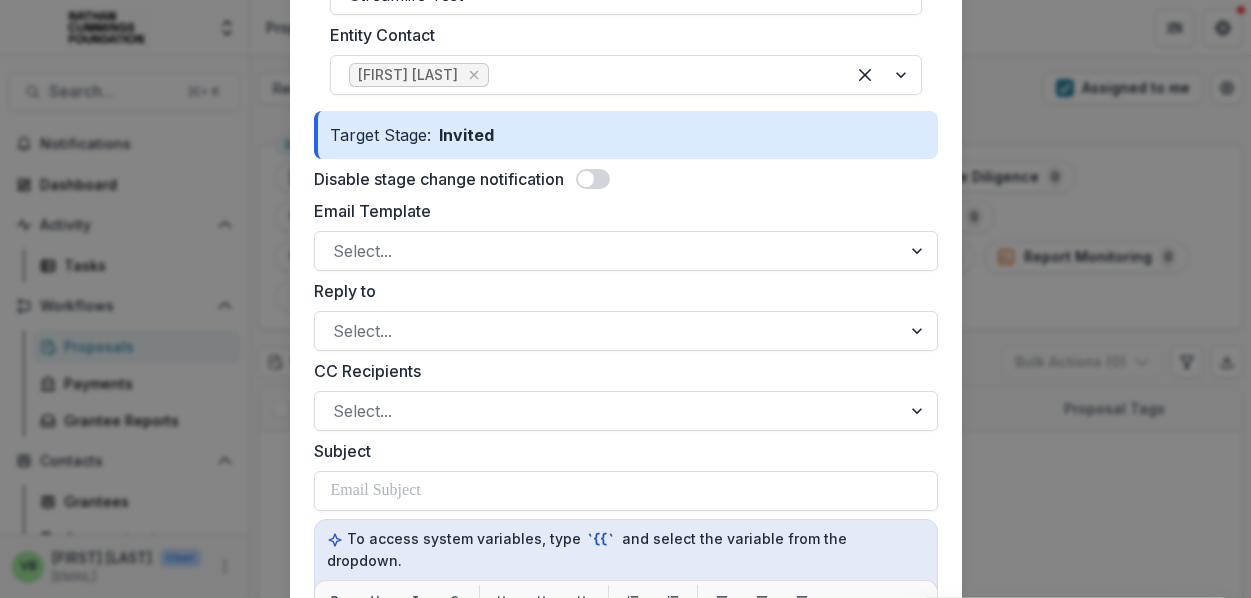 scroll, scrollTop: 754, scrollLeft: 0, axis: vertical 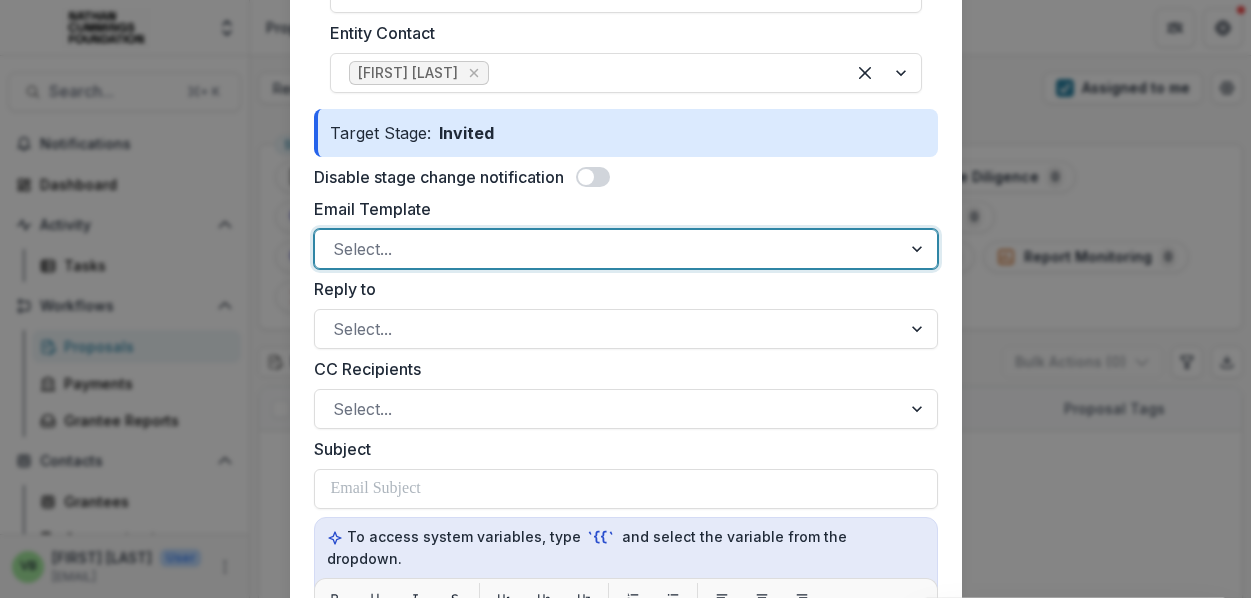 click at bounding box center [608, 249] 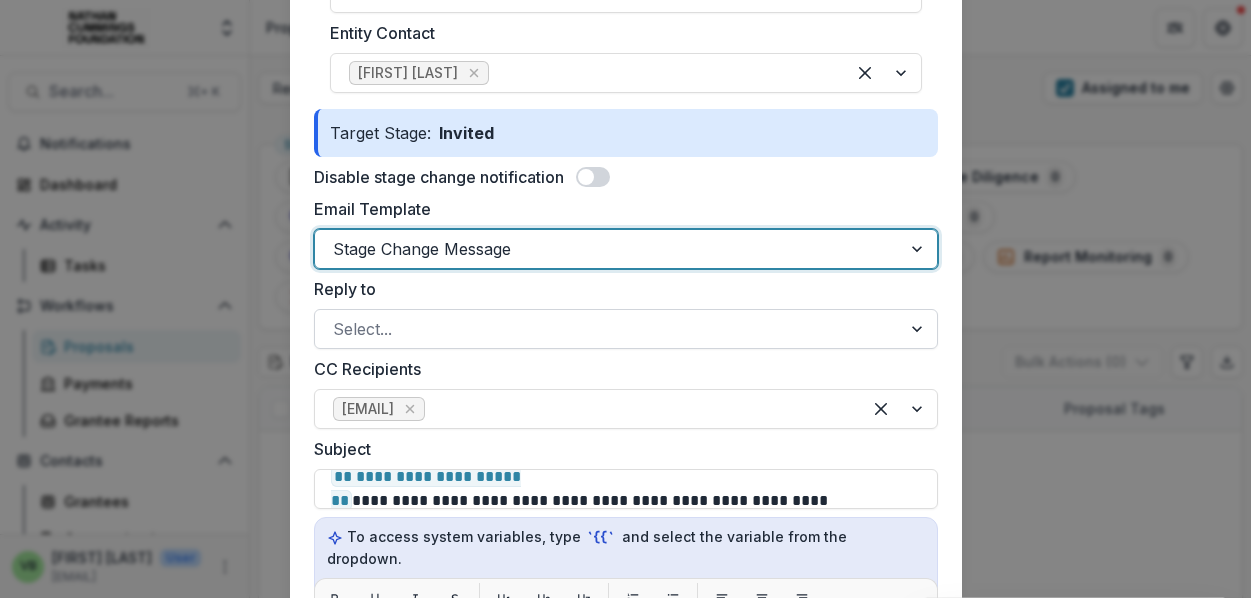 click at bounding box center [608, 329] 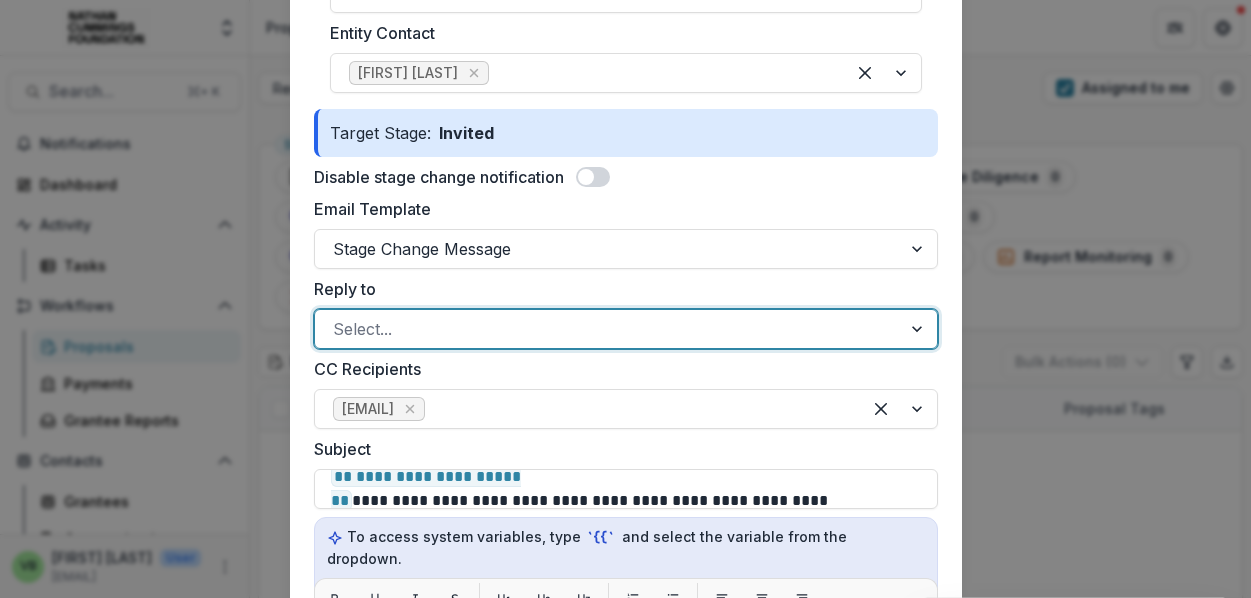 scroll, scrollTop: 144, scrollLeft: 0, axis: vertical 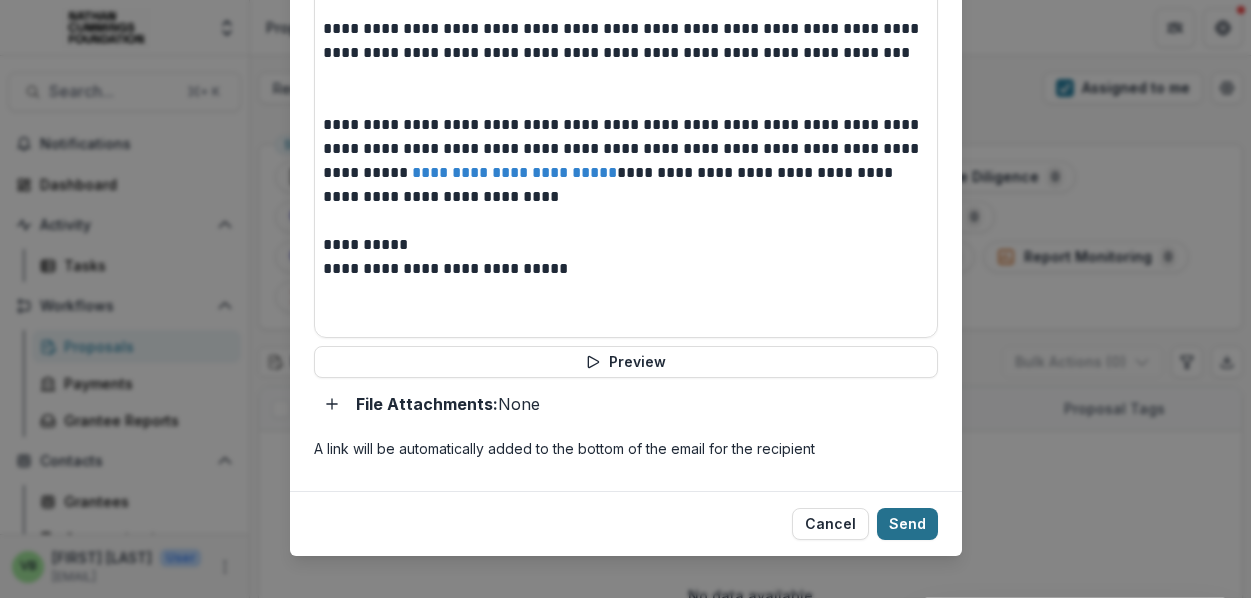 click on "Send" at bounding box center (907, 524) 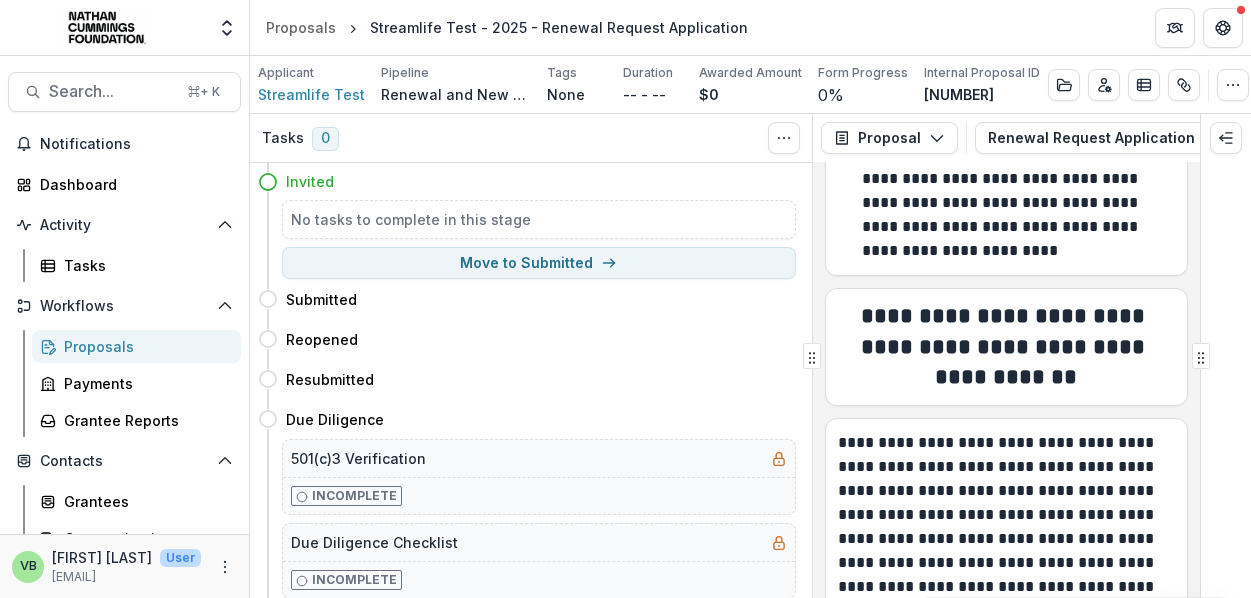 scroll, scrollTop: 535, scrollLeft: 0, axis: vertical 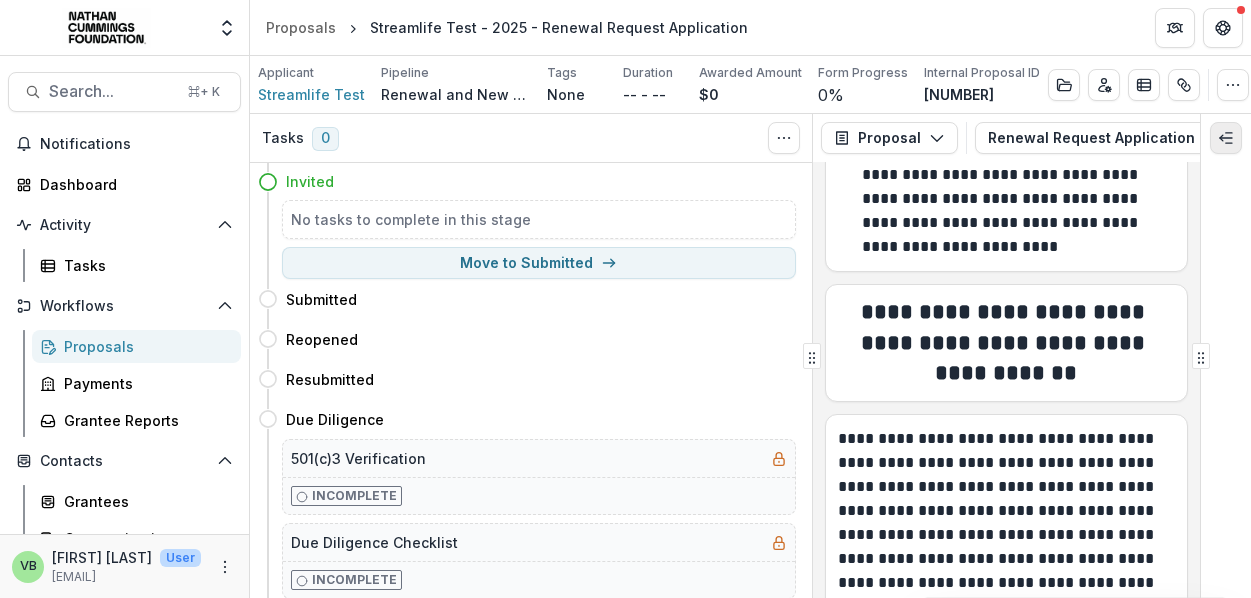 click 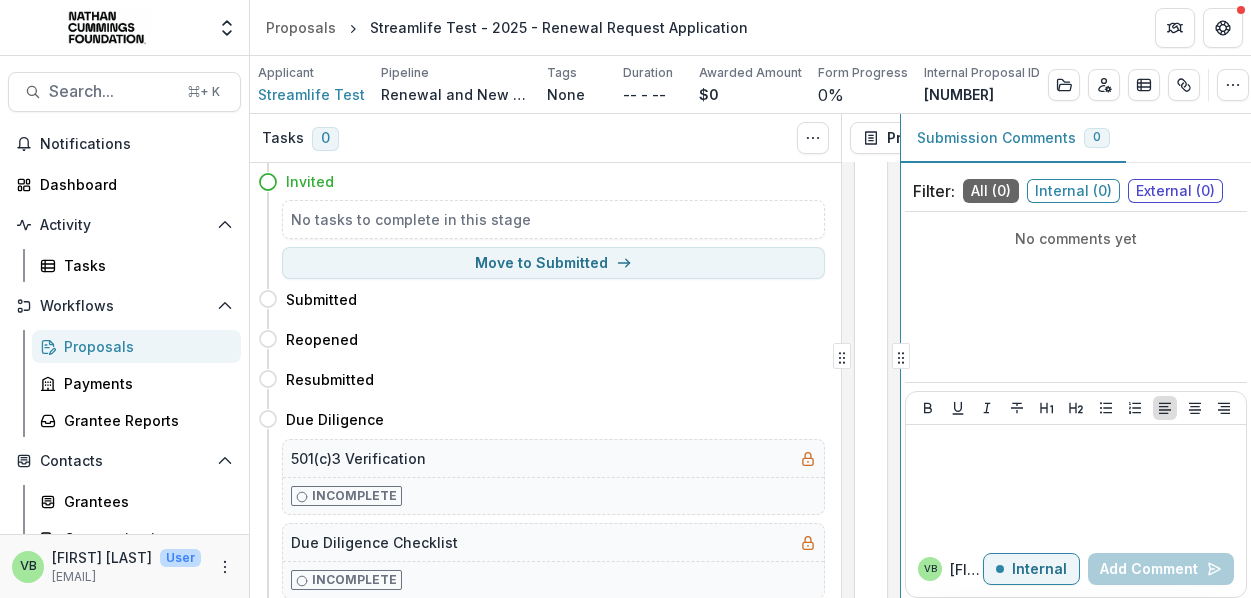 scroll, scrollTop: 535, scrollLeft: 0, axis: vertical 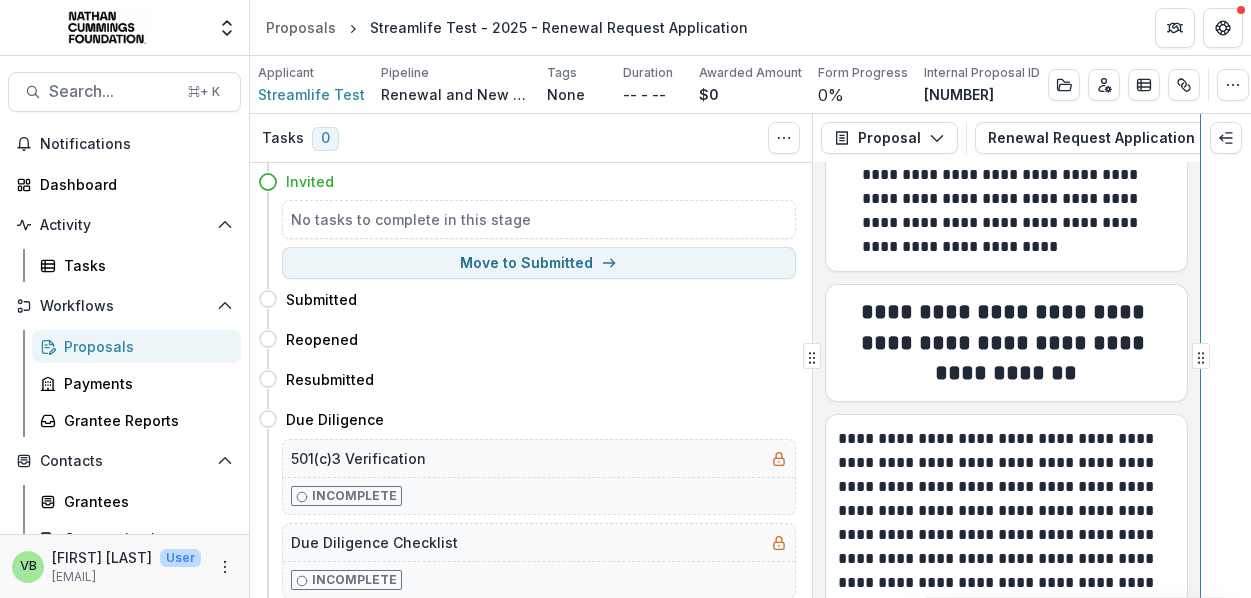 click on "Skip to content Foundations Nathan Cummings Foundation Workflow Sandbox Nonprofits Partnership For Southern Equity Jobs to Move America Team Settings Proposals Streamlife Test - 2025 - Renewal Request Application Search... ⌘ + K Notifications Dashboard Activity Tasks Workflows Proposals Payments Grantee Reports Contacts Grantees Communications Data & Reporting Dashboard Data Report VB [LAST] User [EMAIL] Applicant Streamlife Test Pipeline Renewal and New Grants Pipeline Tags None All tags Duration -- - -- Awarded Amount $0 Form Progress 0 % Internal Proposal ID 25-00154 Edit Details View Candid Insights Change History Key Milestones Change Pipeline Archive Tasks 0 Show Cancelled Tasks Expand Previous 0 Stages Invited No tasks to complete in this stage Move to Submitted Submitted Move here Reopened Move here Resubmitted Move here Due Diligence Move here 501(c)3 Verification Incomplete Due Diligence Checklist Incomplete G&P Analysis Move here Incomplete Incomplete 1" at bounding box center (625, 299) 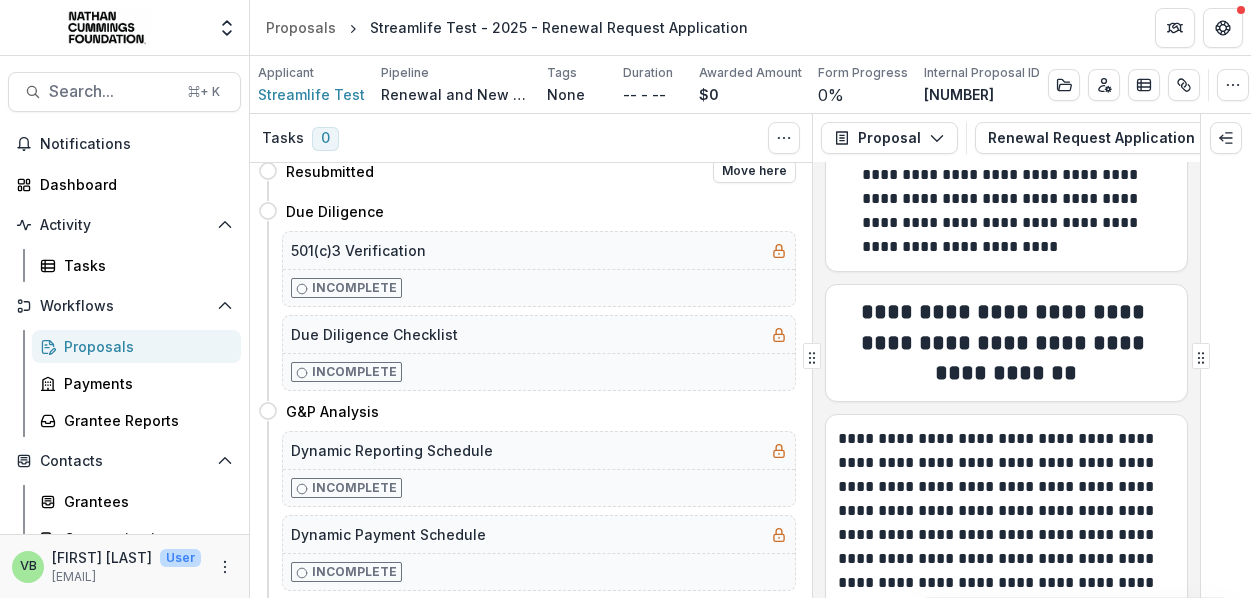 scroll, scrollTop: 207, scrollLeft: 0, axis: vertical 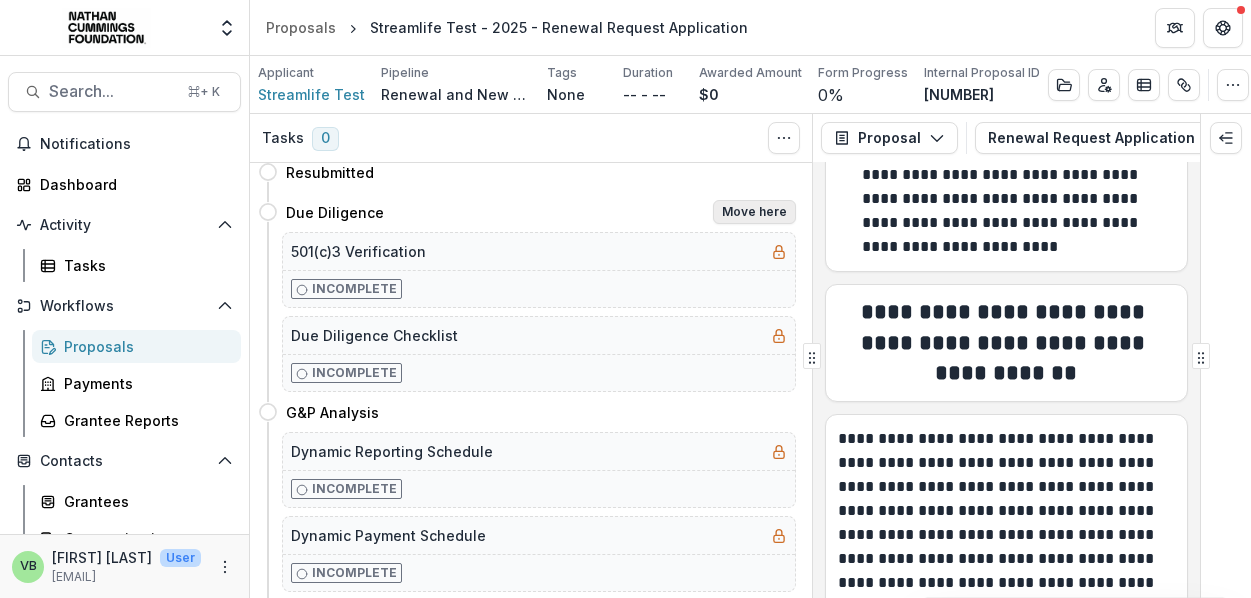 click on "Move here" at bounding box center (754, 212) 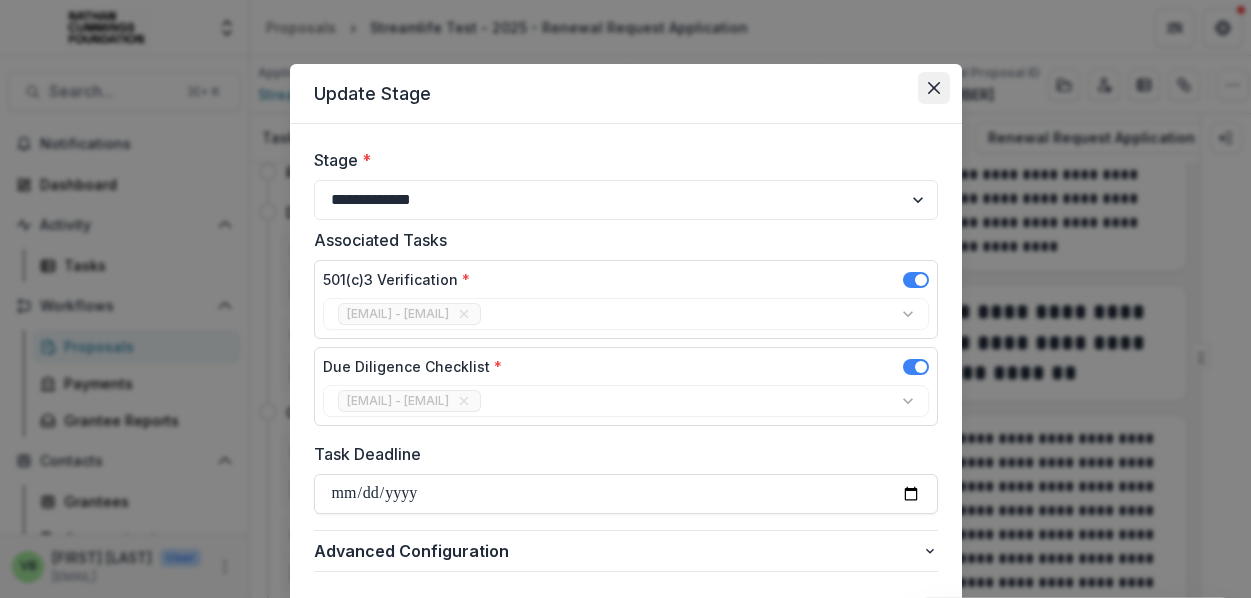 click 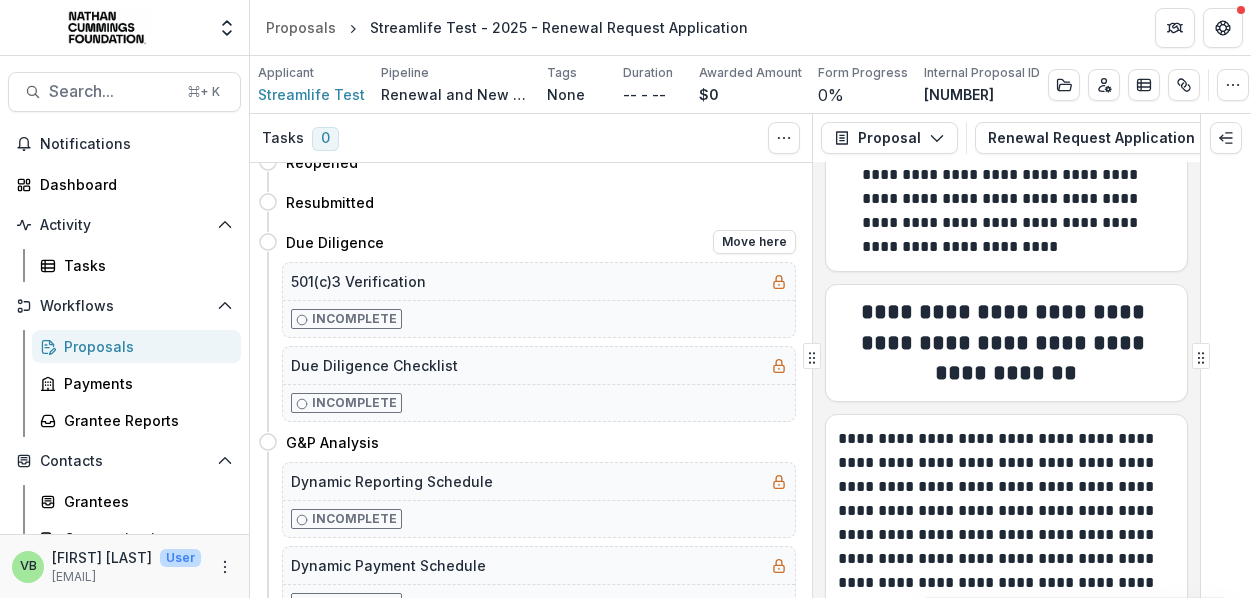 scroll, scrollTop: 180, scrollLeft: 0, axis: vertical 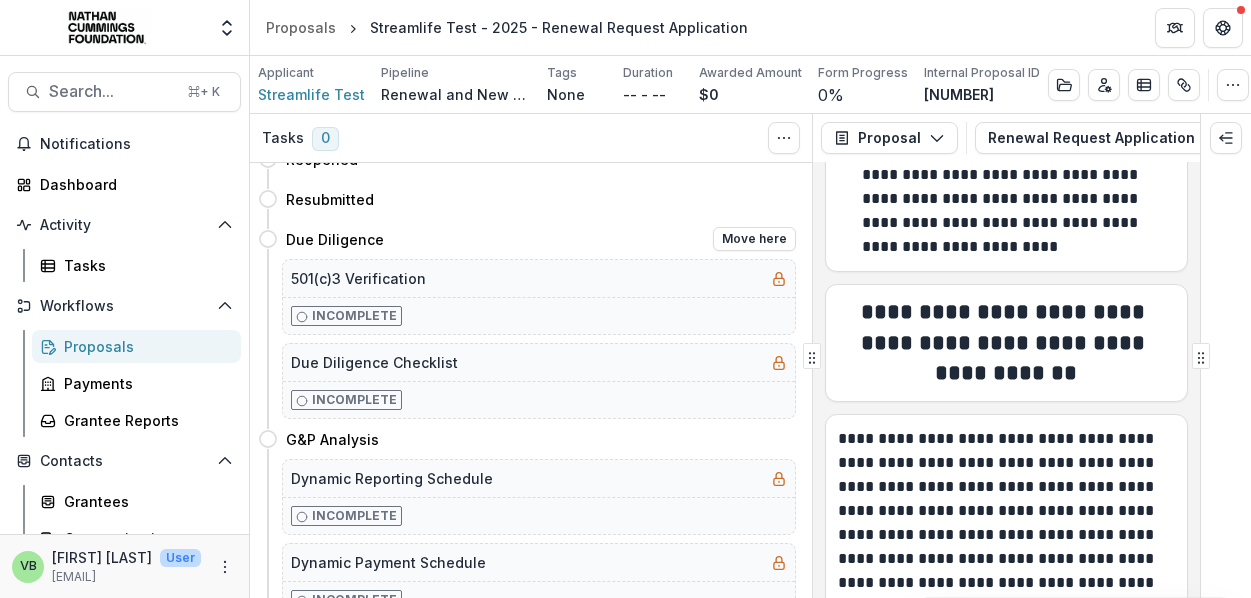 click on "Due Diligence" at bounding box center [335, 239] 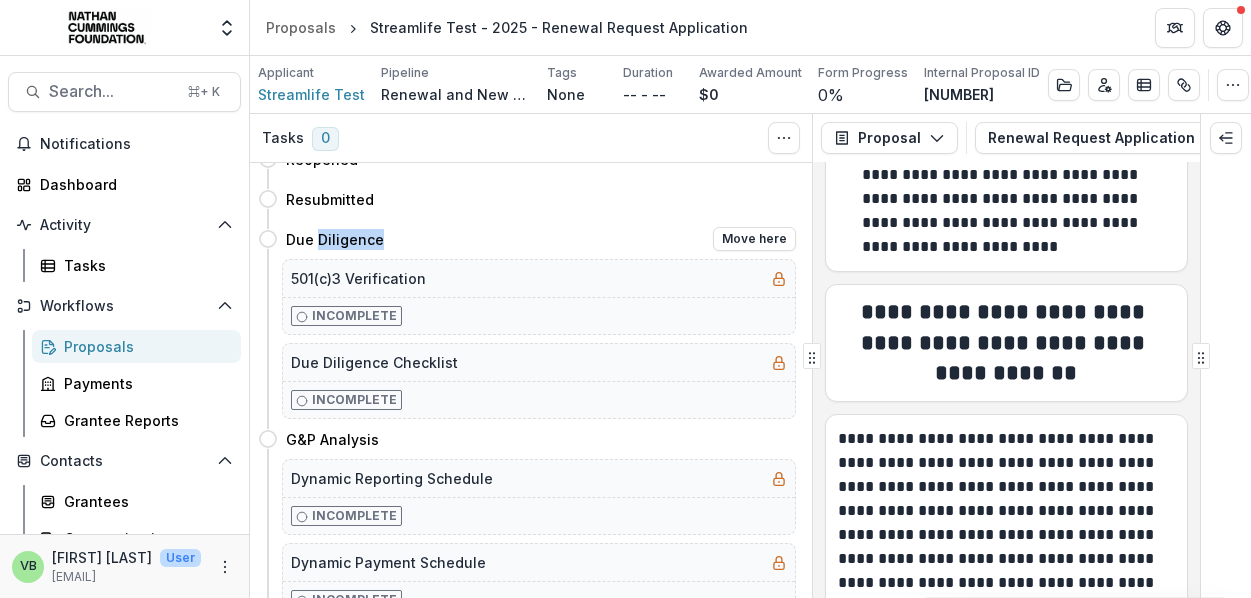 click on "Due Diligence" at bounding box center (335, 239) 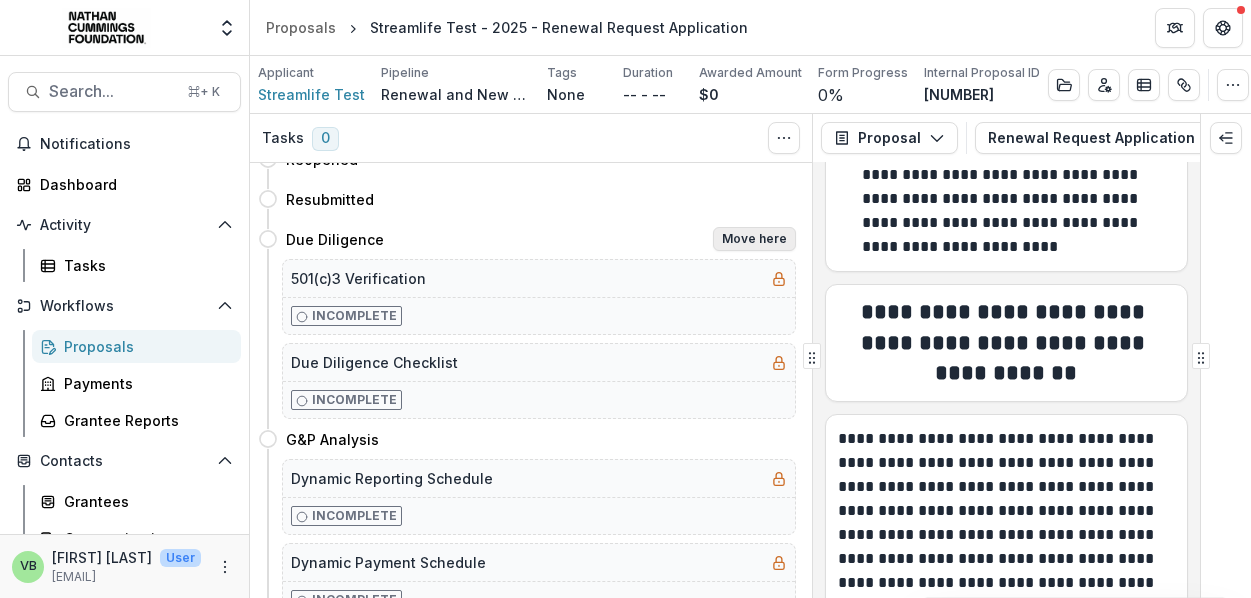 click on "Move here" at bounding box center [754, 239] 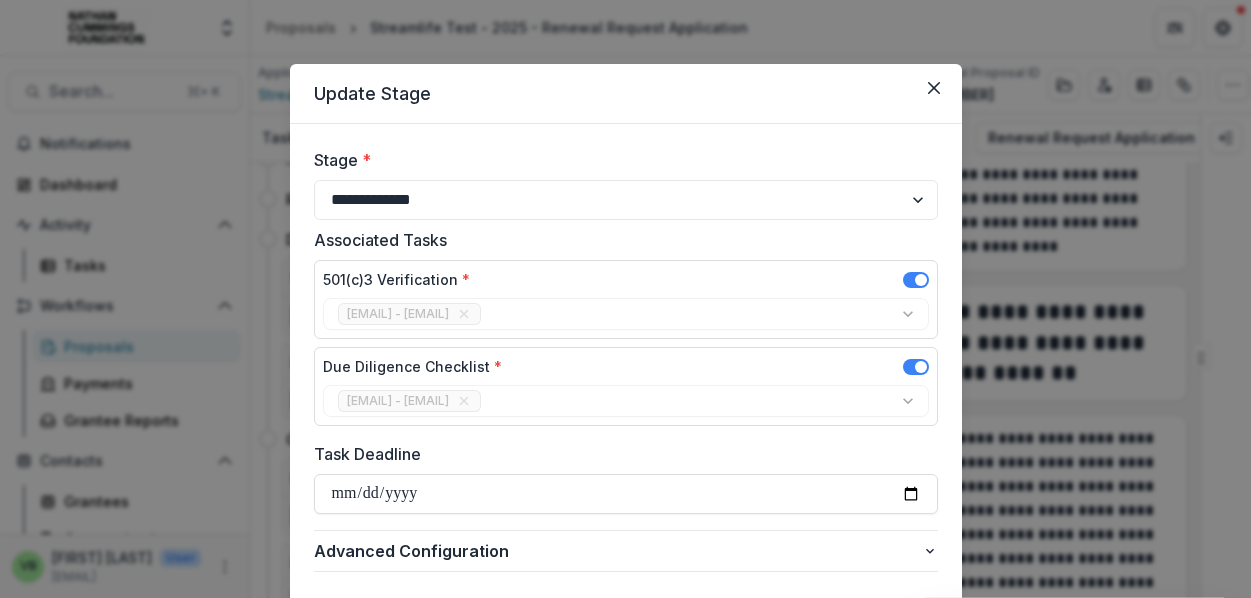 scroll, scrollTop: 135, scrollLeft: 0, axis: vertical 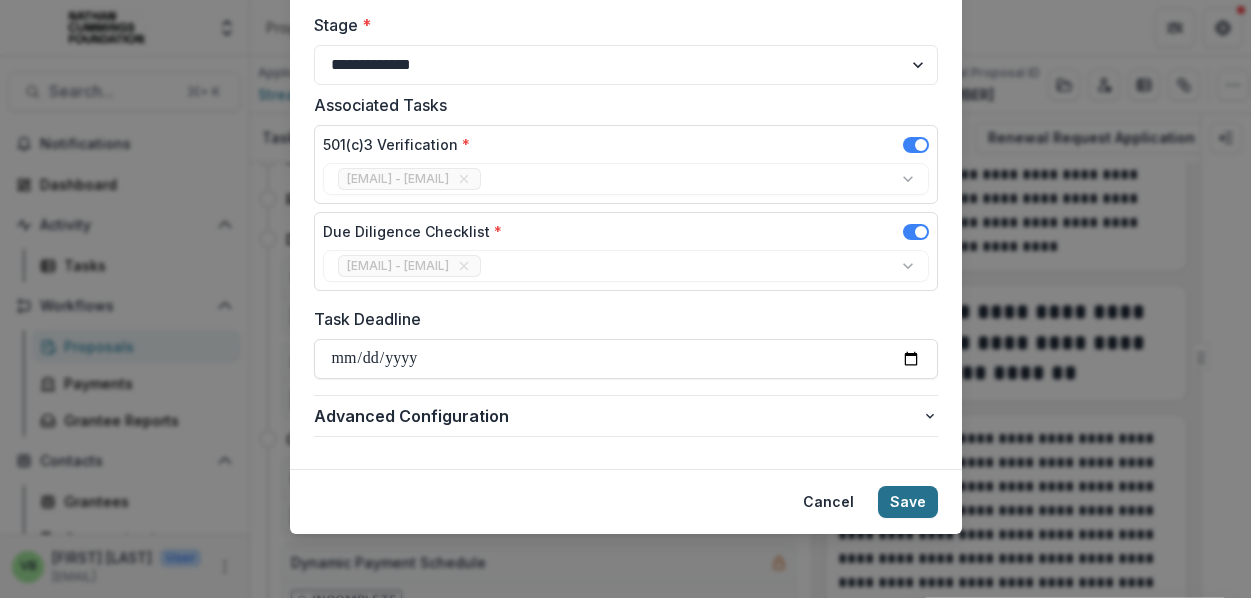 click on "Save" at bounding box center (908, 502) 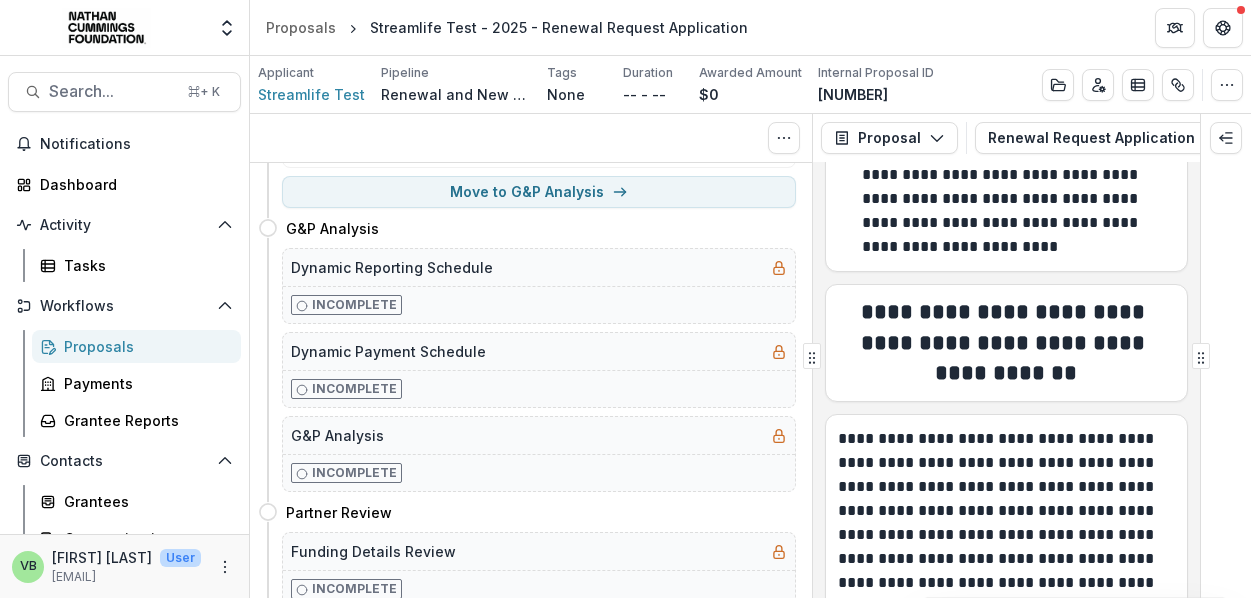 scroll, scrollTop: 13, scrollLeft: 0, axis: vertical 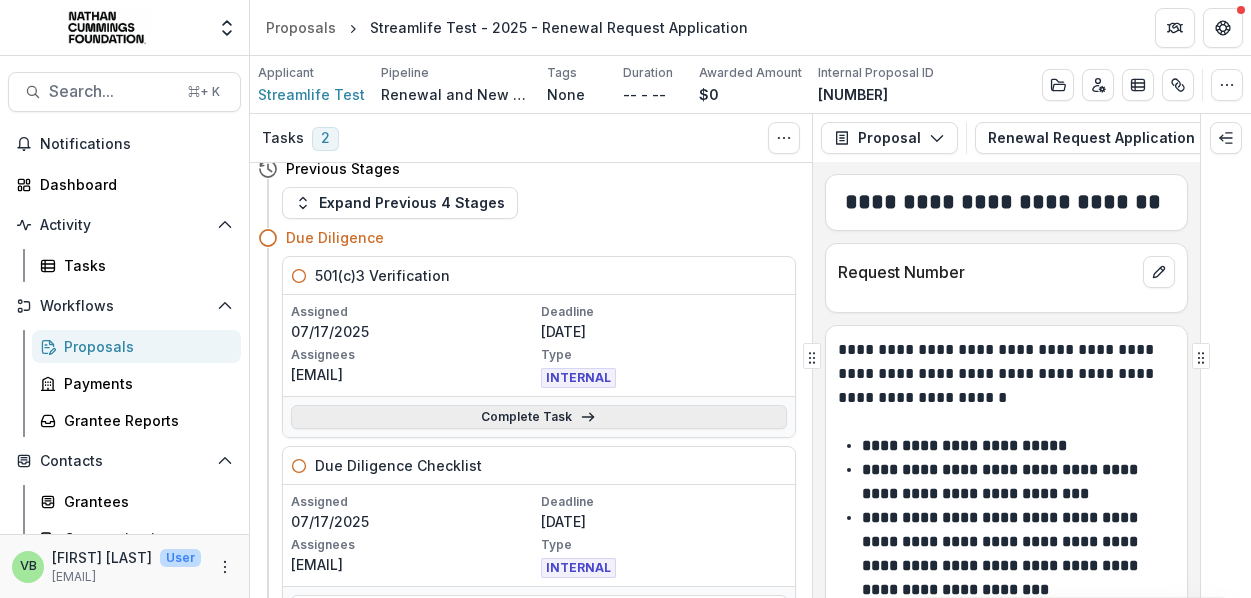 click on "Complete Task" at bounding box center (539, 417) 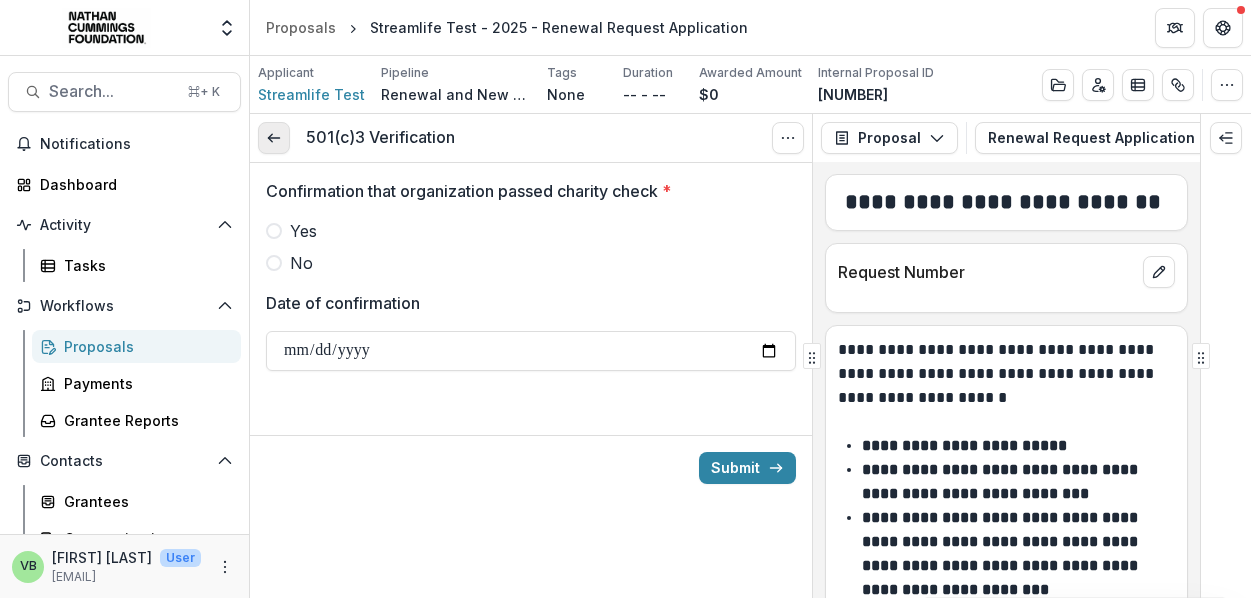 click 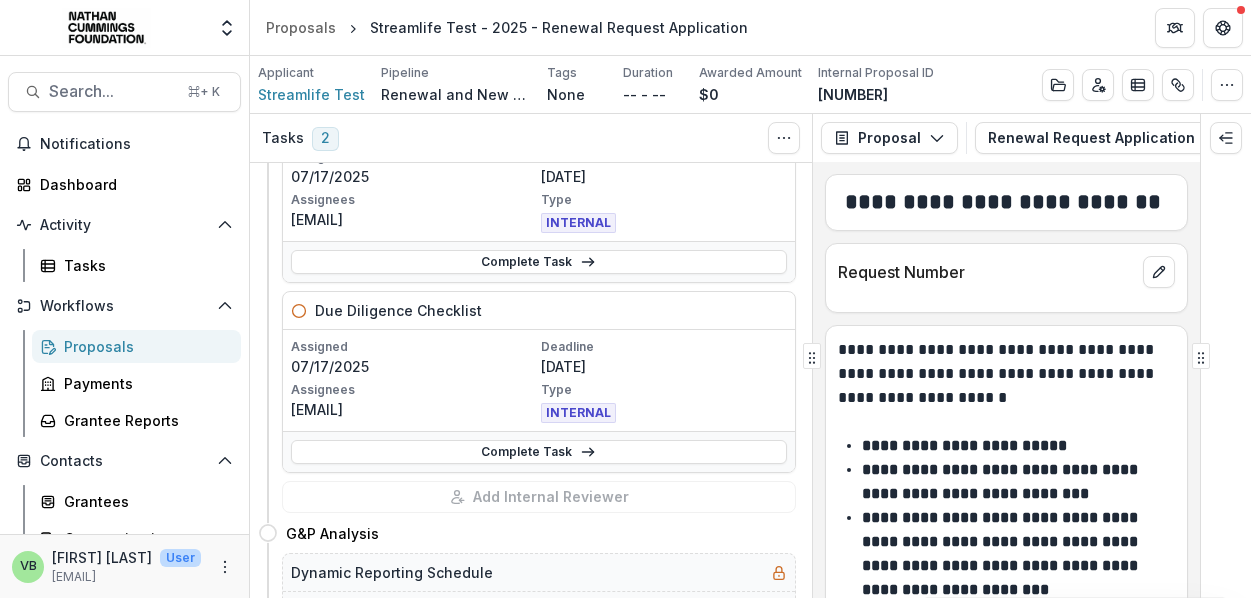 scroll, scrollTop: 169, scrollLeft: 0, axis: vertical 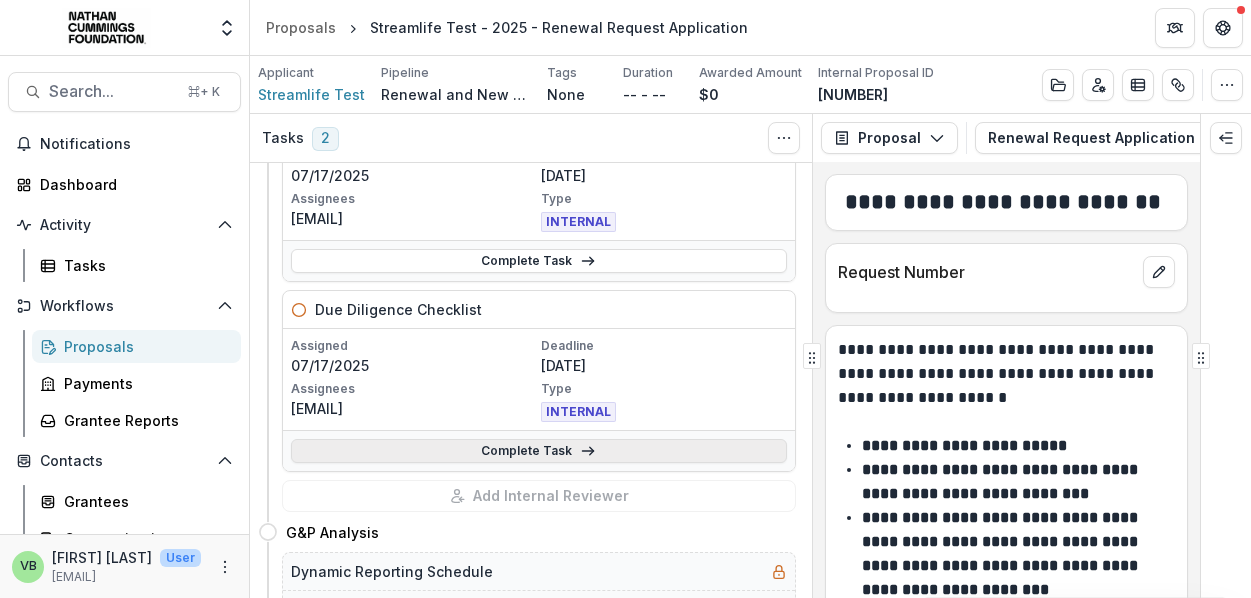 click on "Complete Task" at bounding box center [539, 451] 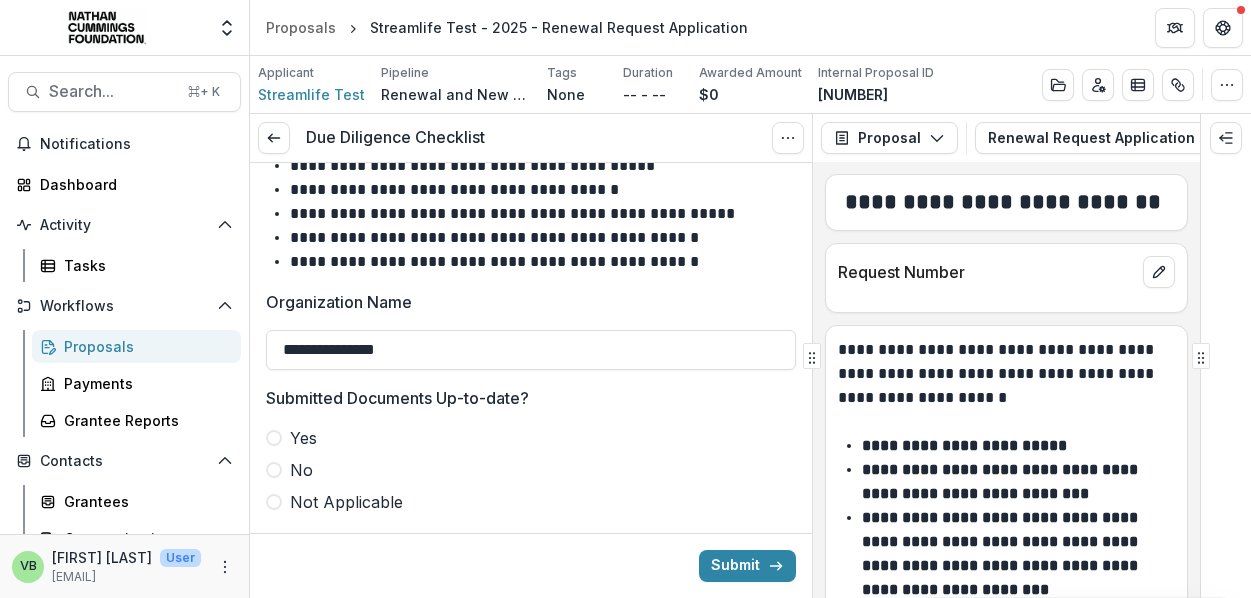 scroll, scrollTop: 64, scrollLeft: 0, axis: vertical 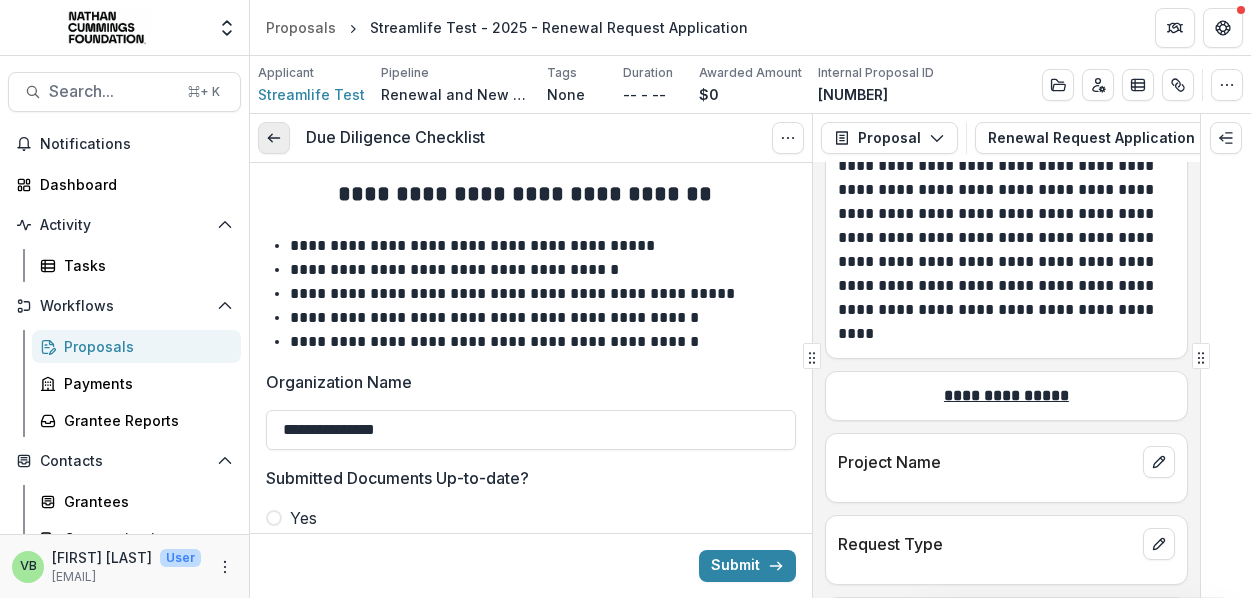 click 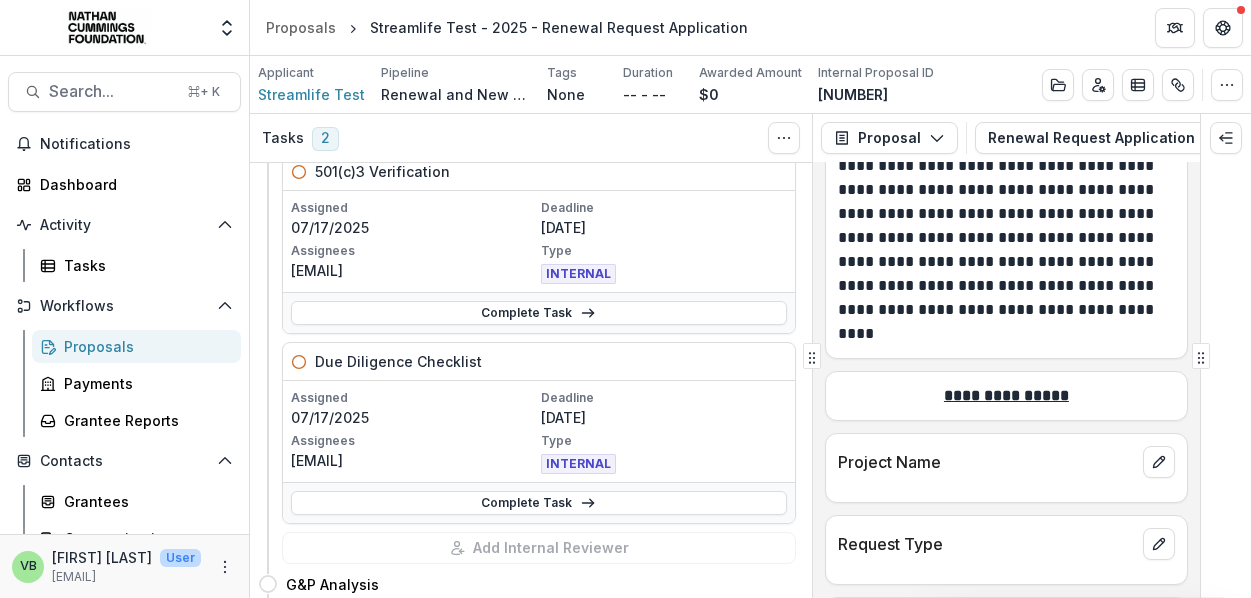 scroll, scrollTop: 0, scrollLeft: 0, axis: both 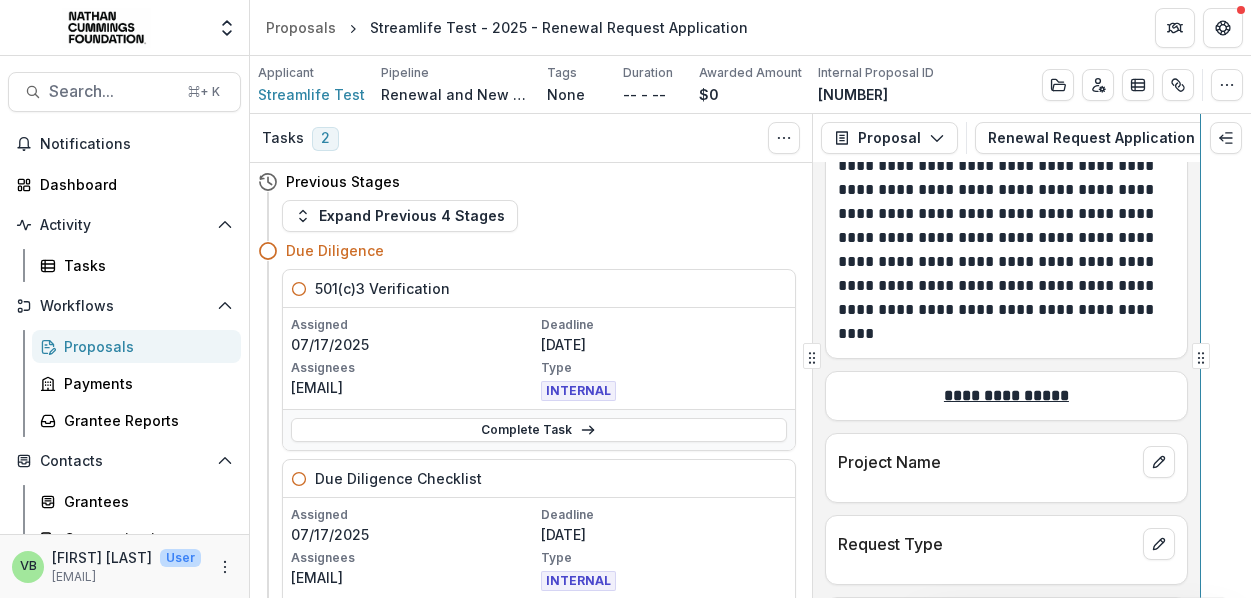 click on "Tasks 2 Show Cancelled Tasks Previous Stages Expand Previous 4 Stages Due Diligence 501(c)3 Verification Assigned [DATE] Deadline [DATE] Assignees [EMAIL] Type INTERNAL Complete Task Due Diligence Checklist Assigned [DATE] Deadline [DATE] Assignees [EMAIL] Type INTERNAL Complete Task Add Internal Reviewer G&P Analysis Move here Dynamic Reporting Schedule Incomplete Dynamic Payment Schedule Incomplete G&P Analysis Incomplete Partner Review Move here Funding Details Review Incomplete AM Review Move here D&A Memo Incomplete PCEO Approval Move here Pending Board Approval Move here Declined Move here Approved Move here Grant Agreement Generation Incomplete Awarded Move here Report Monitoring Move here Cancelled Move here Closed Move here Proposal Proposal Payments Reports Grant Agreements Board Summaries Bank Details Renewal Request Application 1 Forms (1) Renewal Request Application Configure forms Word Download Word Download (with field descriptions)" at bounding box center [750, 356] 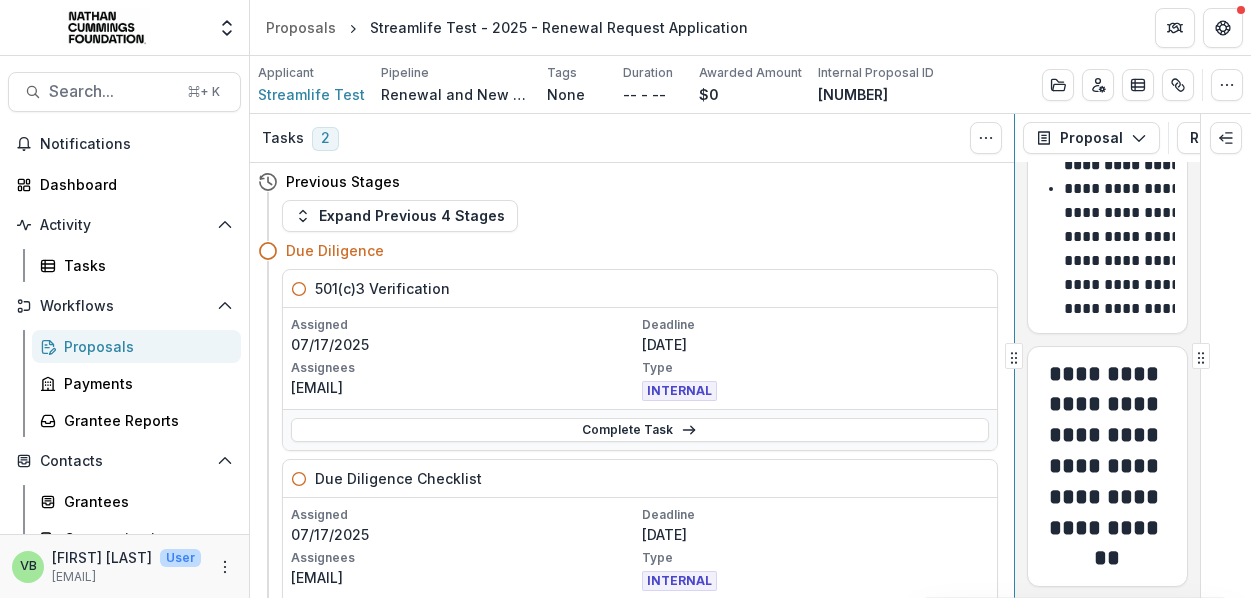 scroll, scrollTop: 17074, scrollLeft: 0, axis: vertical 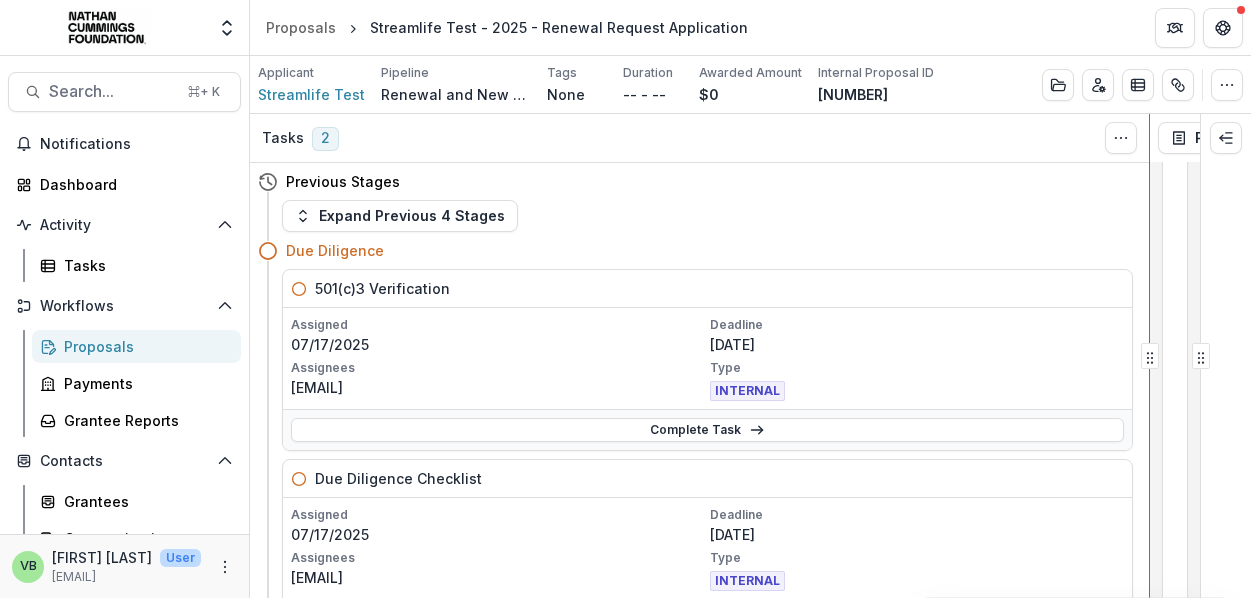 click on "Tasks 2 Show Cancelled Tasks Previous Stages Expand Previous 4 Stages Due Diligence 501(c)3 Verification Assigned [DATE] Deadline [DATE] Assignees [EMAIL] Type INTERNAL Complete Task Due Diligence Checklist Assigned [DATE] Deadline [DATE] Assignees [EMAIL] Type INTERNAL Complete Task Add Internal Reviewer G&P Analysis Move here Dynamic Reporting Schedule Incomplete Dynamic Payment Schedule Incomplete G&P Analysis Incomplete Partner Review Move here Funding Details Review Incomplete AM Review Move here D&A Memo Incomplete PCEO Approval Move here Pending Board Approval Move here Declined Move here Approved Move here Grant Agreement Generation Incomplete Awarded Move here Report Monitoring Move here Cancelled Move here Closed Move here Proposal Proposal Payments Reports Grant Agreements Board Summaries Bank Details Renewal Request Application 1 Forms (1) Renewal Request Application Configure forms Word Download Word Download (with field descriptions)" at bounding box center (750, 356) 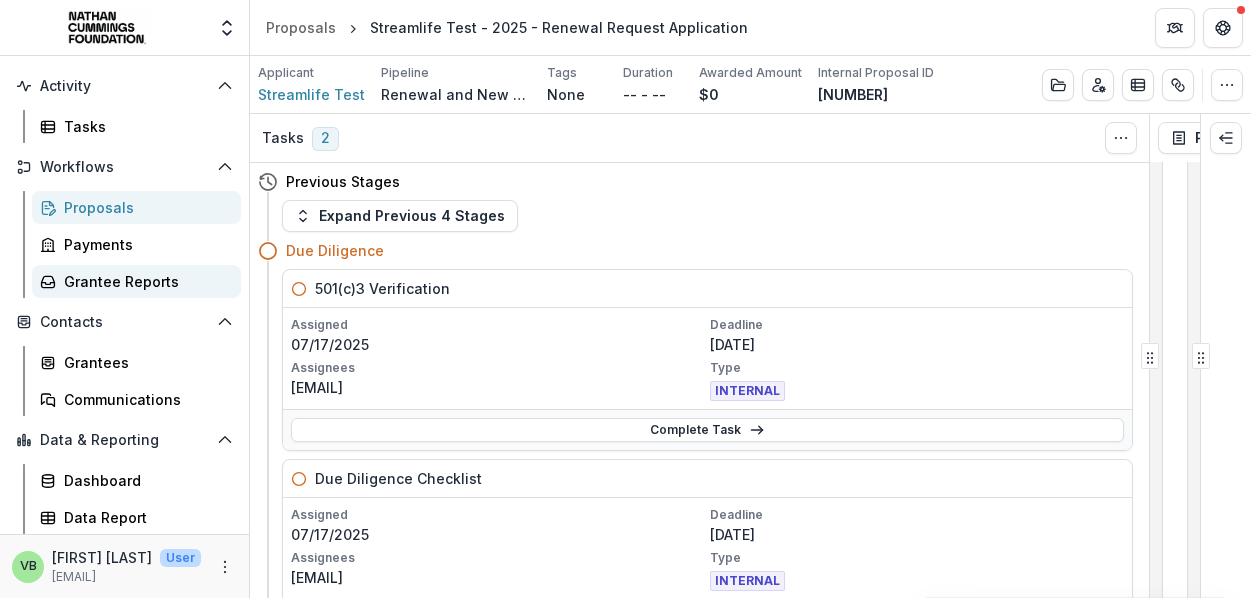scroll, scrollTop: 138, scrollLeft: 0, axis: vertical 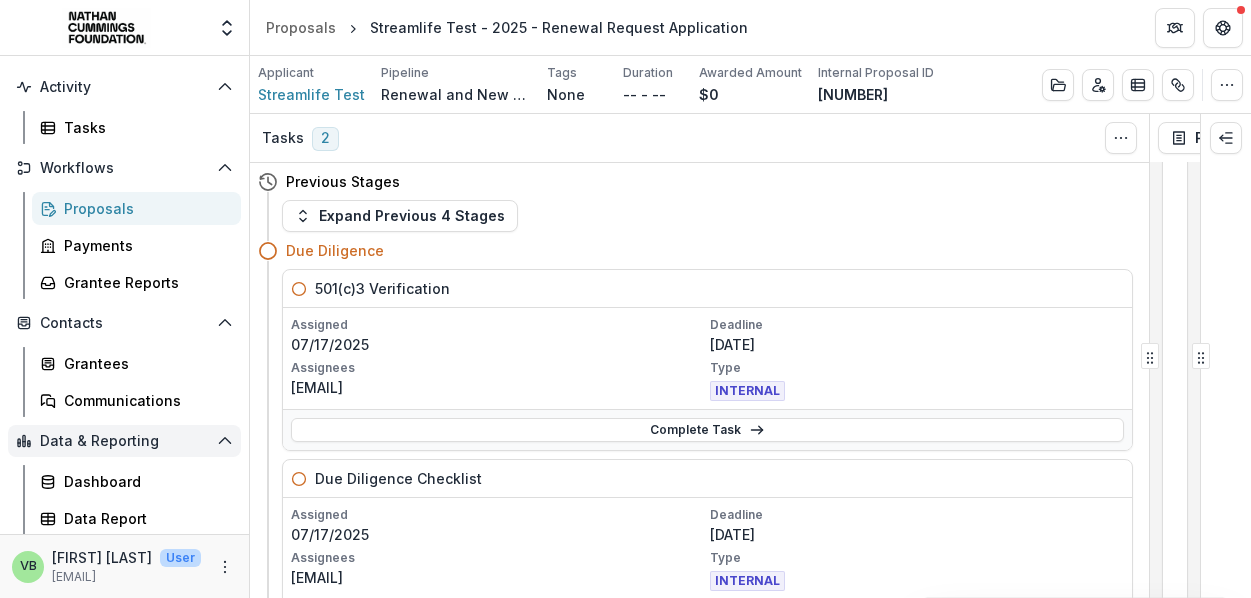 click on "Data & Reporting" at bounding box center [124, 441] 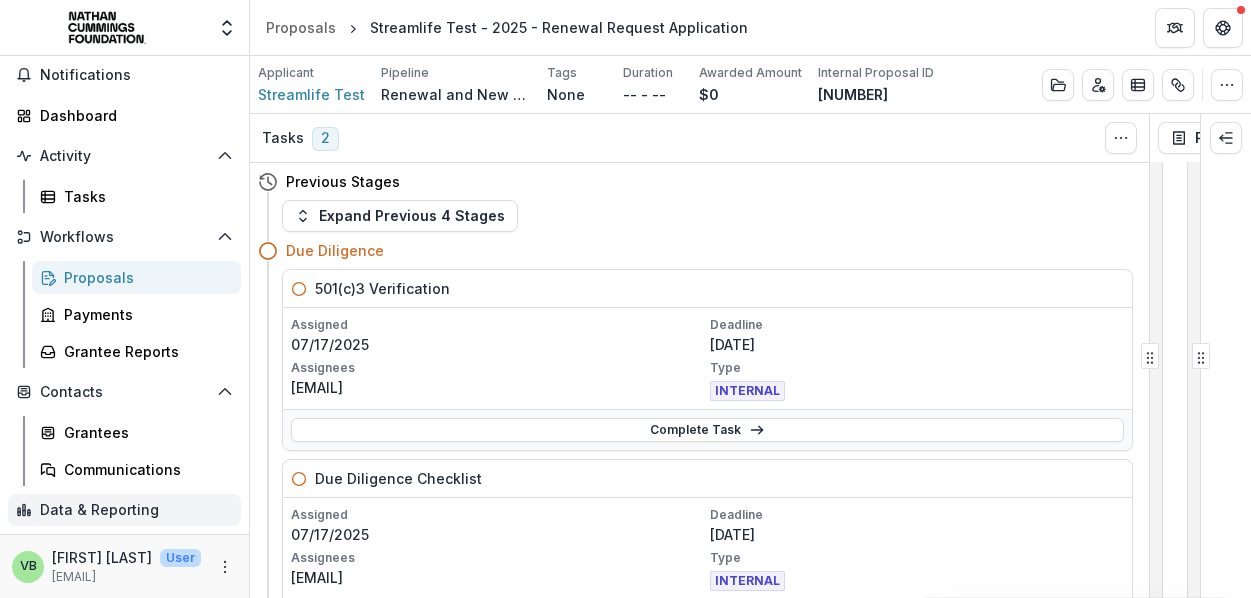 scroll, scrollTop: 69, scrollLeft: 0, axis: vertical 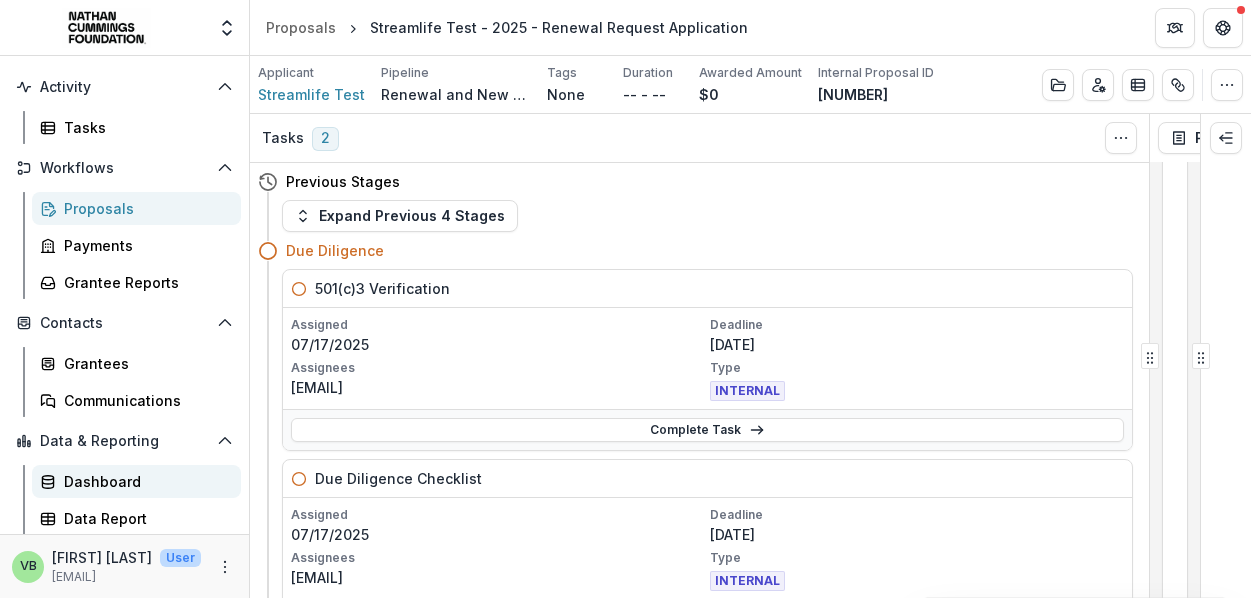 click on "Dashboard" at bounding box center [144, 481] 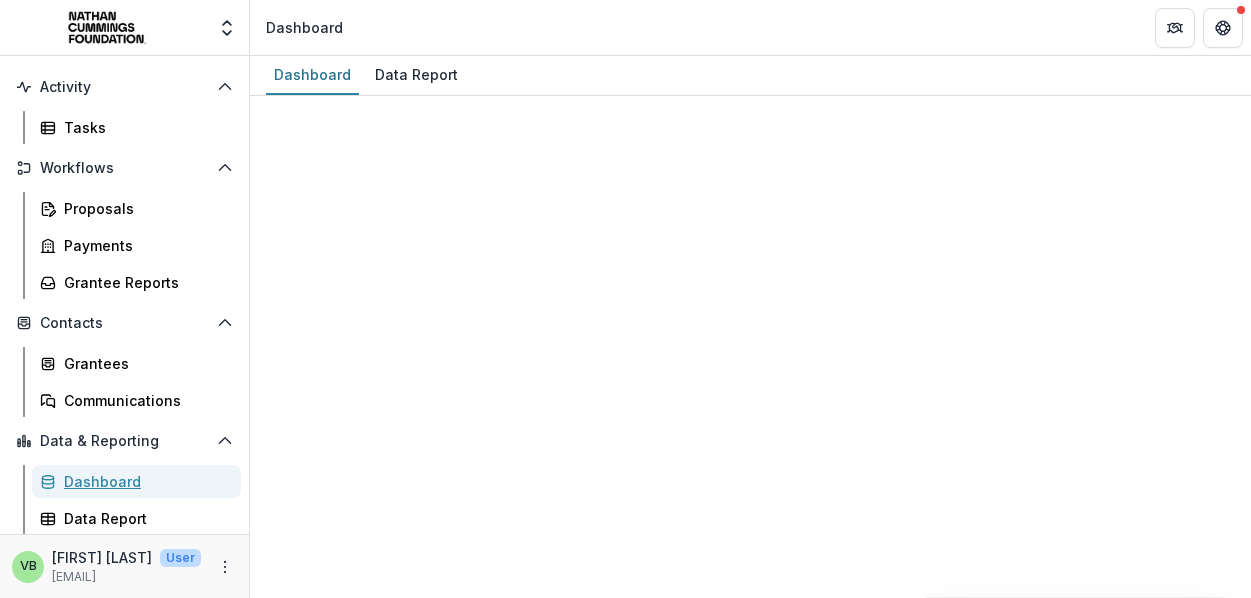 select on "**********" 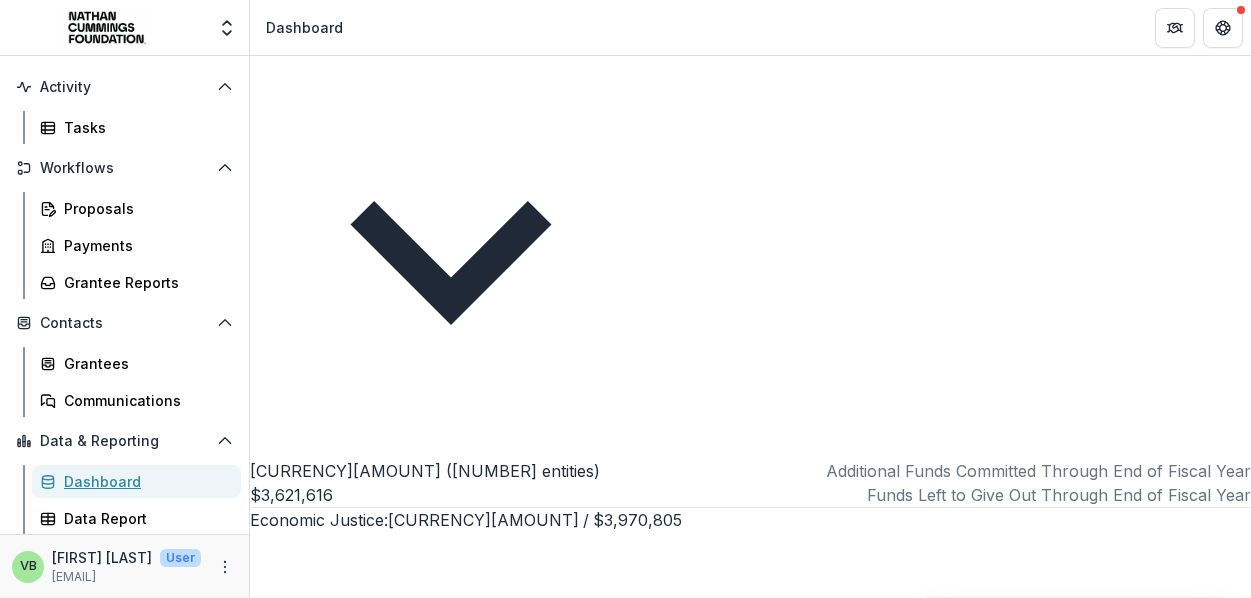 scroll, scrollTop: 0, scrollLeft: 0, axis: both 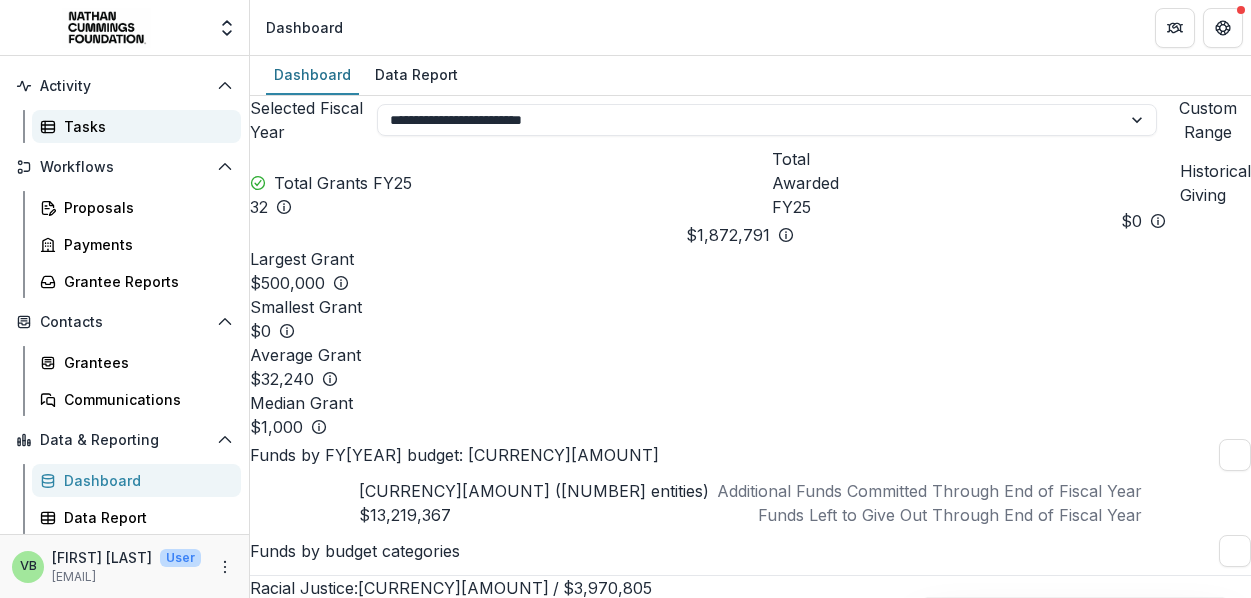 click on "Tasks" at bounding box center [144, 126] 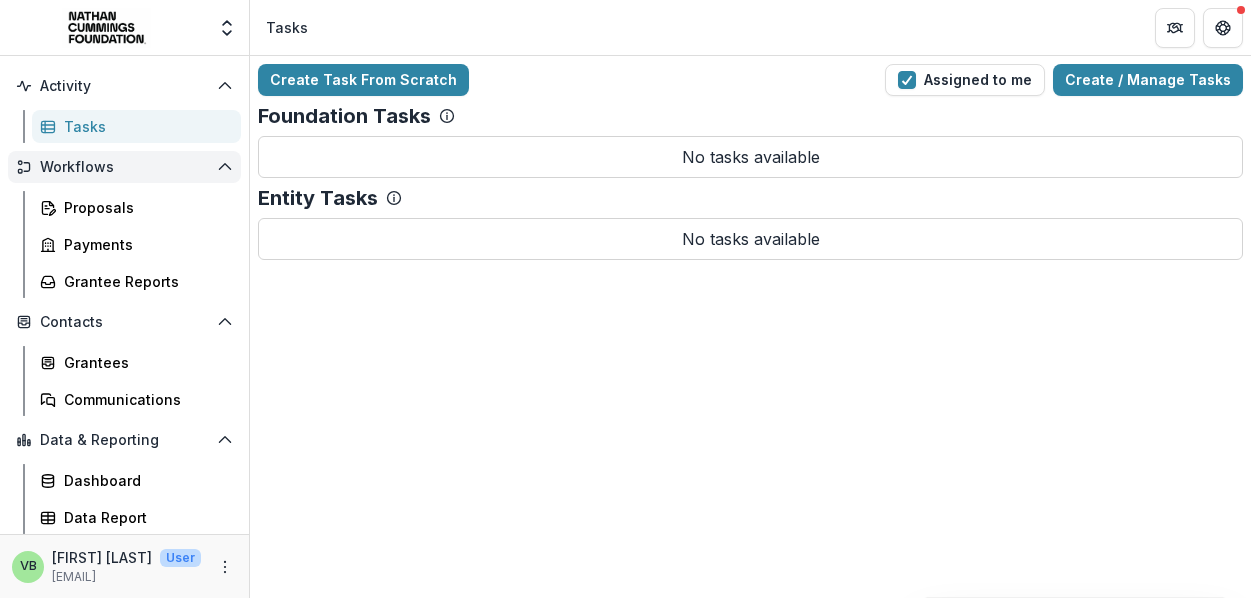 click on "Workflows" at bounding box center (124, 167) 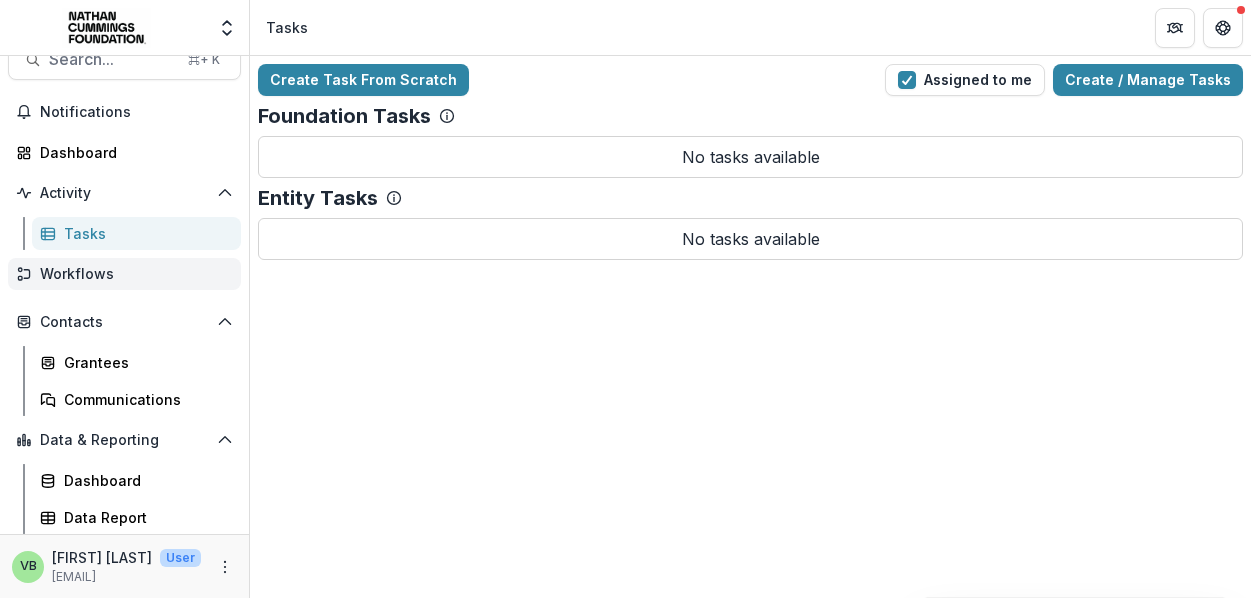 click on "Workflows" at bounding box center (132, 274) 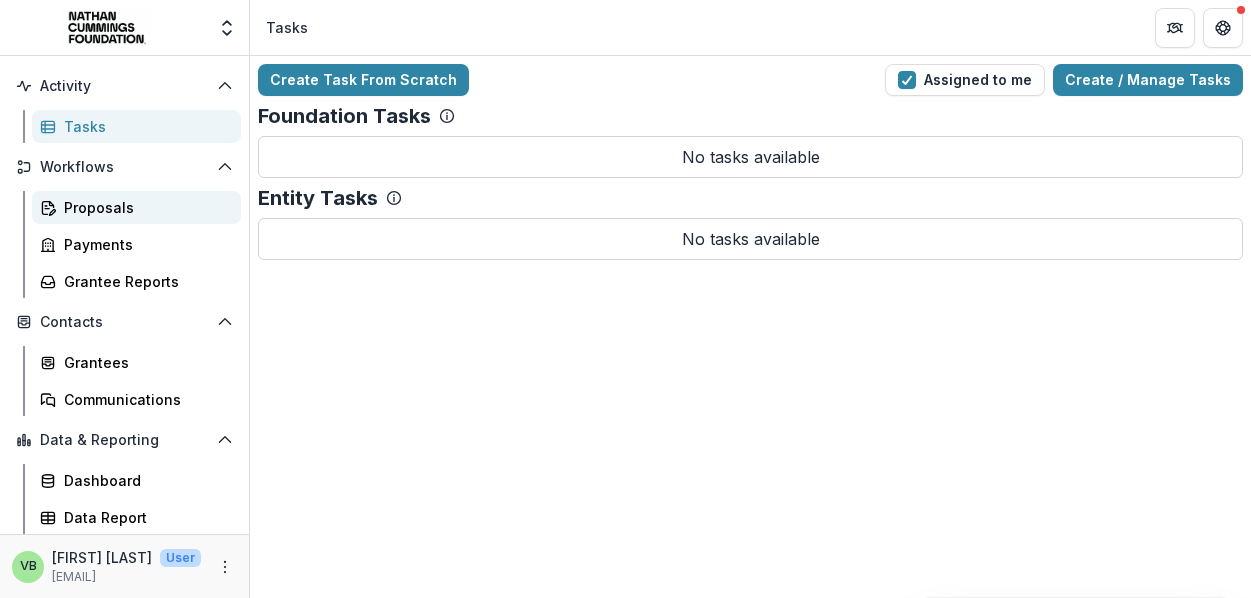 click on "Proposals" at bounding box center [144, 207] 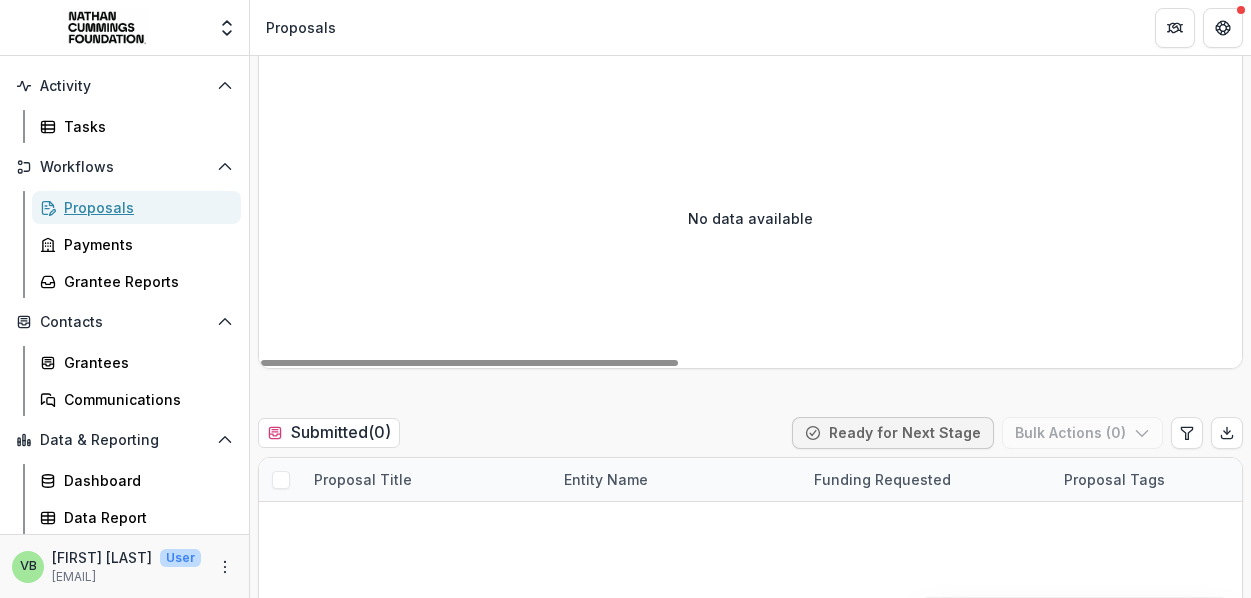 scroll, scrollTop: 0, scrollLeft: 0, axis: both 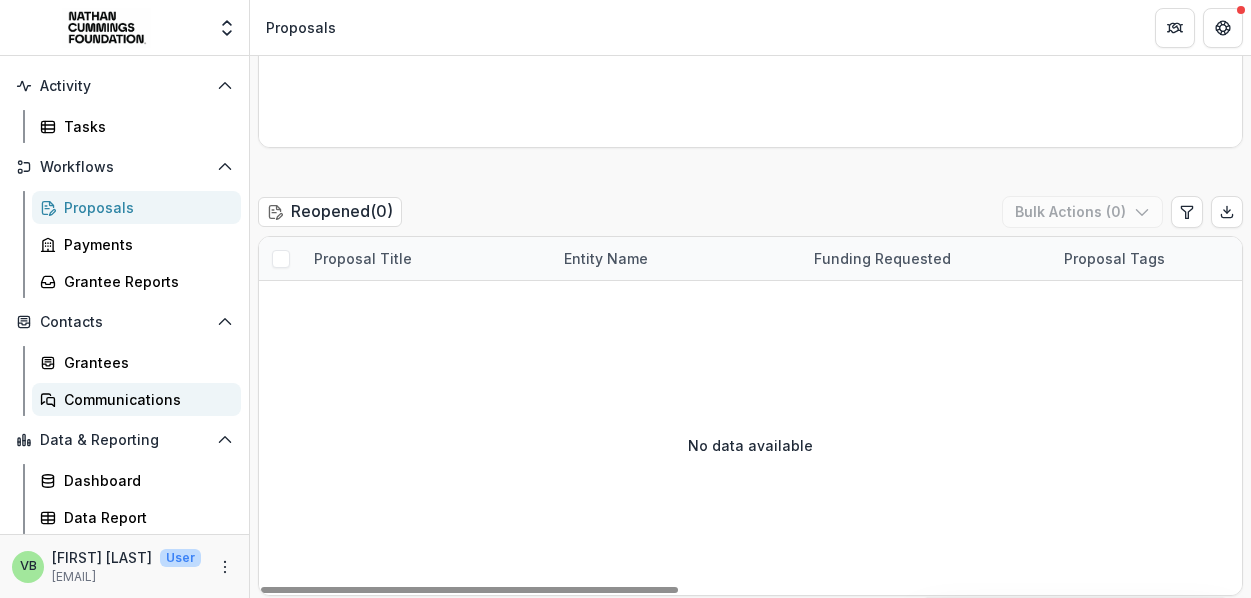 click on "Communications" at bounding box center (144, 399) 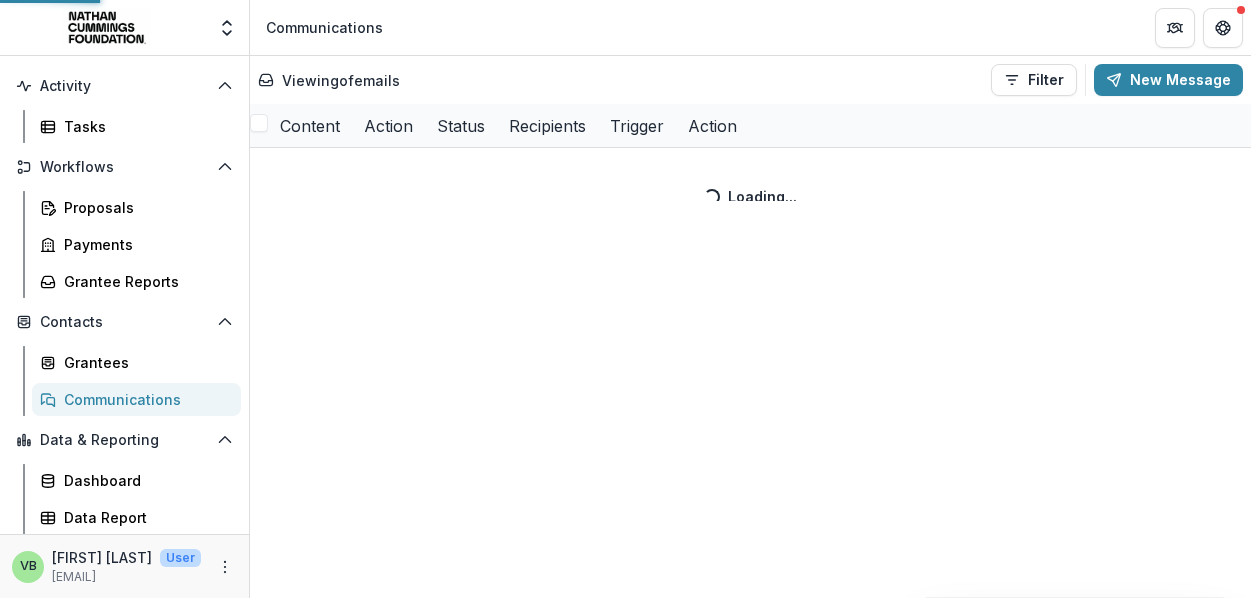 scroll, scrollTop: 0, scrollLeft: 0, axis: both 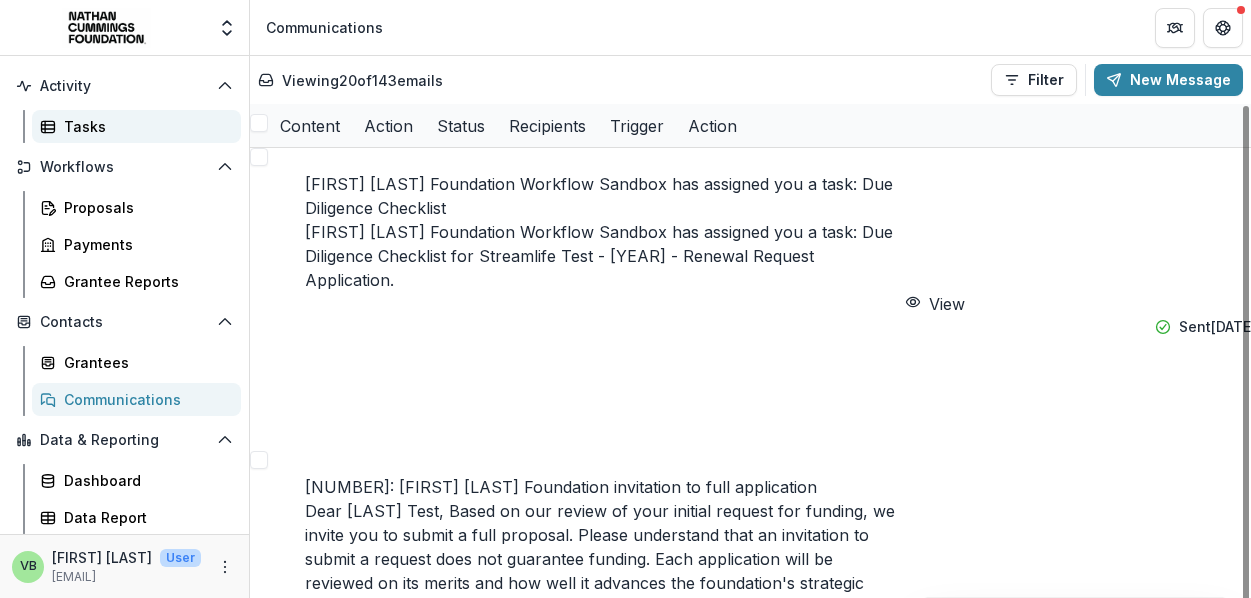 click on "Tasks" at bounding box center (144, 126) 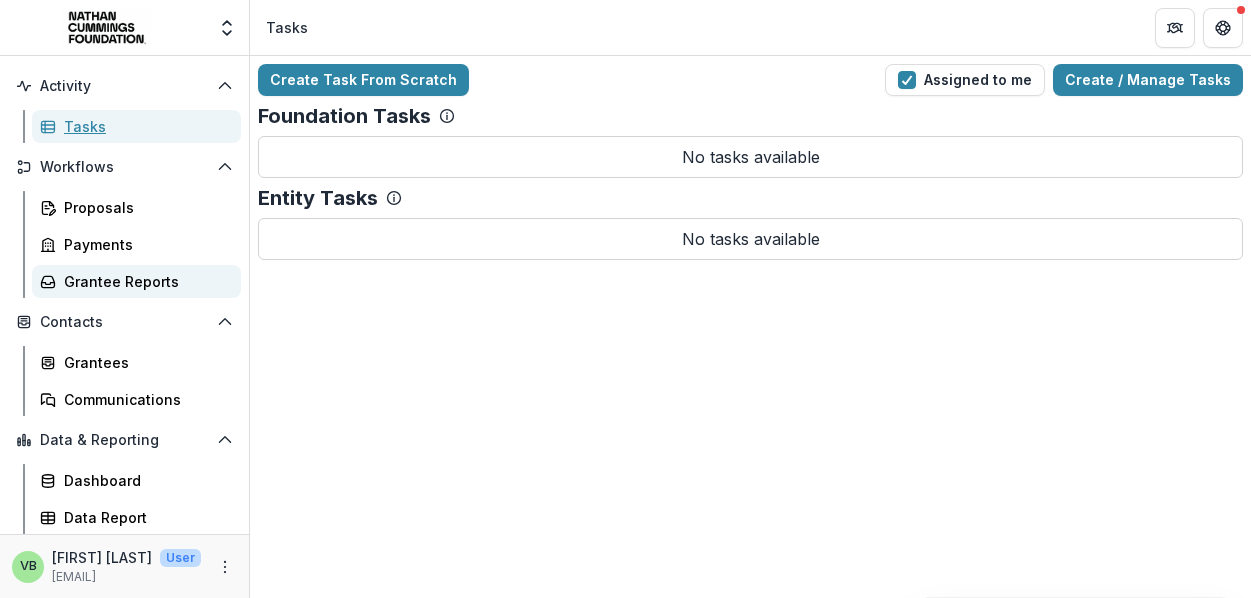 scroll, scrollTop: 0, scrollLeft: 0, axis: both 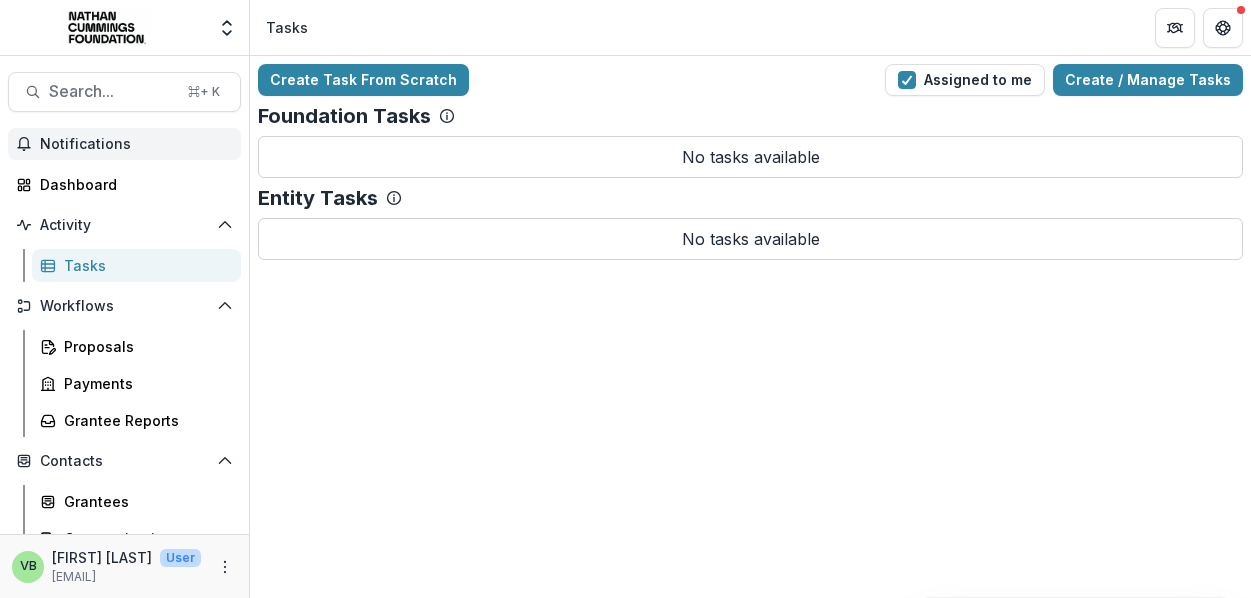 click on "Notifications" at bounding box center (136, 144) 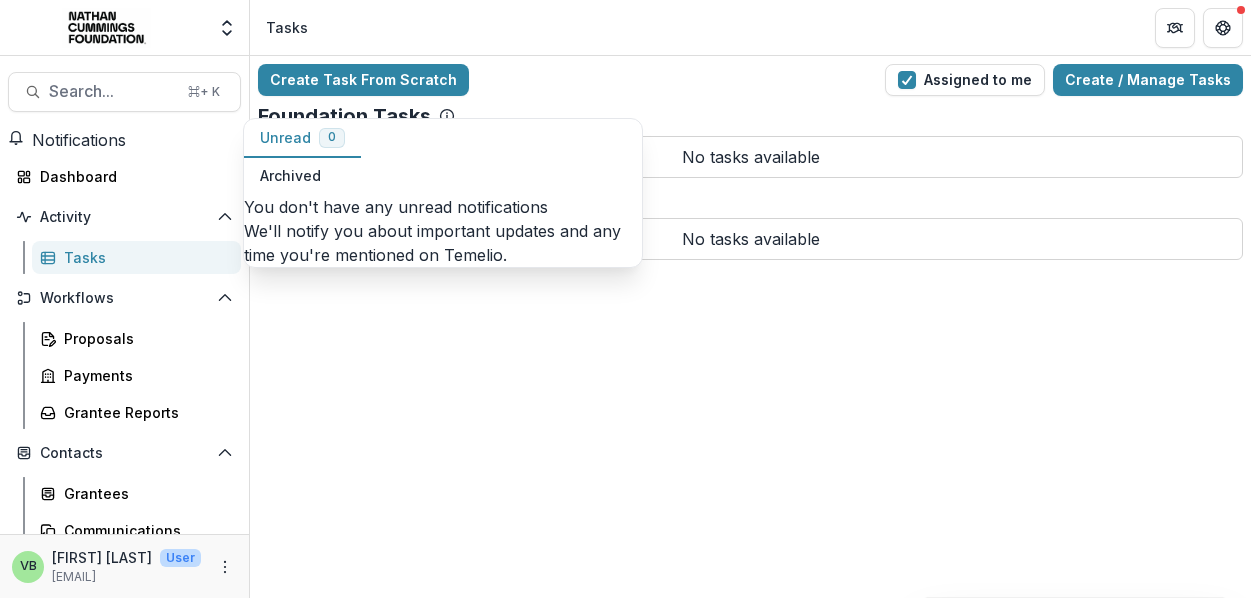 click on "Archived" at bounding box center [290, 176] 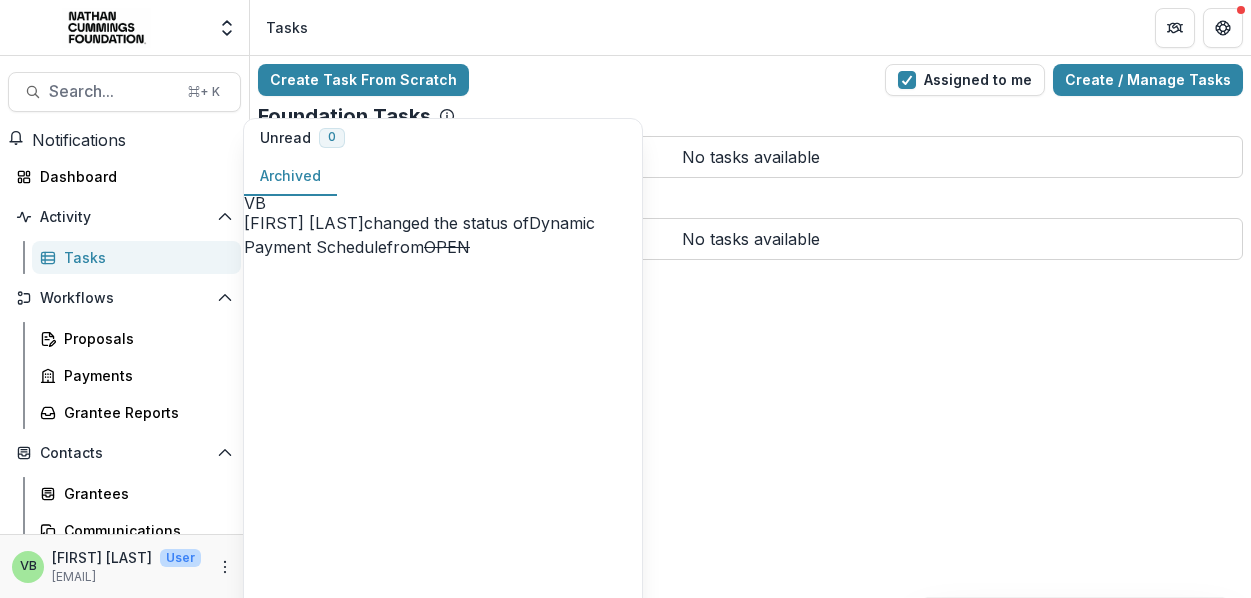 scroll, scrollTop: 289, scrollLeft: 0, axis: vertical 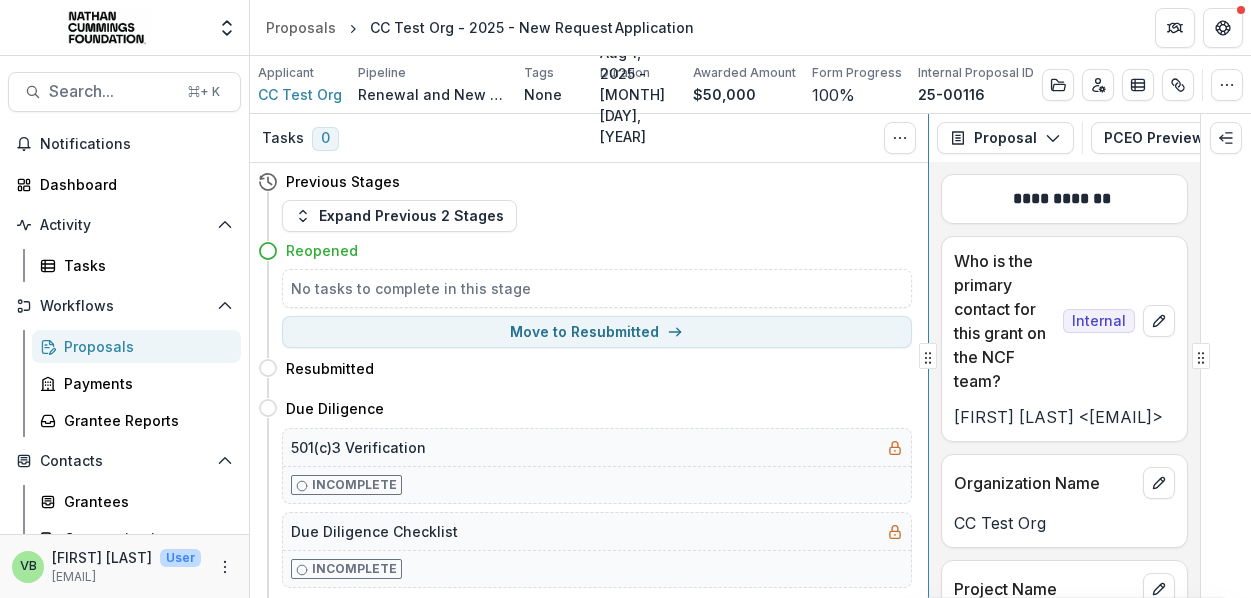 click on "**********" at bounding box center (750, 356) 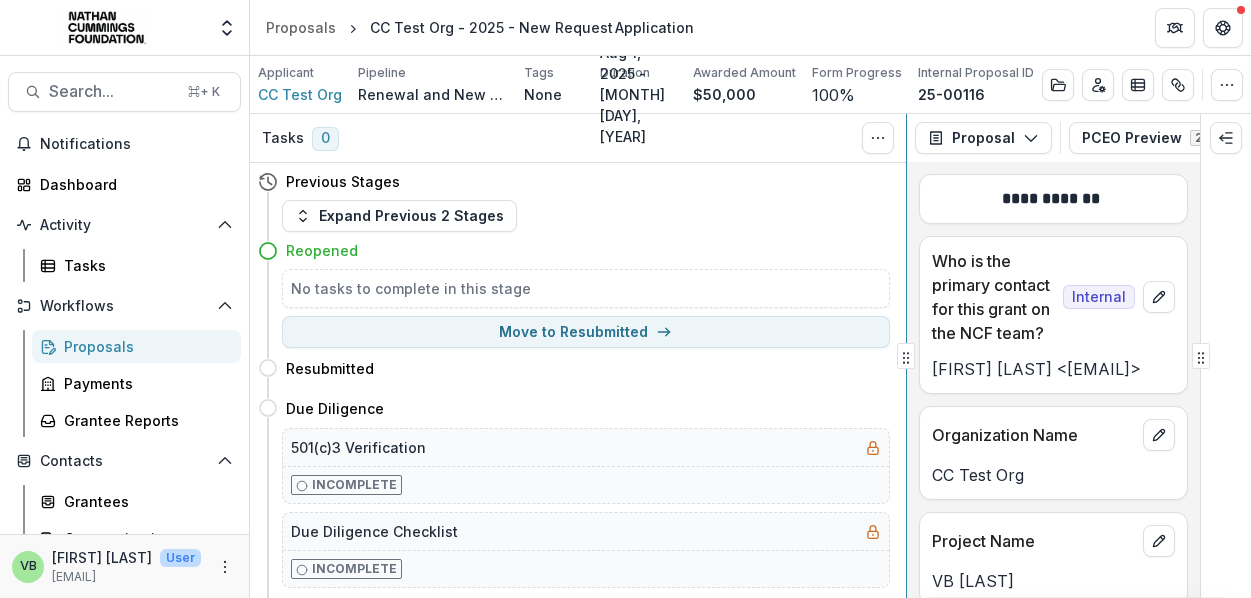 click on "**********" at bounding box center (750, 356) 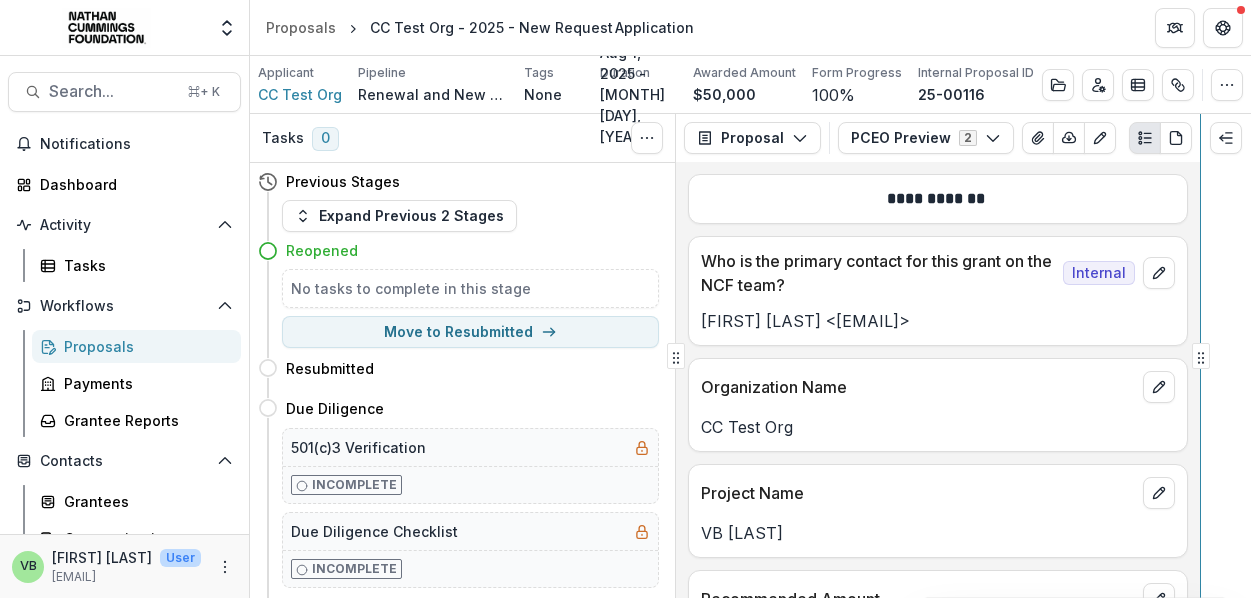 click on "**********" at bounding box center (750, 356) 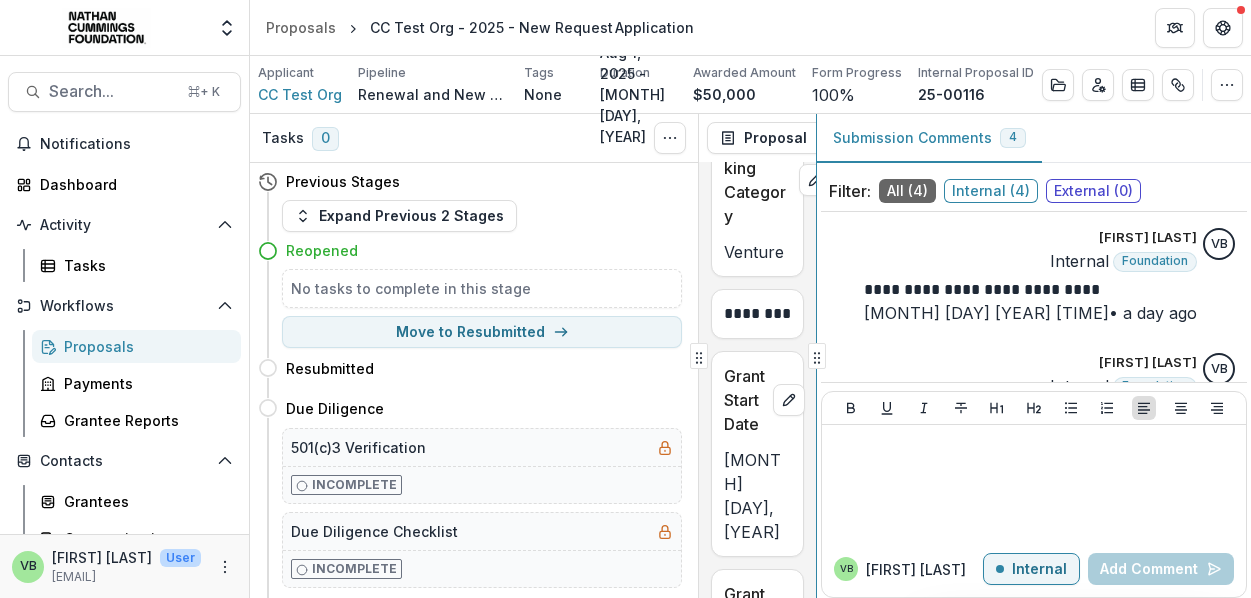 scroll, scrollTop: 2085, scrollLeft: 0, axis: vertical 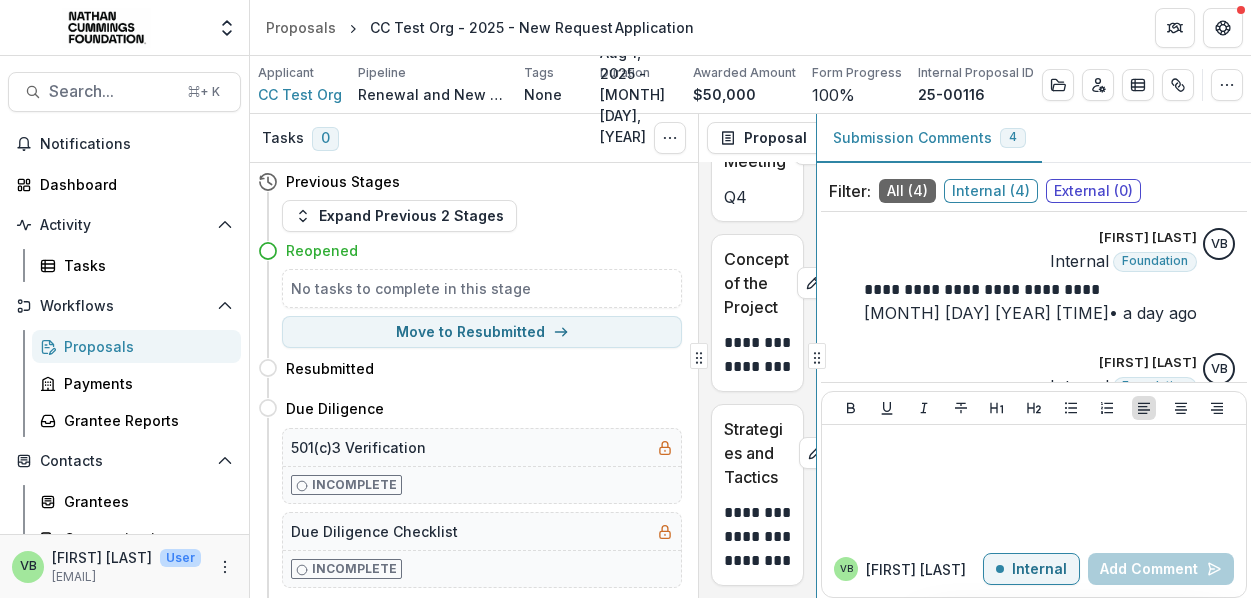 click on "**********" at bounding box center (750, 356) 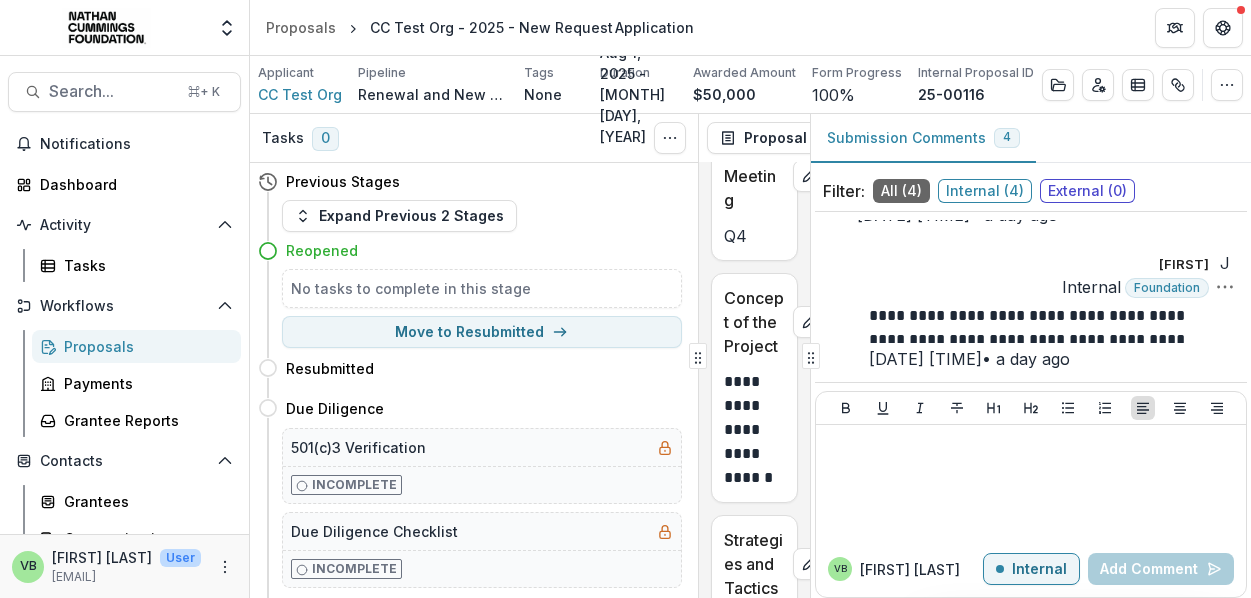 scroll, scrollTop: 396, scrollLeft: 0, axis: vertical 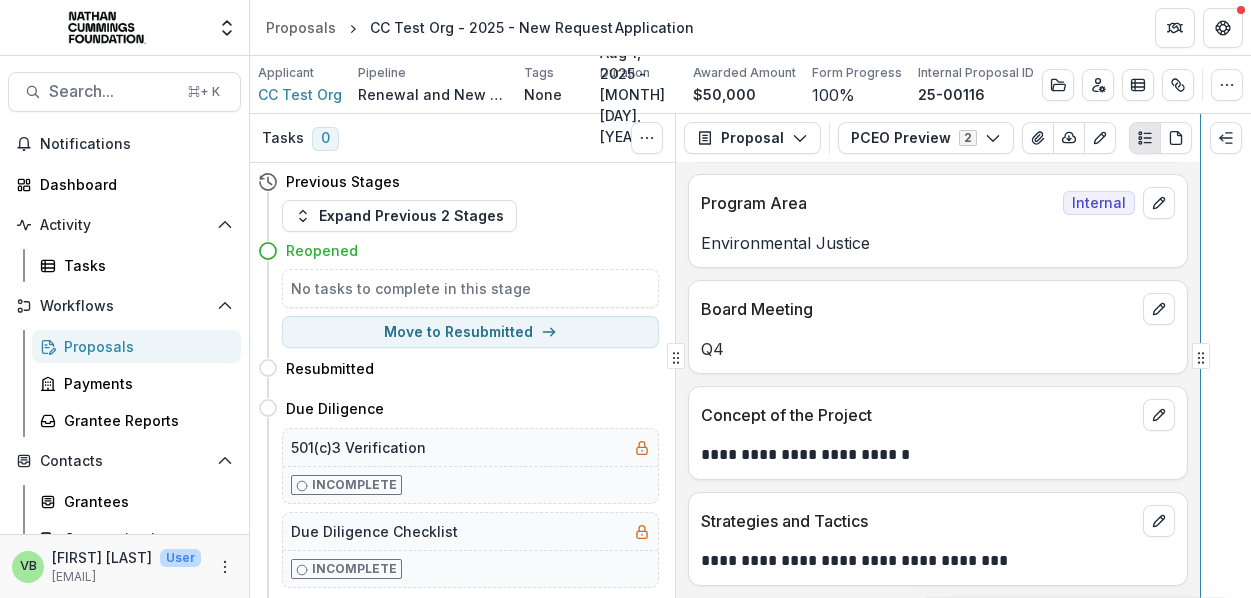 click on "Skip to content Foundations Nathan Cummings Foundation Workflow Sandbox Nonprofits Partnership For Southern Equity Jobs to Move America Team Settings Proposals CC Test Org - 2025 - New Request Application Search... ⌘ + K Notifications Dashboard Activity Tasks Workflows Proposals Payments Grantee Reports Contacts Grantees Communications Data & Reporting Dashboard Data Report VB Valerie Boucard User valerie.boucard@nathancummings.org Applicant CC Test Org Pipeline Renewal and New Grants Pipeline Tags None All tags Duration Aug 1, 2025 - Jul 31, 2026 Awarded Amount $50,000 Form Progress 100 % Internal Proposal ID 25-00116 Edit Details Change History Key Milestones Change Pipeline Archive Tasks 0 Show Cancelled Tasks Previous Stages Expand Previous 2 Stages Reopened No tasks to complete in this stage Move to Resubmitted Resubmitted Move here Due Diligence Move here 501(c)3 Verification Incomplete Due Diligence Checklist Incomplete G&P Analysis Move here Dynamic Reporting Schedule Incomplete Incomplete" at bounding box center [625, 299] 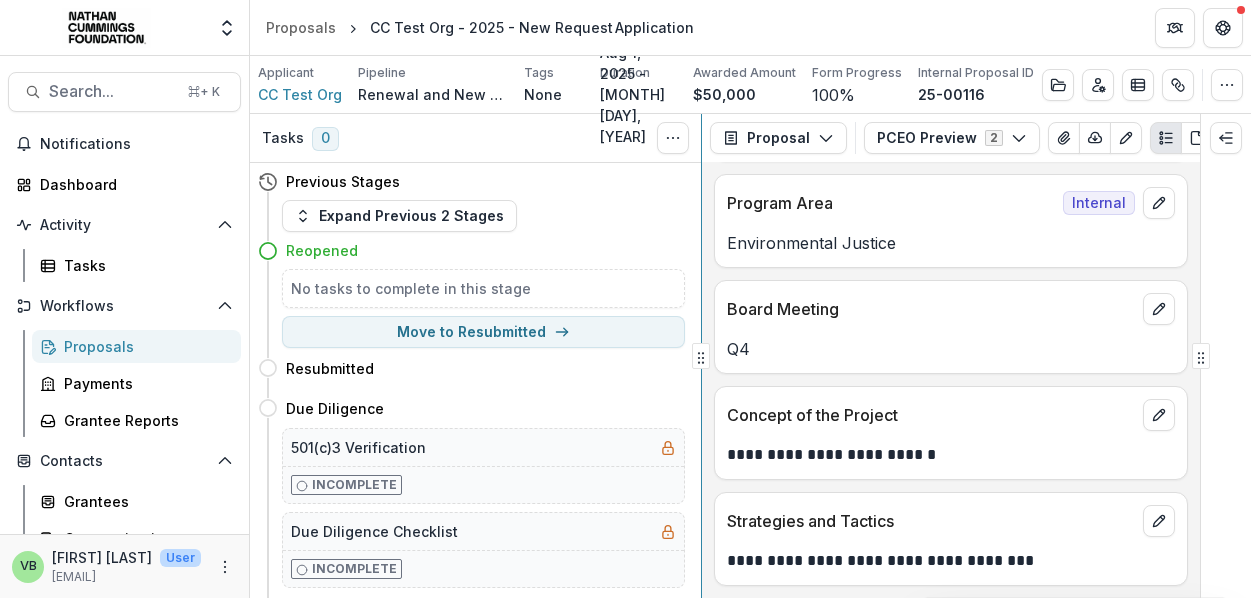 scroll, scrollTop: 7485, scrollLeft: 0, axis: vertical 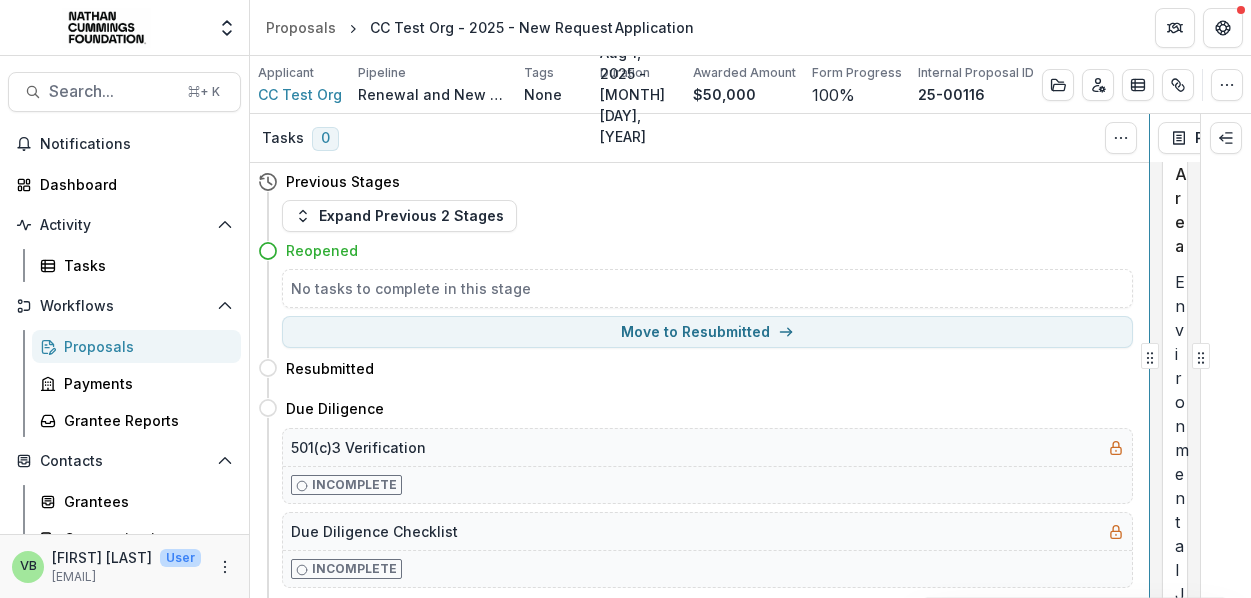 click on "Skip to content Foundations Nathan Cummings Foundation Workflow Sandbox Nonprofits Partnership For Southern Equity Jobs to Move America Team Settings Proposals CC Test Org - 2025 - New Request Application Search... ⌘ + K Notifications Dashboard Activity Tasks Workflows Proposals Payments Grantee Reports Contacts Grantees Communications Data & Reporting Dashboard Data Report VB Valerie Boucard User valerie.boucard@nathancummings.org Applicant CC Test Org Pipeline Renewal and New Grants Pipeline Tags None All tags Duration Aug 1, 2025 - Jul 31, 2026 Awarded Amount $50,000 Form Progress 100 % Internal Proposal ID 25-00116 Edit Details Change History Key Milestones Change Pipeline Archive Tasks 0 Show Cancelled Tasks Previous Stages Expand Previous 2 Stages Reopened No tasks to complete in this stage Move to Resubmitted Resubmitted Move here Due Diligence Move here 501(c)3 Verification Incomplete Due Diligence Checklist Incomplete G&P Analysis Move here Dynamic Reporting Schedule Incomplete Incomplete" at bounding box center [625, 299] 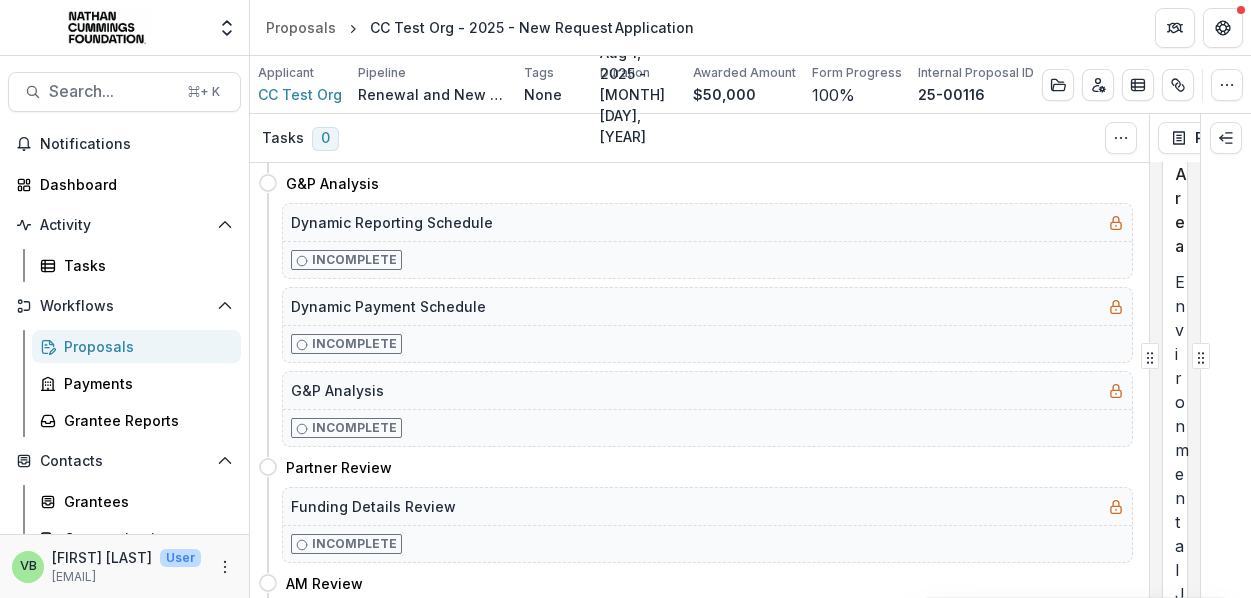 scroll, scrollTop: 0, scrollLeft: 0, axis: both 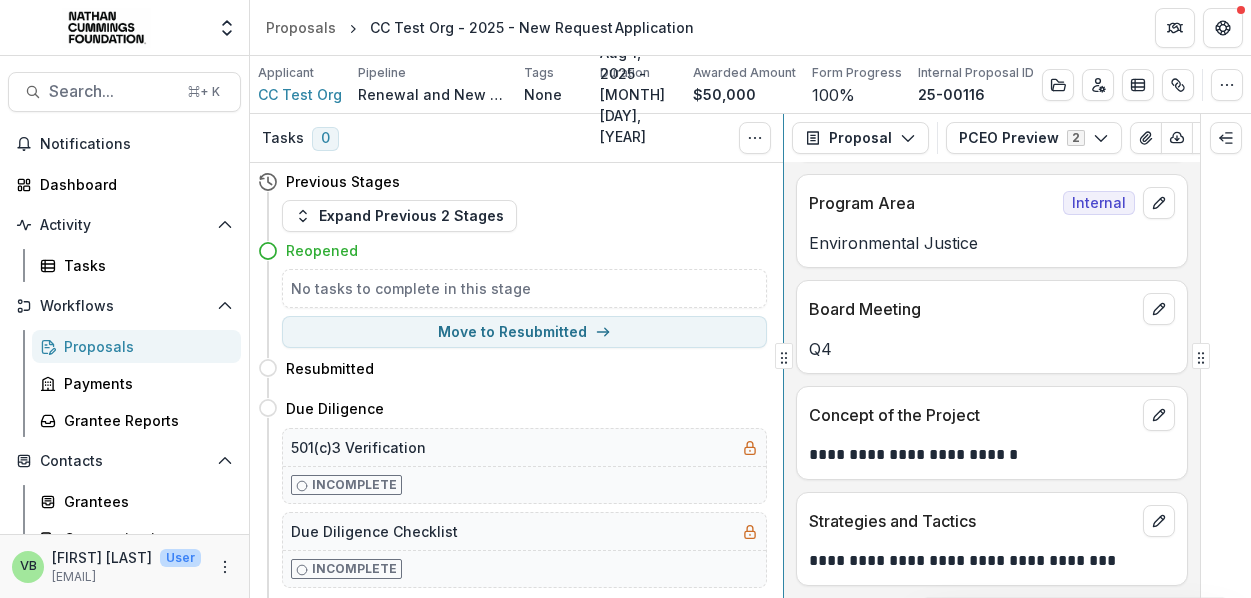 click on "**********" at bounding box center [750, 356] 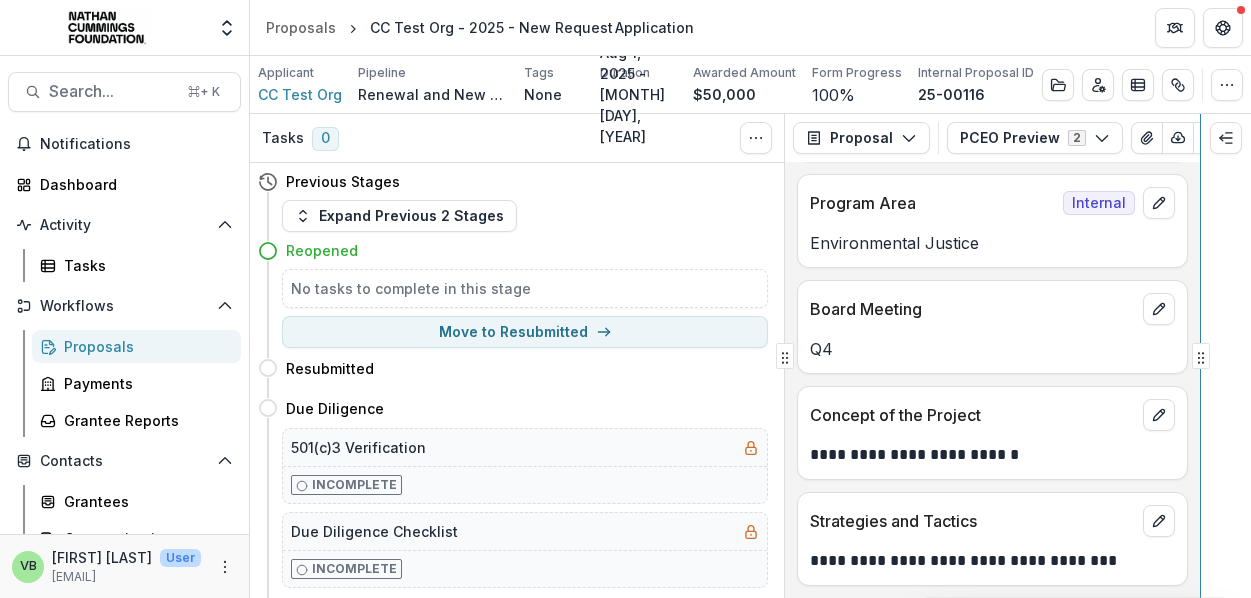 click on "**********" at bounding box center (750, 356) 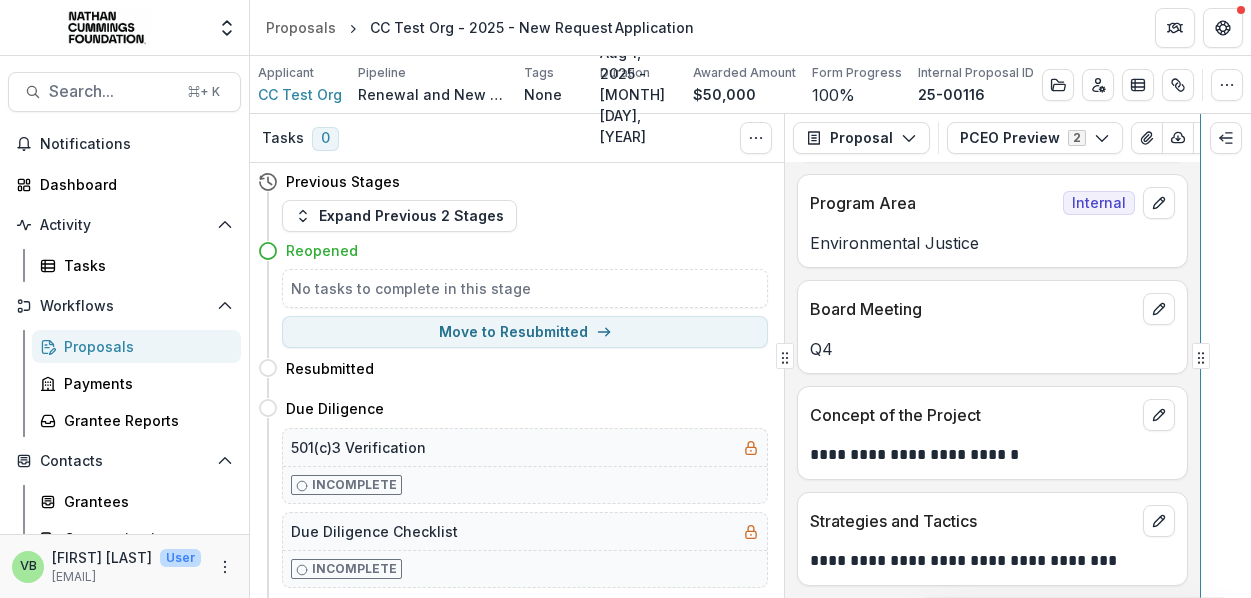 click on "**********" at bounding box center (750, 356) 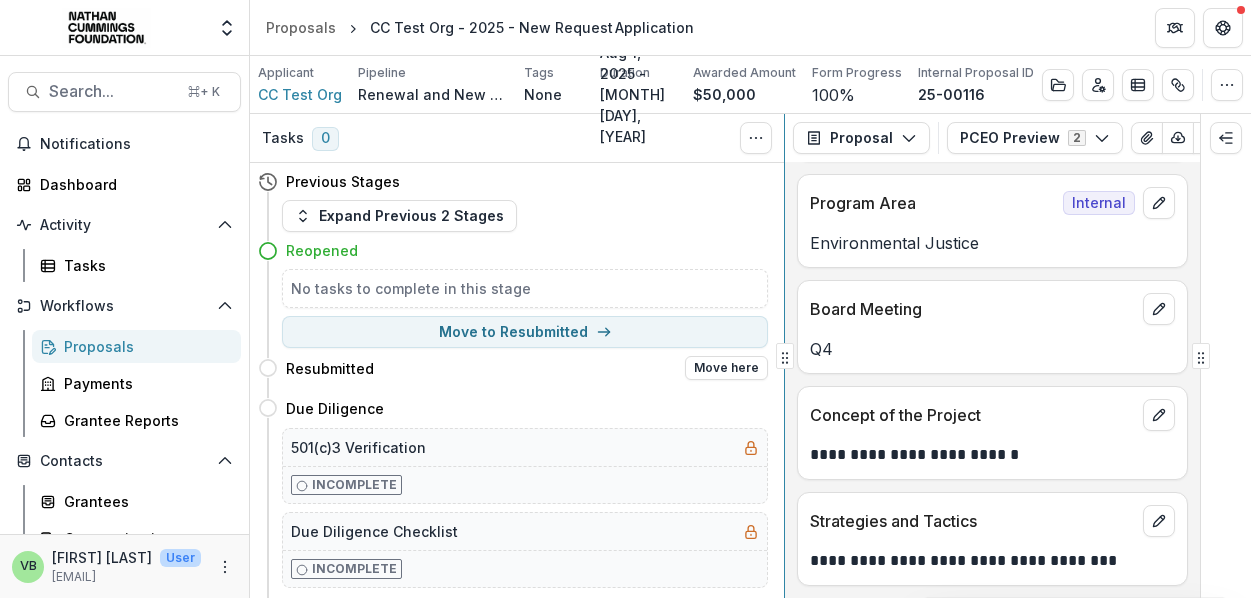 drag, startPoint x: 778, startPoint y: 353, endPoint x: 710, endPoint y: 354, distance: 68.007355 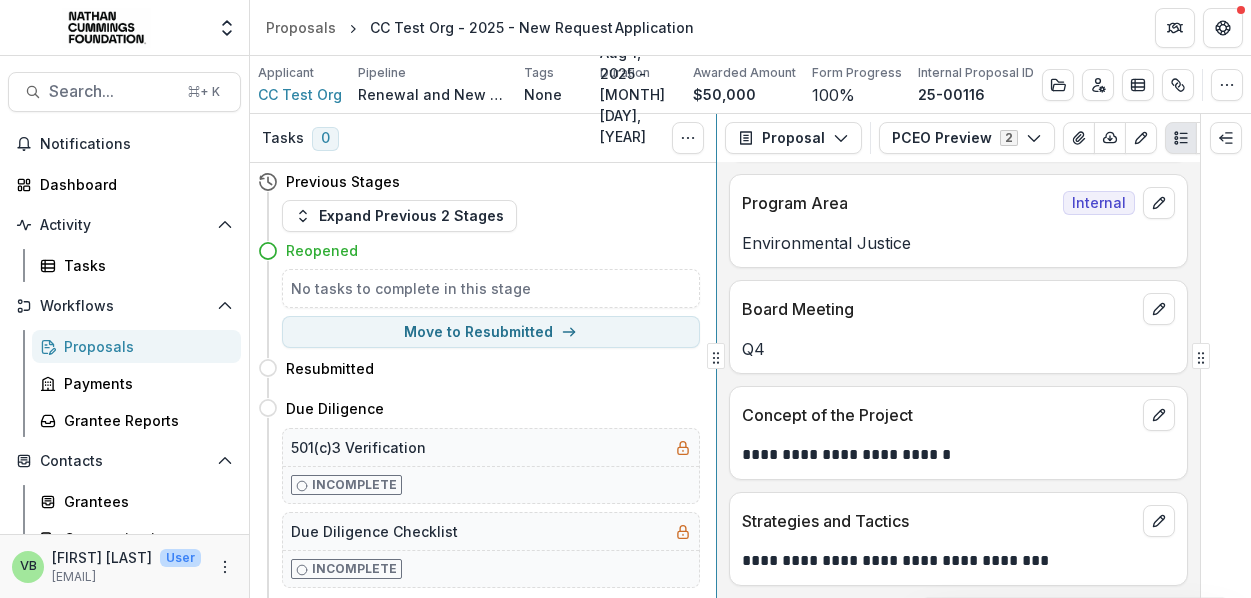 click at bounding box center (716, 356) 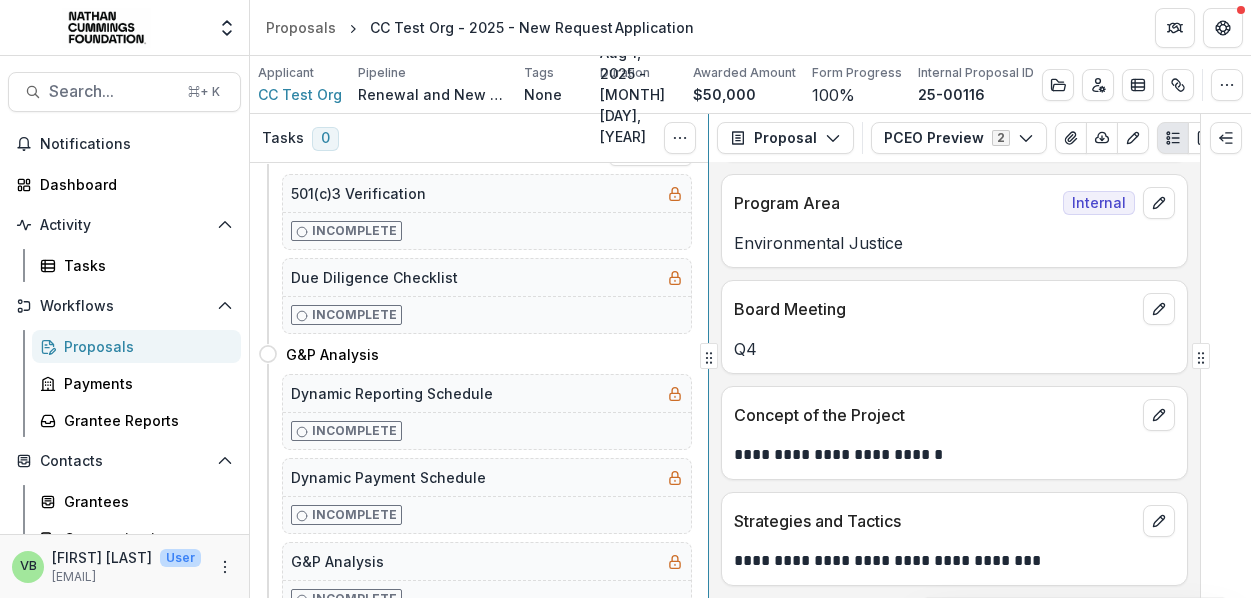 scroll, scrollTop: 0, scrollLeft: 0, axis: both 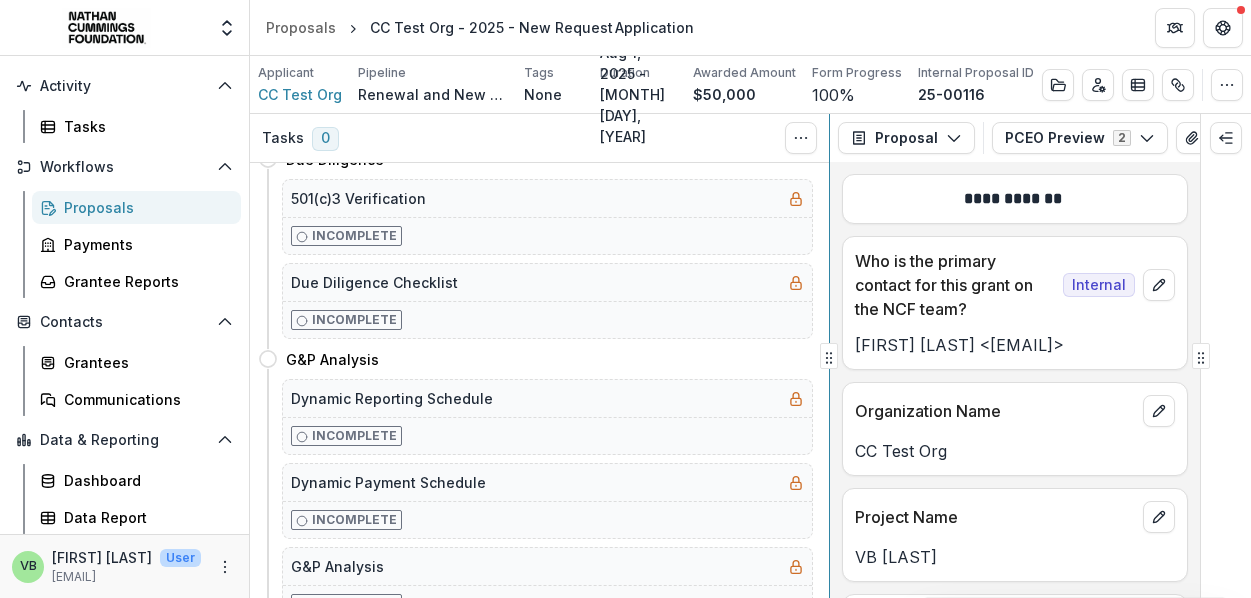 click at bounding box center [829, 356] 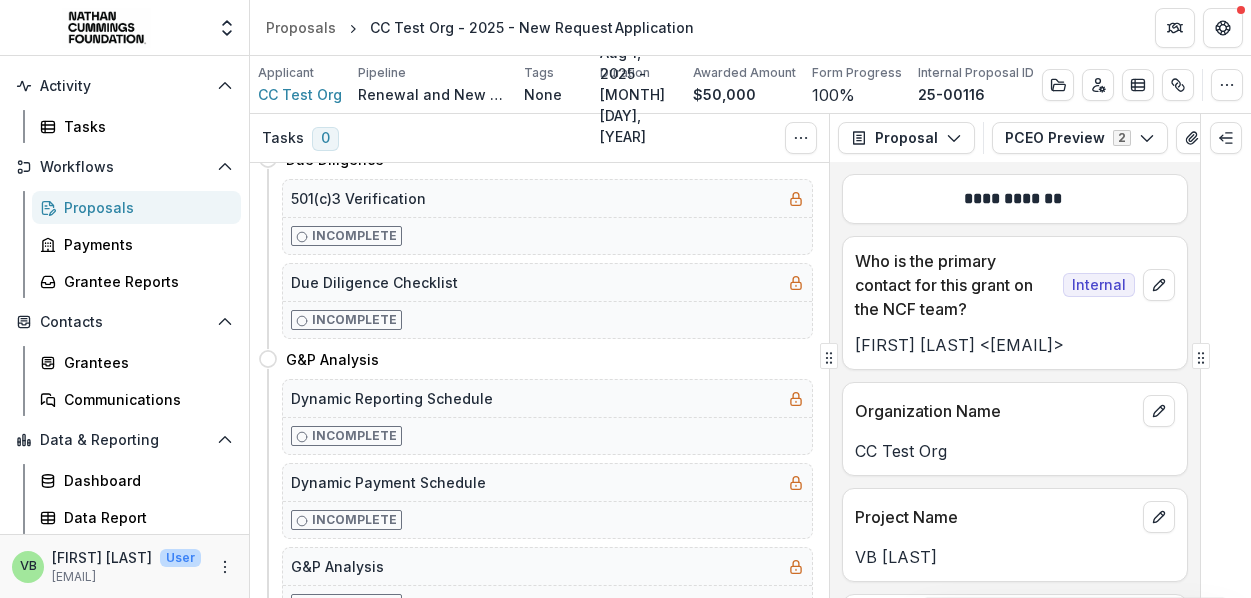 click on "Proposals" at bounding box center [144, 207] 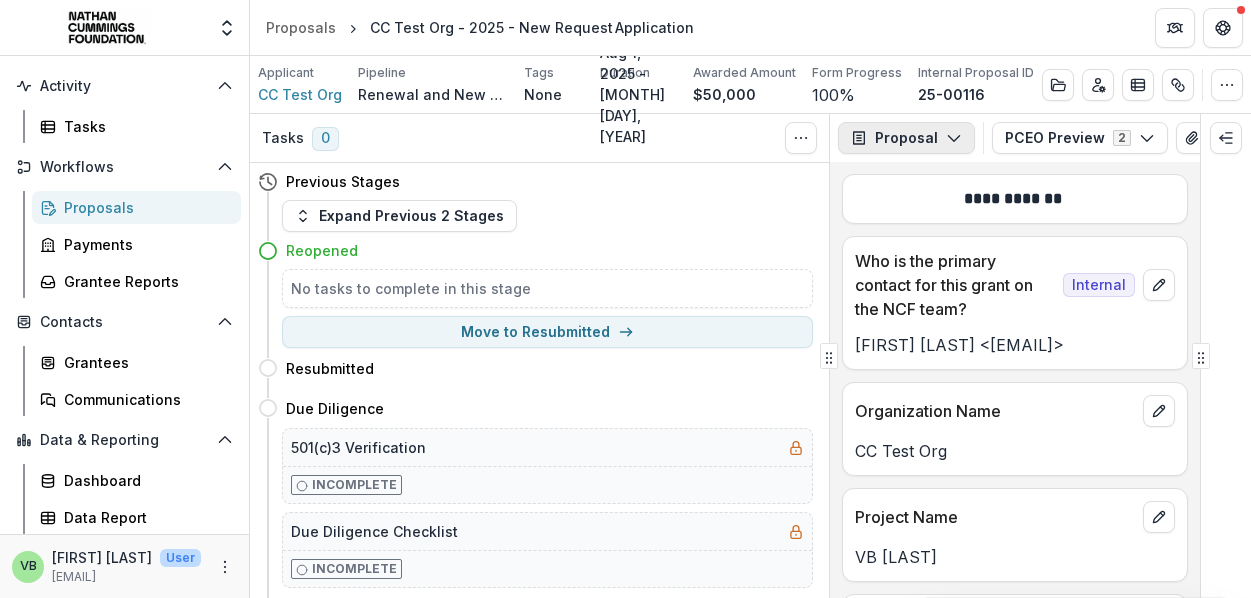 click on "Proposal" at bounding box center (906, 138) 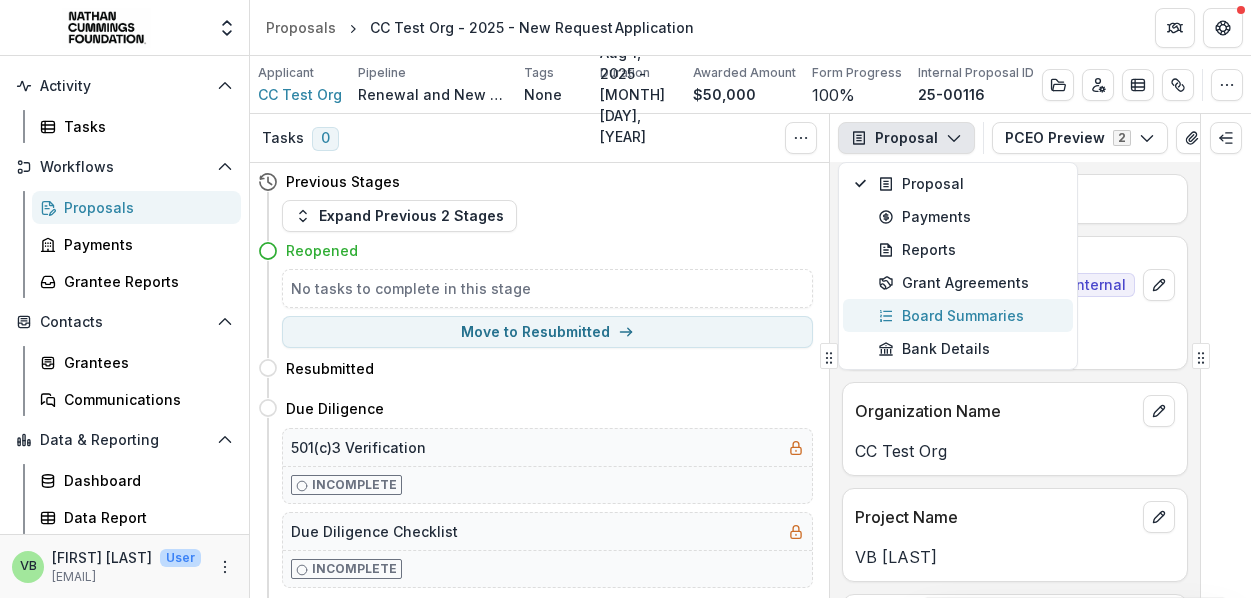 click on "Board Summaries" at bounding box center (969, 315) 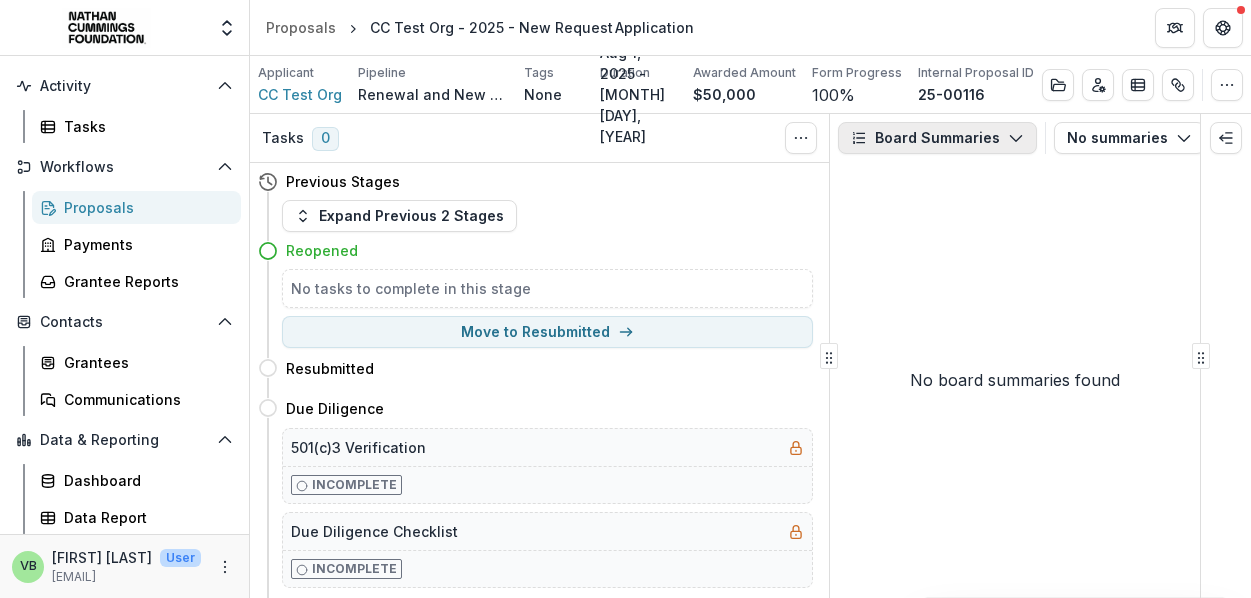 click 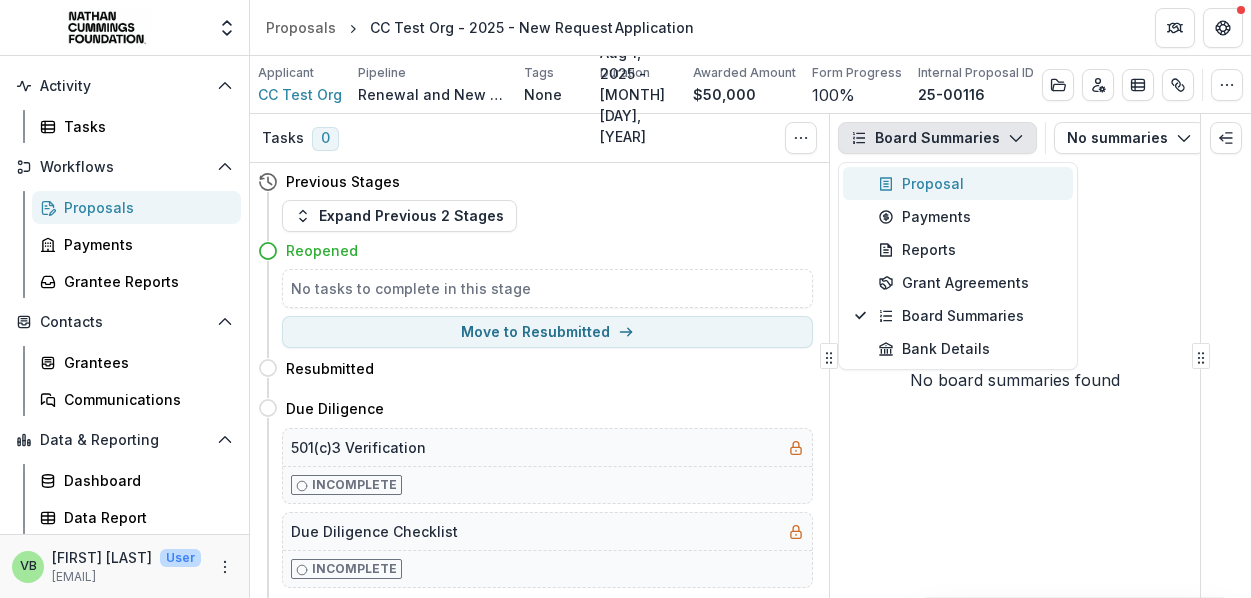 click on "Proposal" at bounding box center [969, 183] 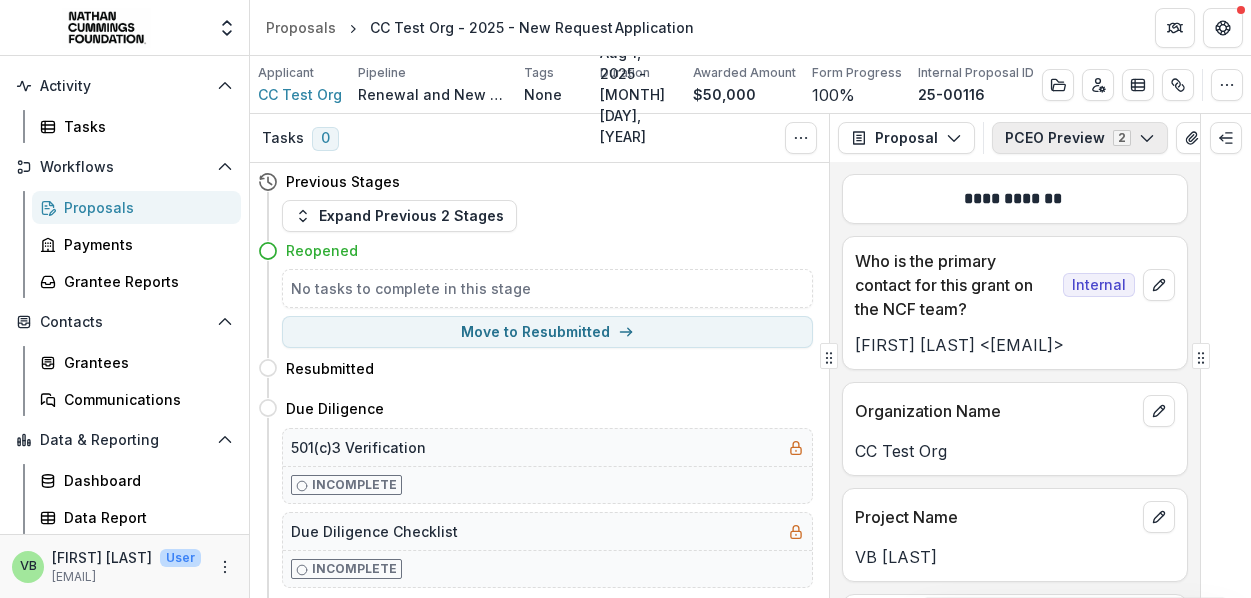 click on "PCEO Preview 2" at bounding box center (1080, 138) 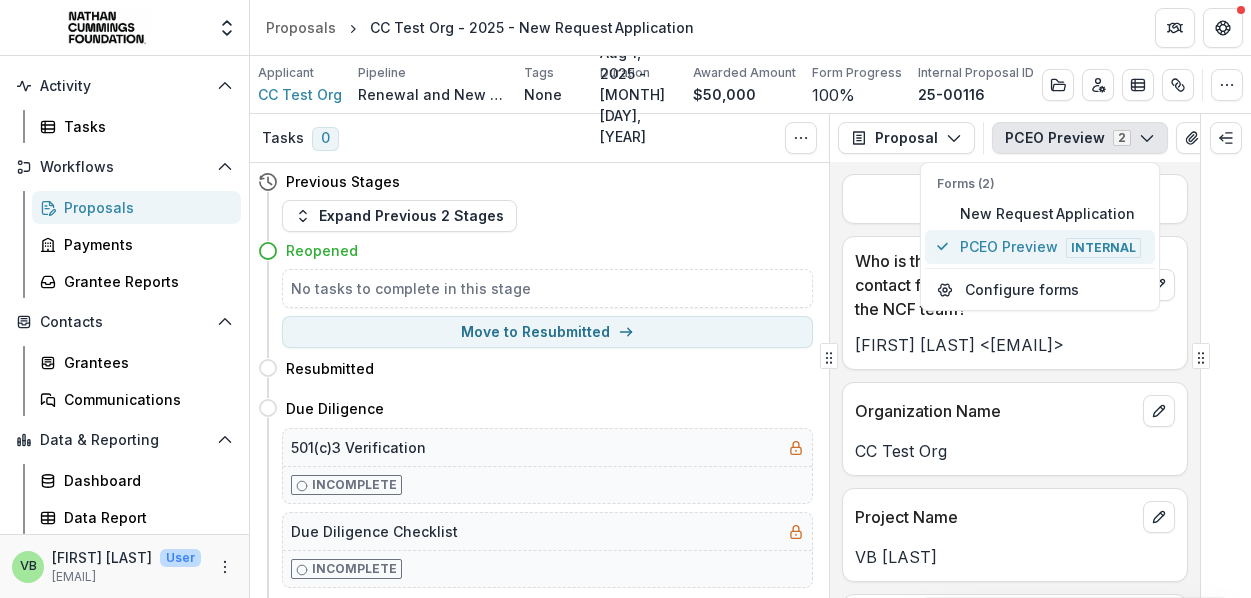 click on "PCEO Preview Internal" at bounding box center [1051, 247] 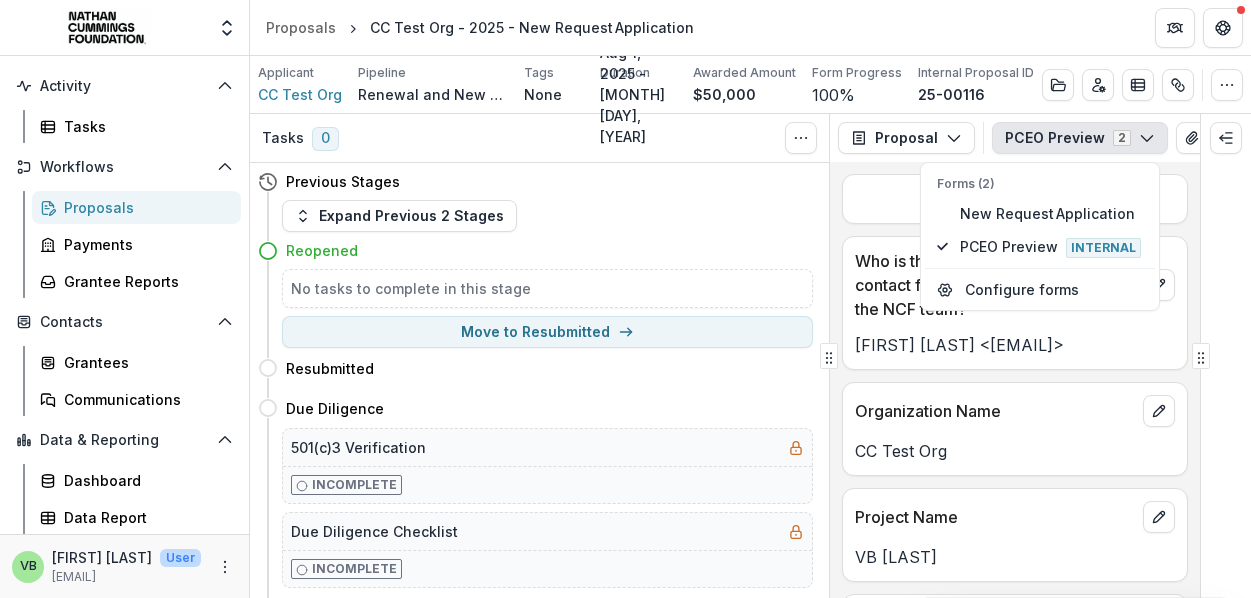 click on "PCEO Preview 2" at bounding box center (1080, 138) 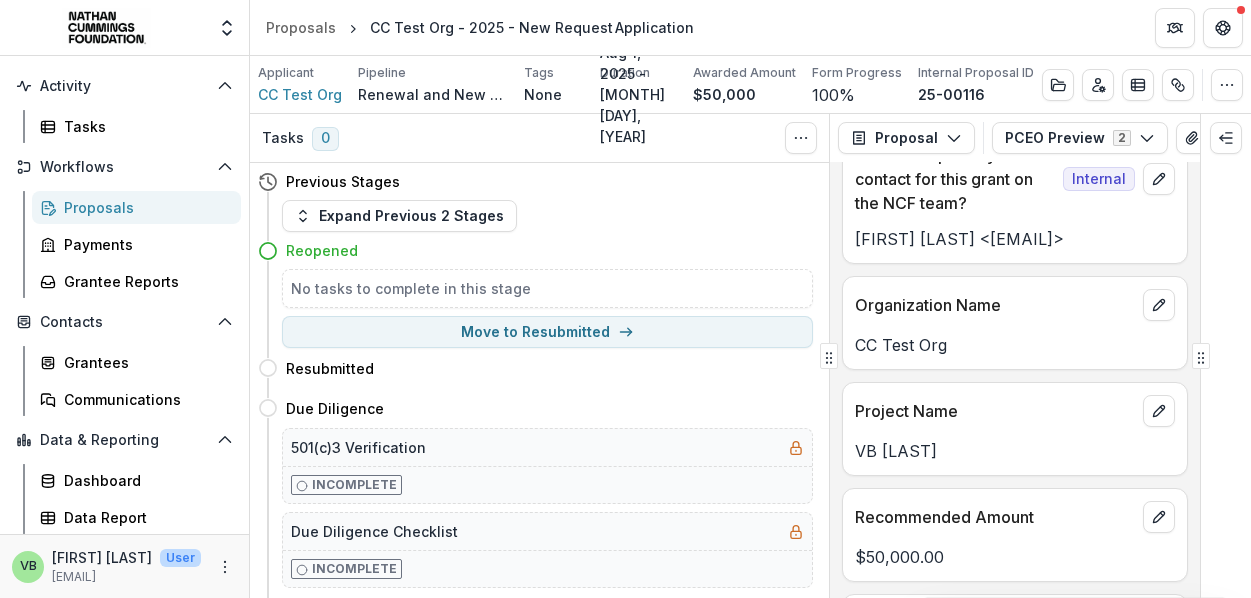 scroll, scrollTop: 0, scrollLeft: 0, axis: both 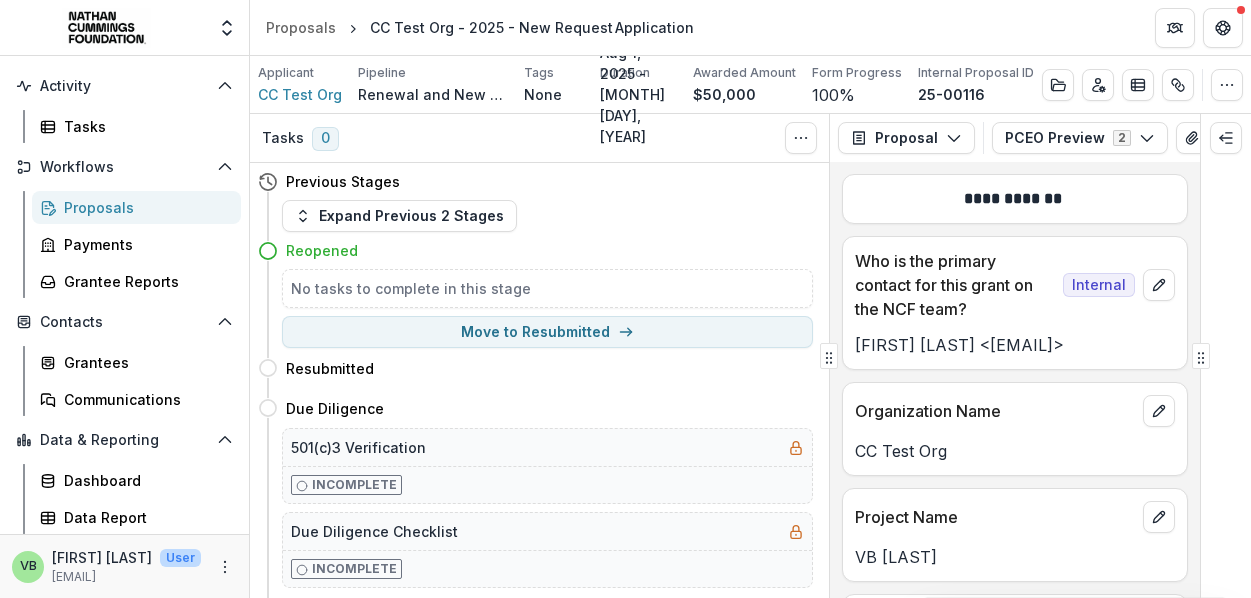 click on "Proposals CC Test Org - 2025 - New Request Application" at bounding box center [750, 27] 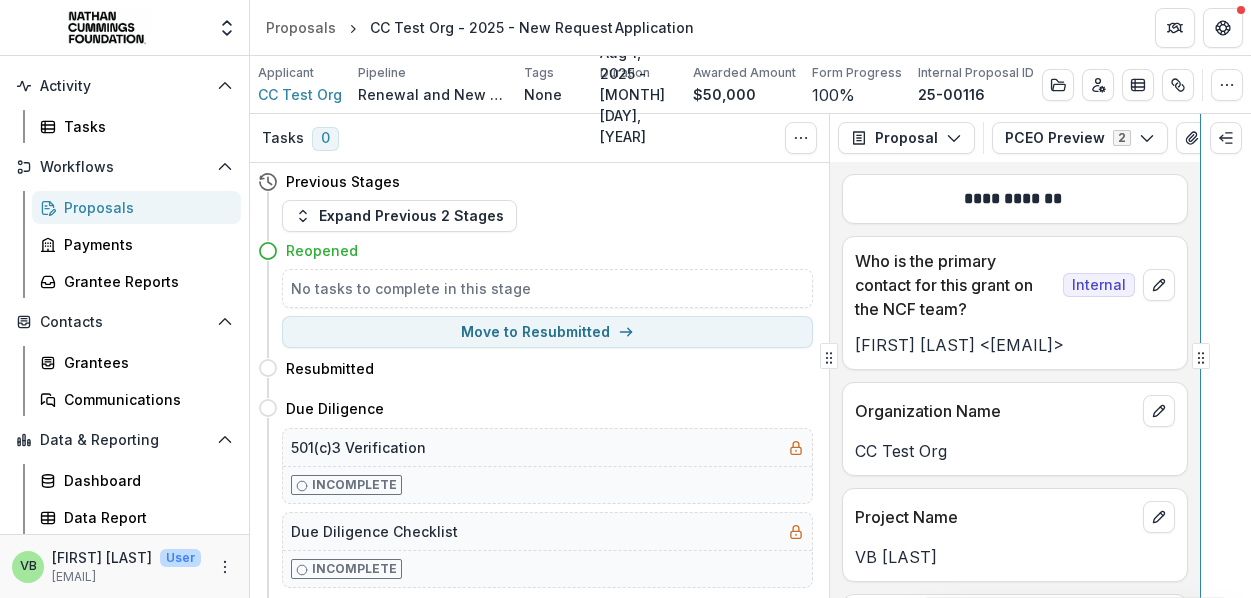 click on "**********" at bounding box center (750, 356) 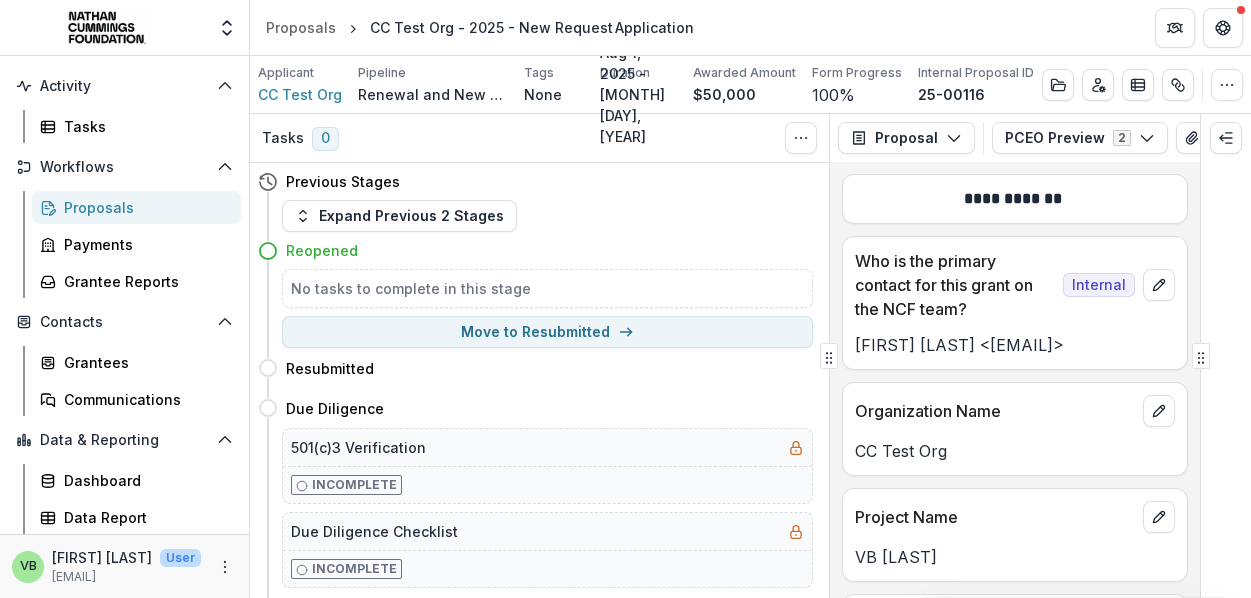 click on "Proposals CC Test Org - 2025 - New Request Application" at bounding box center [750, 27] 